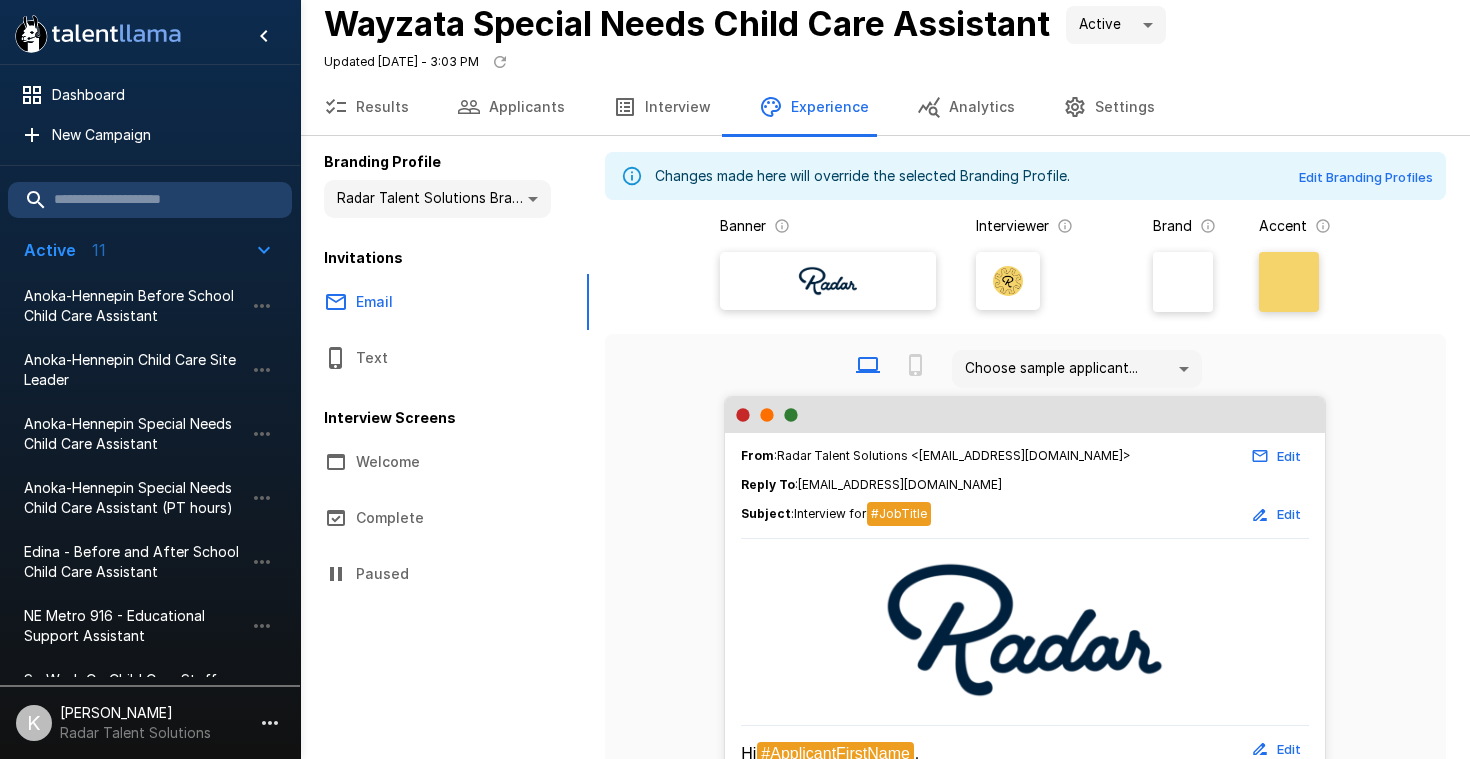 scroll, scrollTop: 0, scrollLeft: 0, axis: both 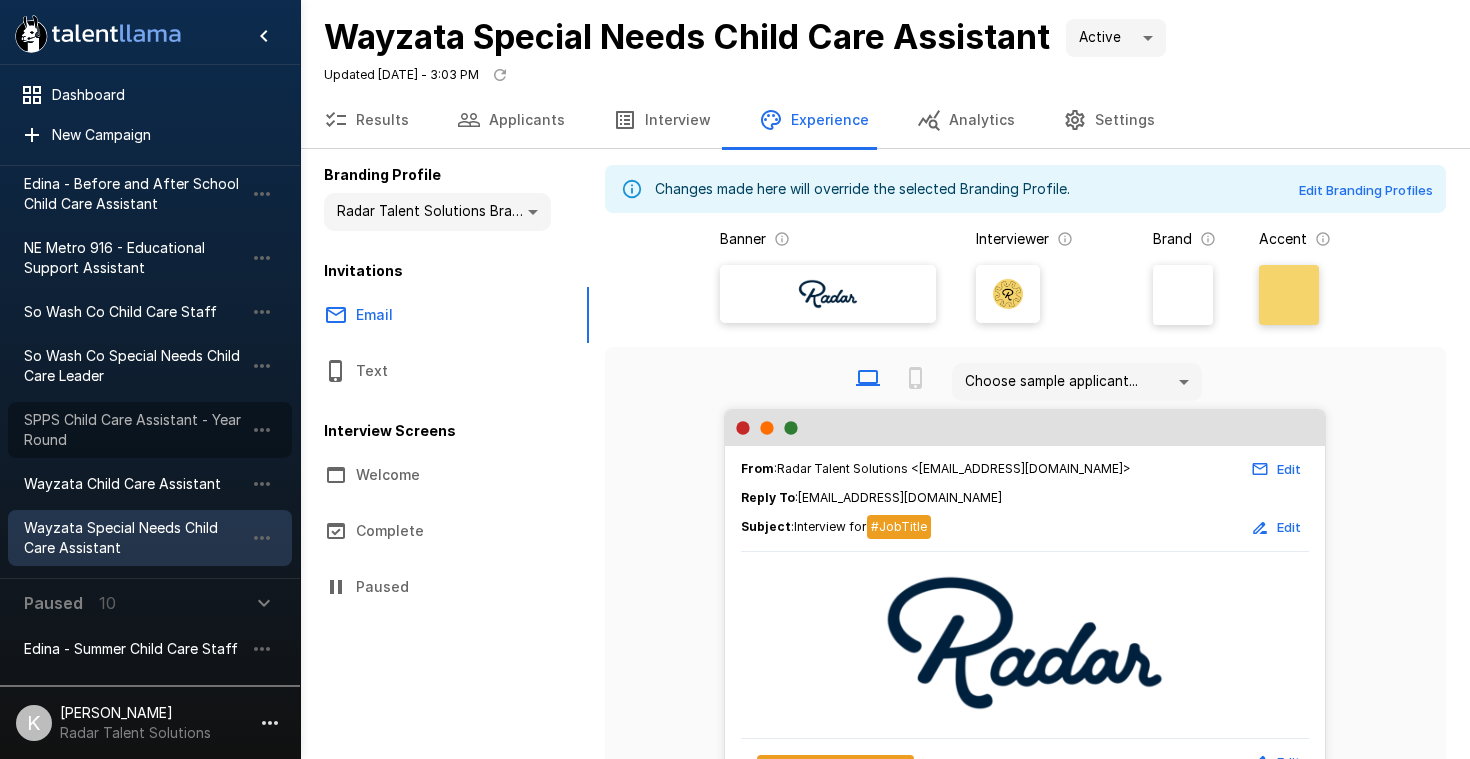 click on "SPPS Child Care Assistant - Year Round" at bounding box center [134, 430] 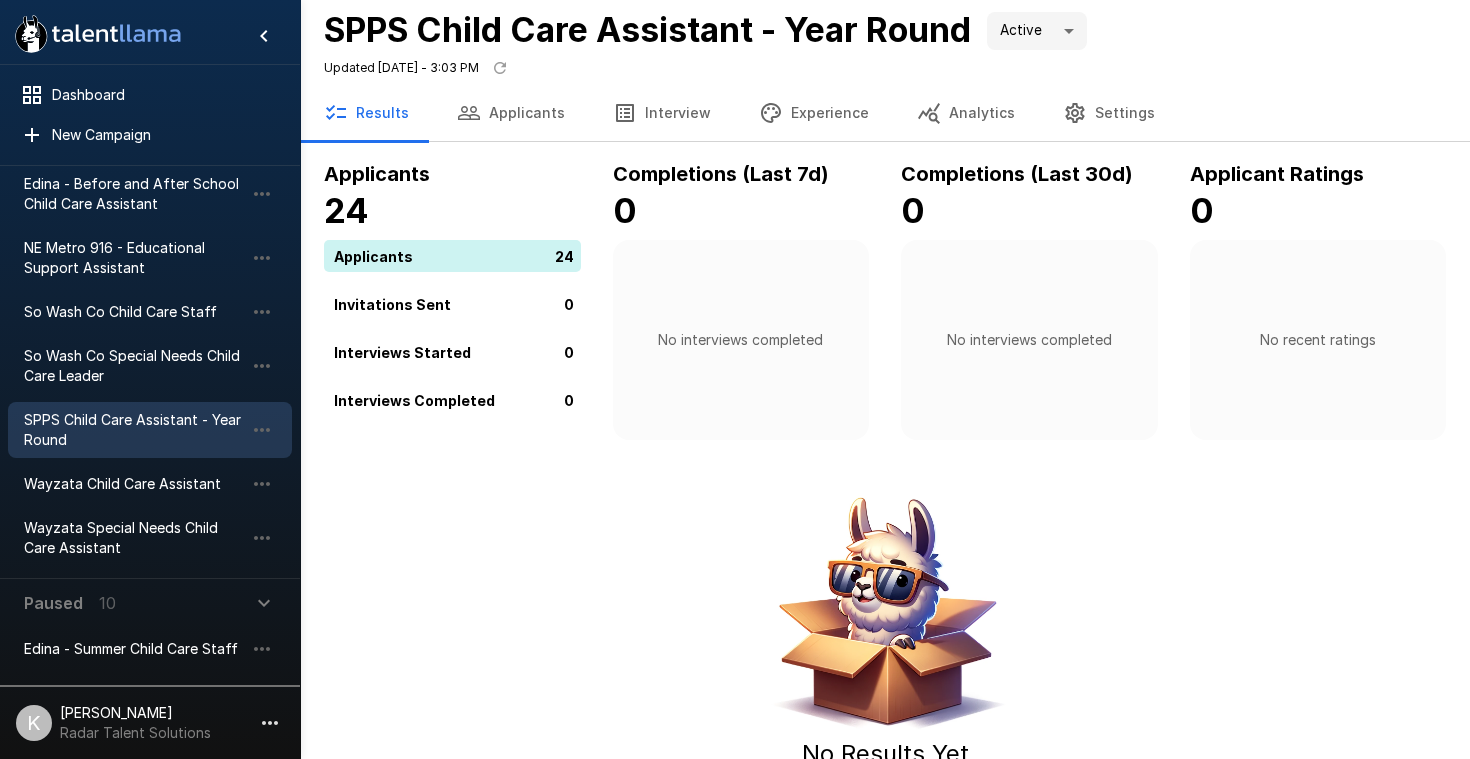 scroll, scrollTop: 0, scrollLeft: 0, axis: both 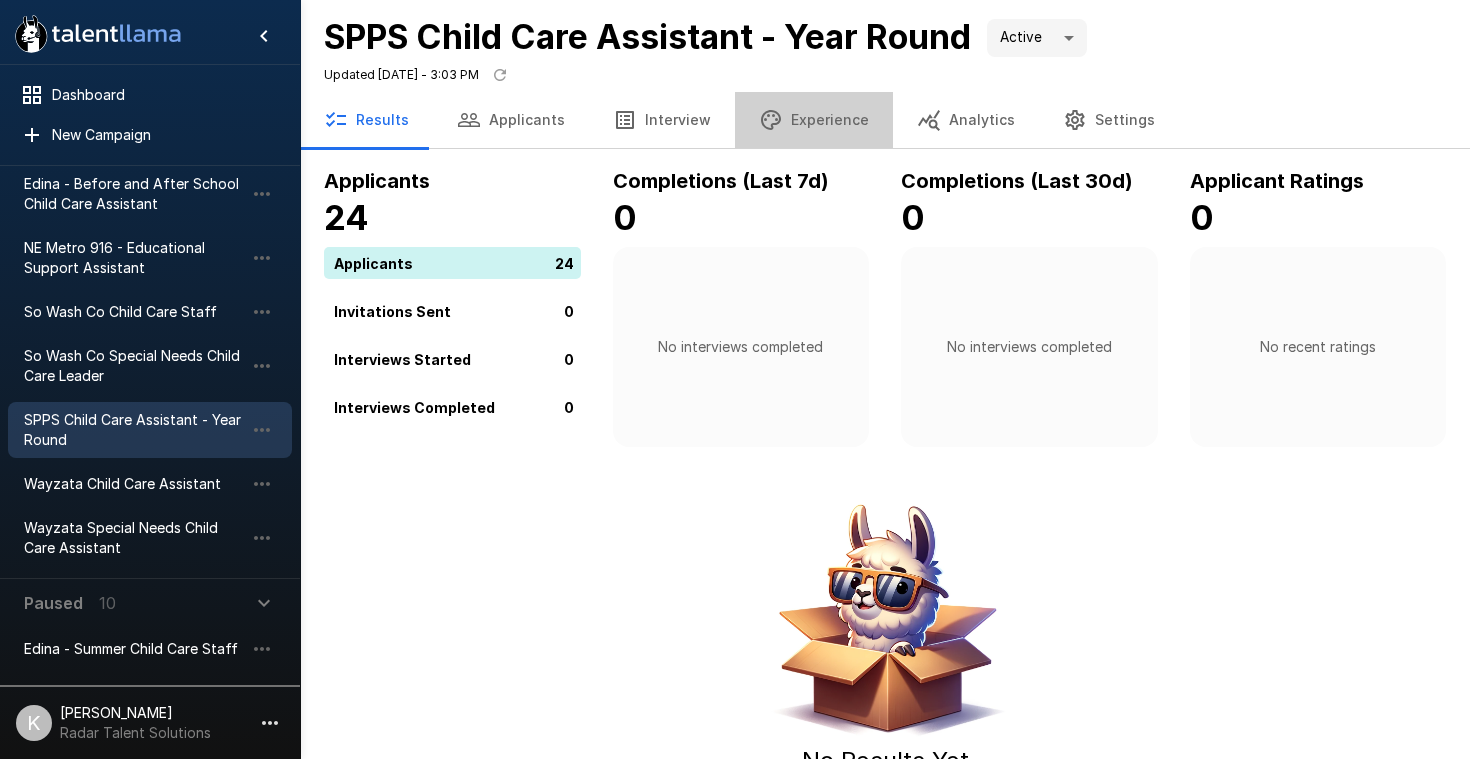 click on "Experience" at bounding box center [814, 120] 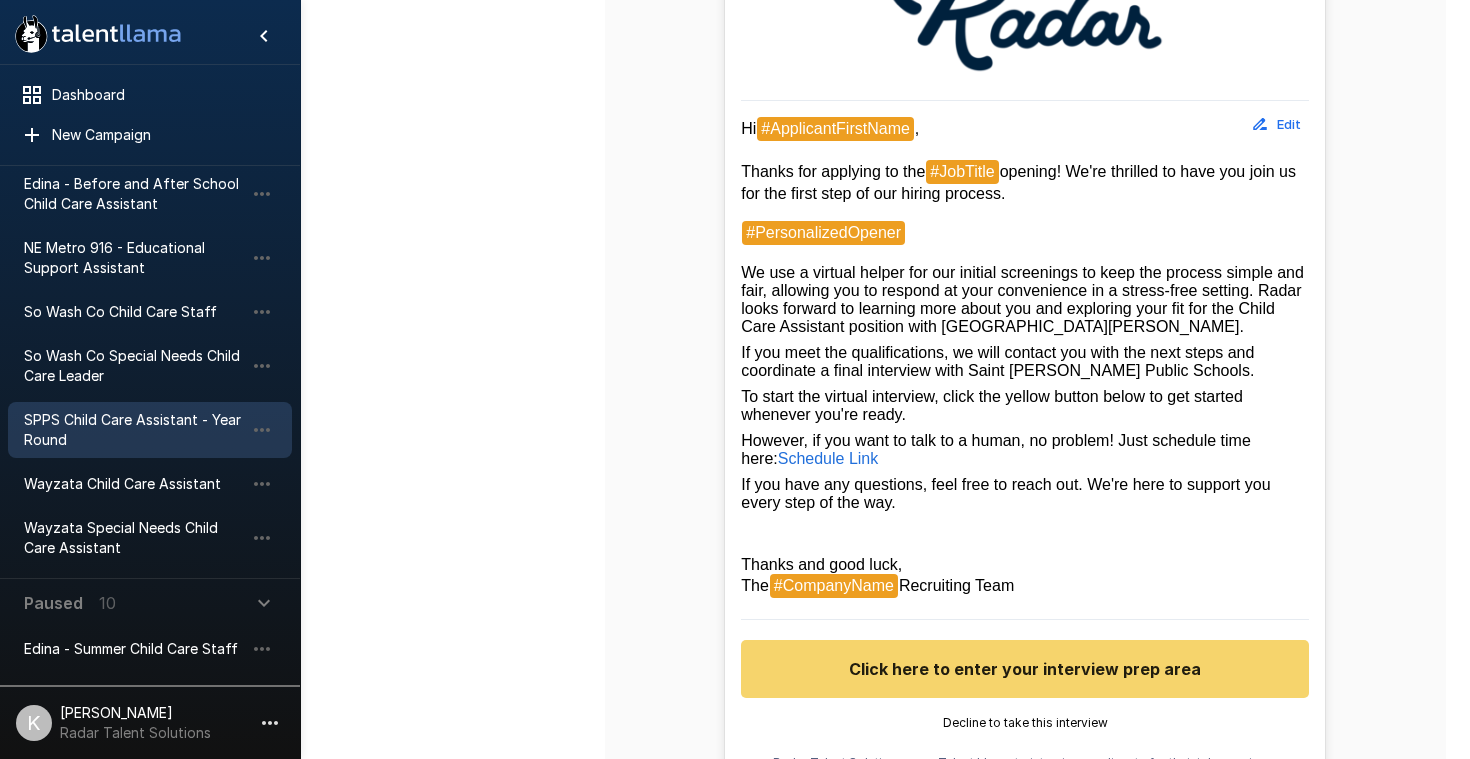scroll, scrollTop: 648, scrollLeft: 0, axis: vertical 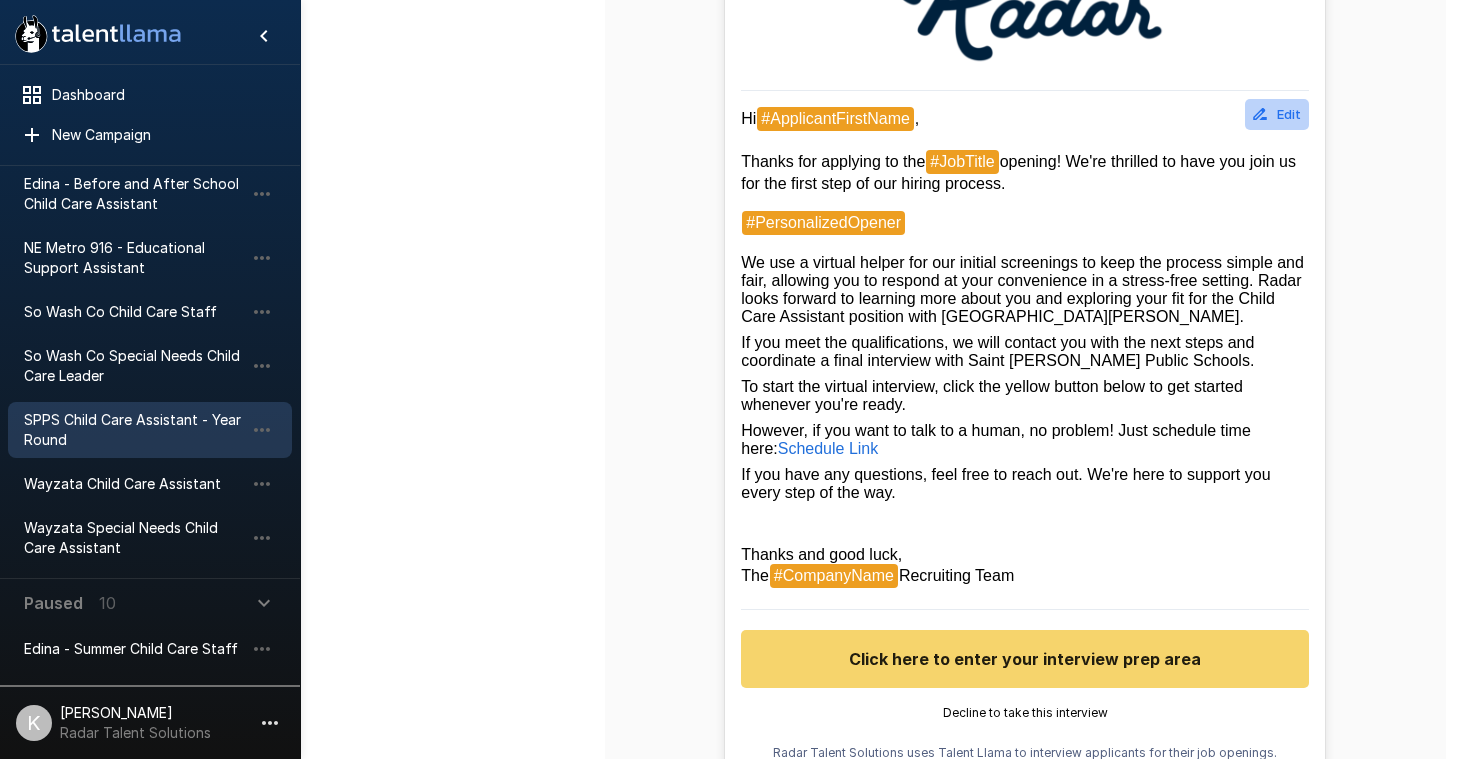 click on "Edit" at bounding box center (1277, 114) 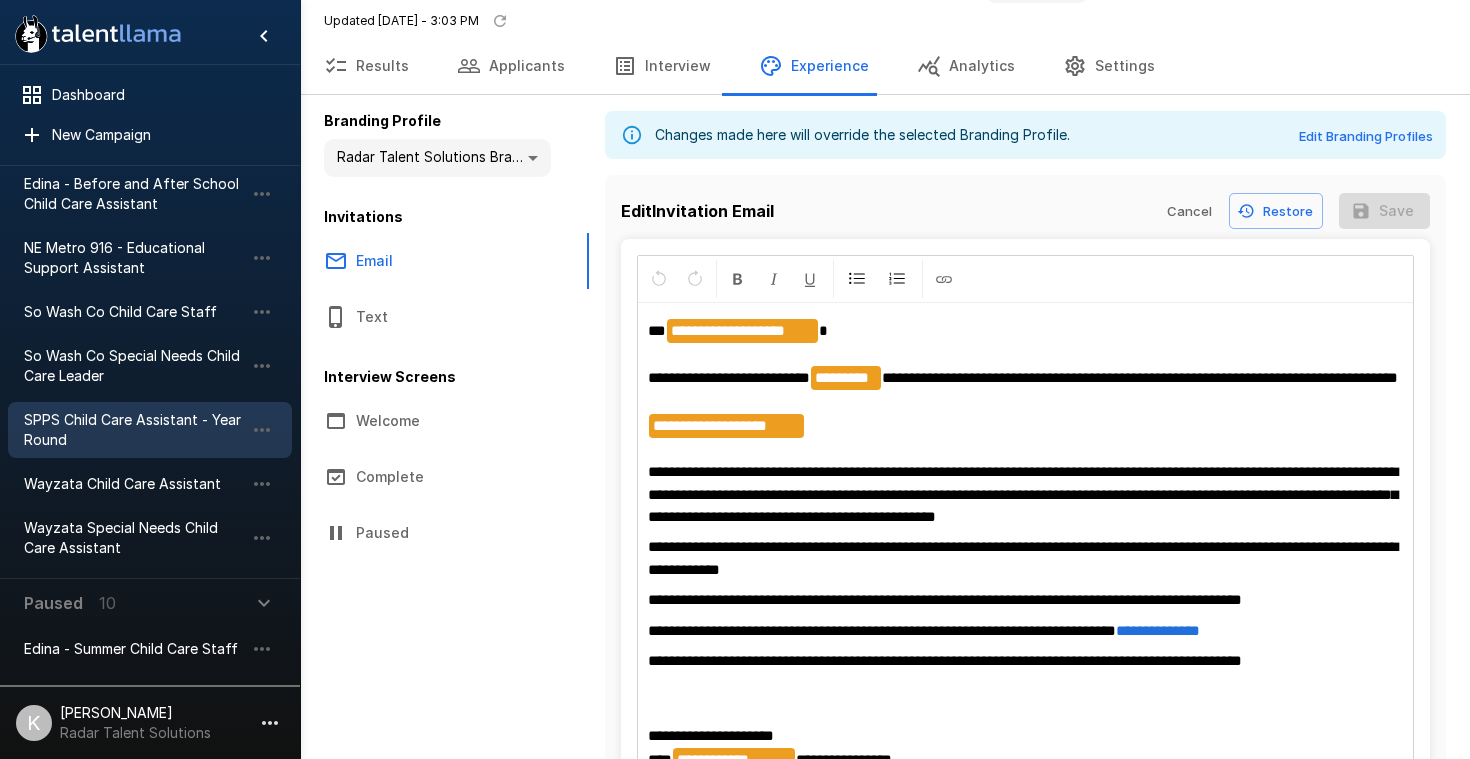 scroll, scrollTop: 0, scrollLeft: 0, axis: both 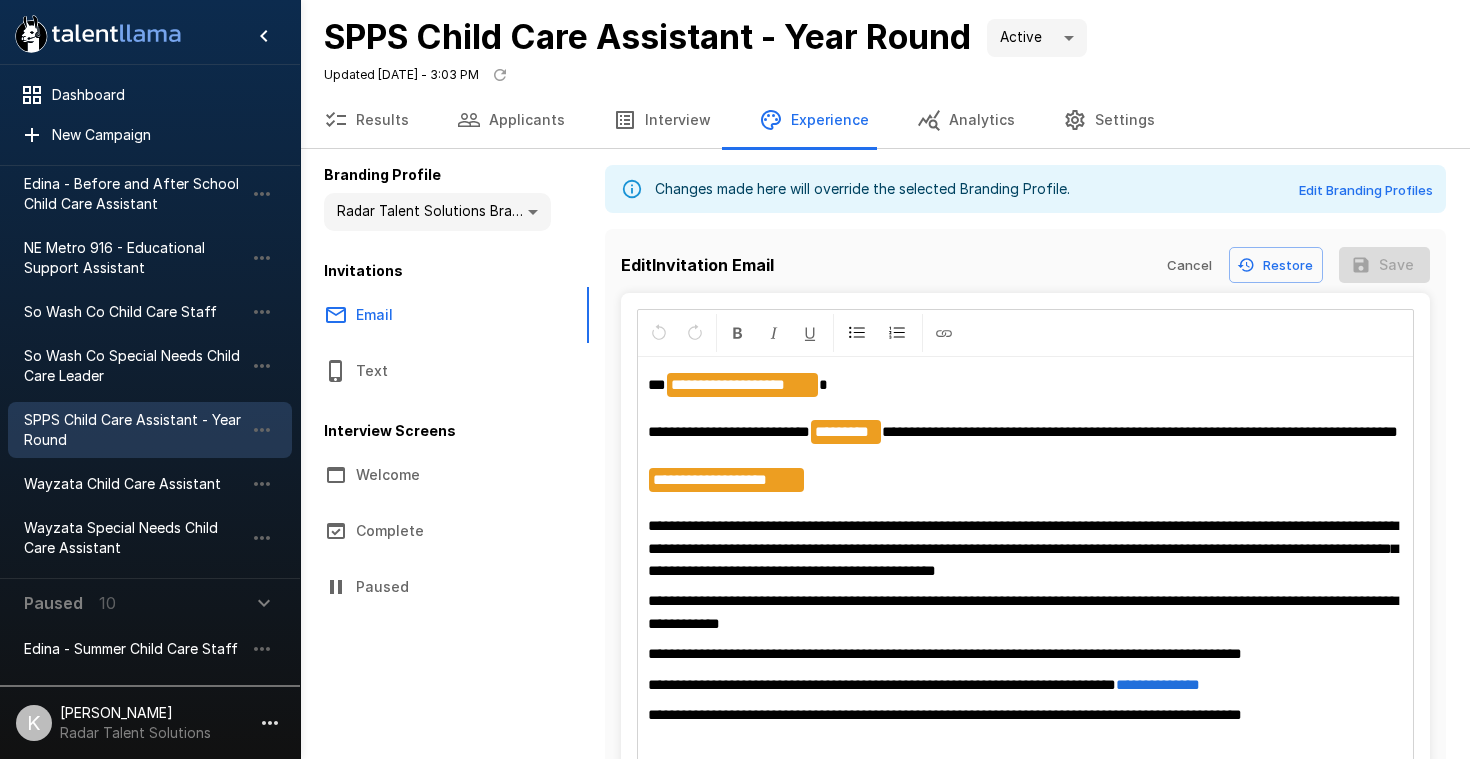 click on "Results" at bounding box center [366, 120] 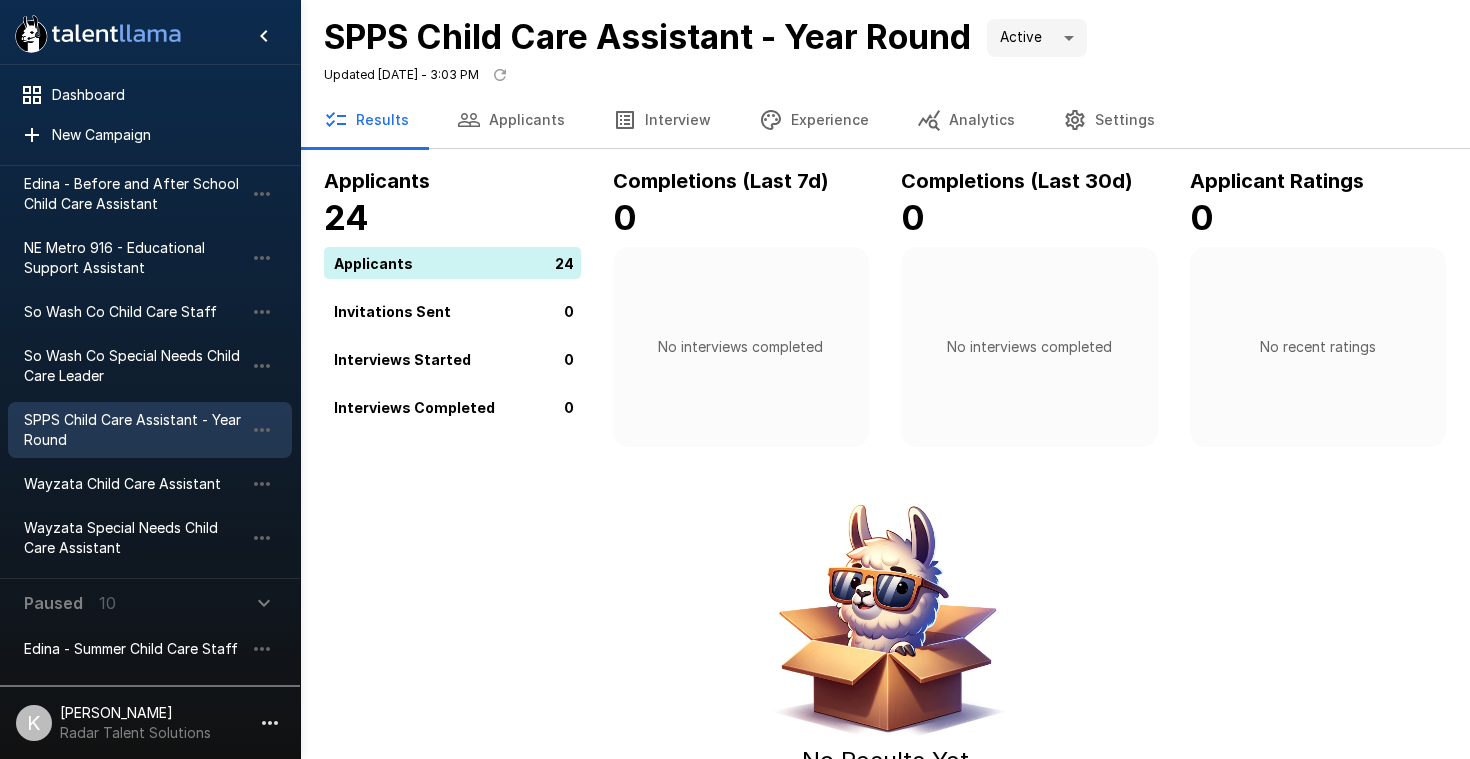 click on "Applicants" at bounding box center (511, 120) 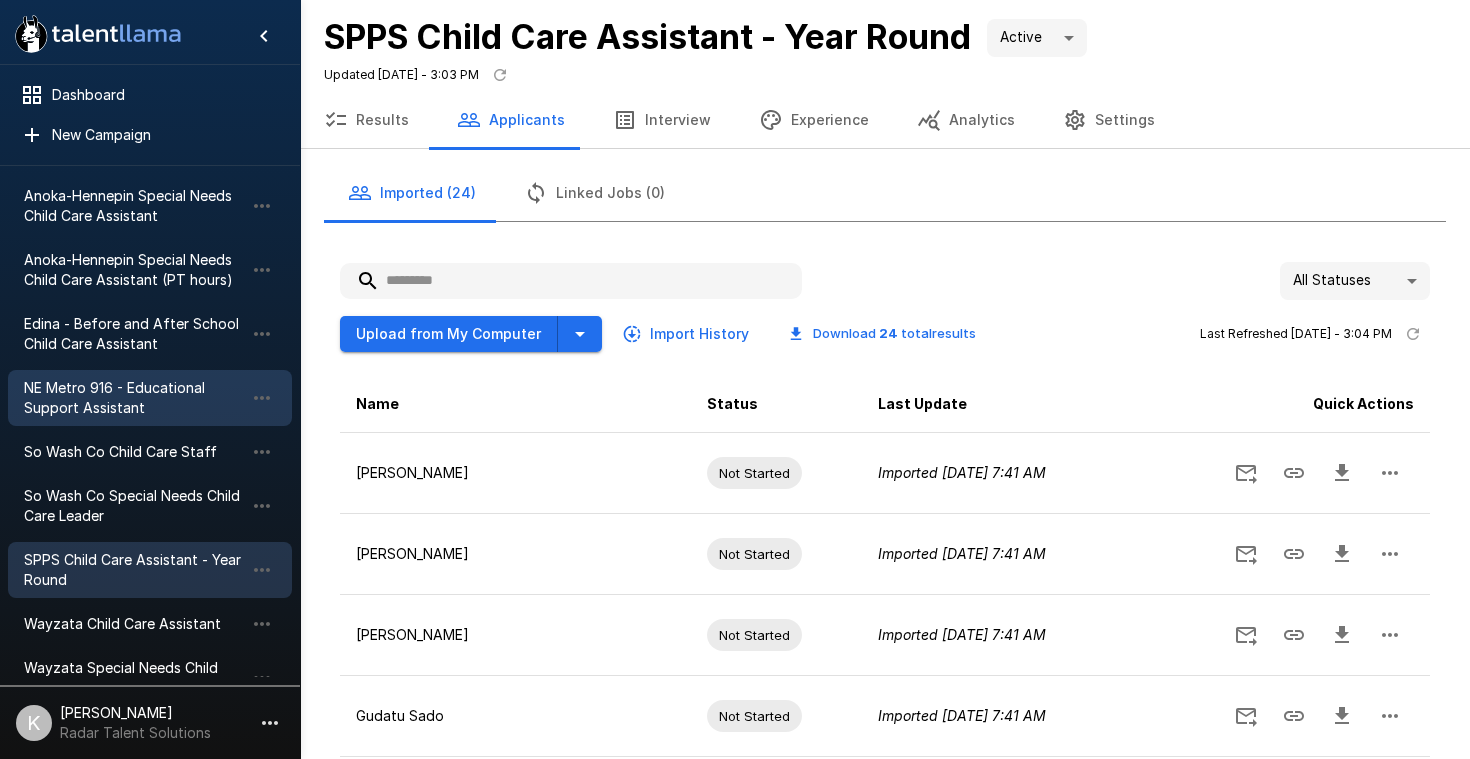 scroll, scrollTop: 288, scrollLeft: 0, axis: vertical 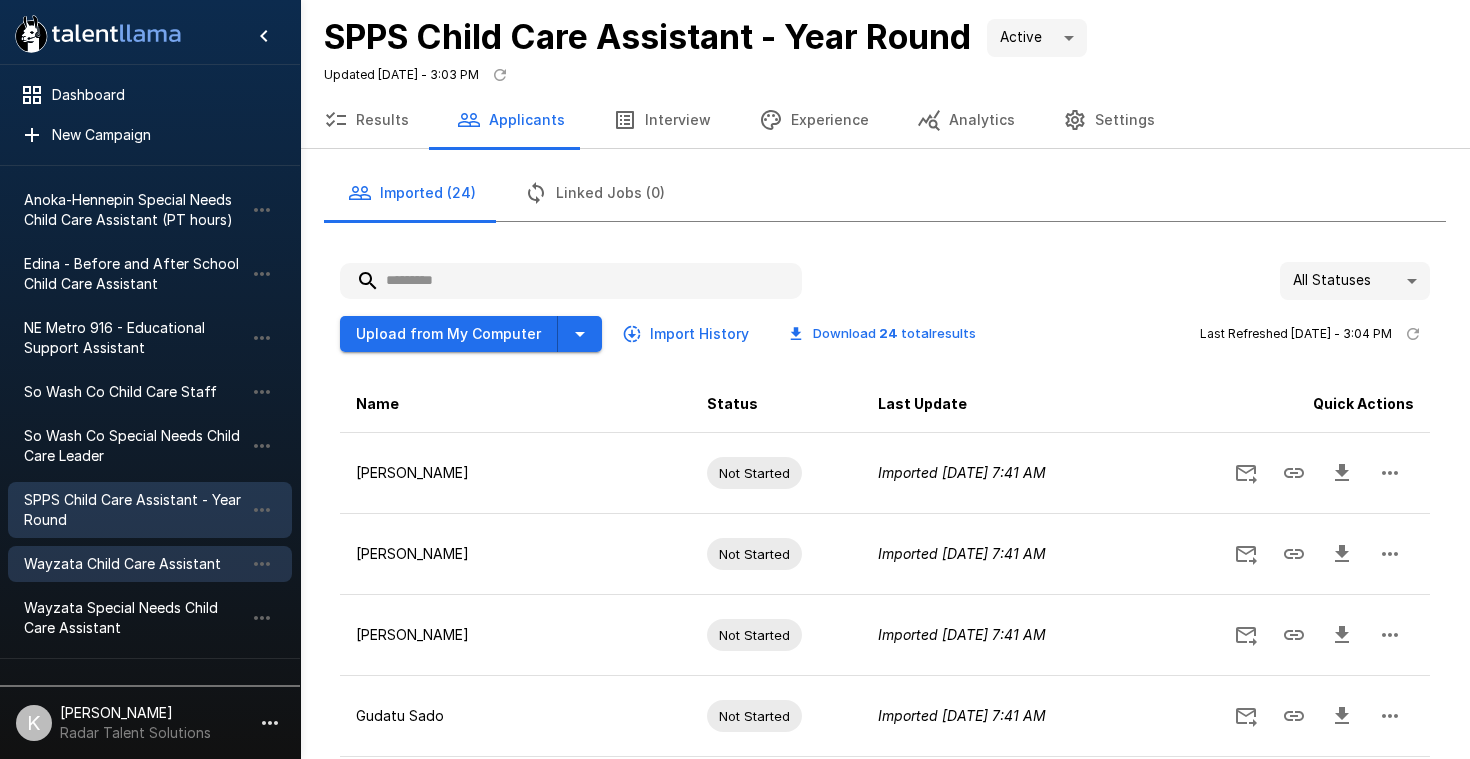 click on "Wayzata Child Care Assistant" at bounding box center (134, 564) 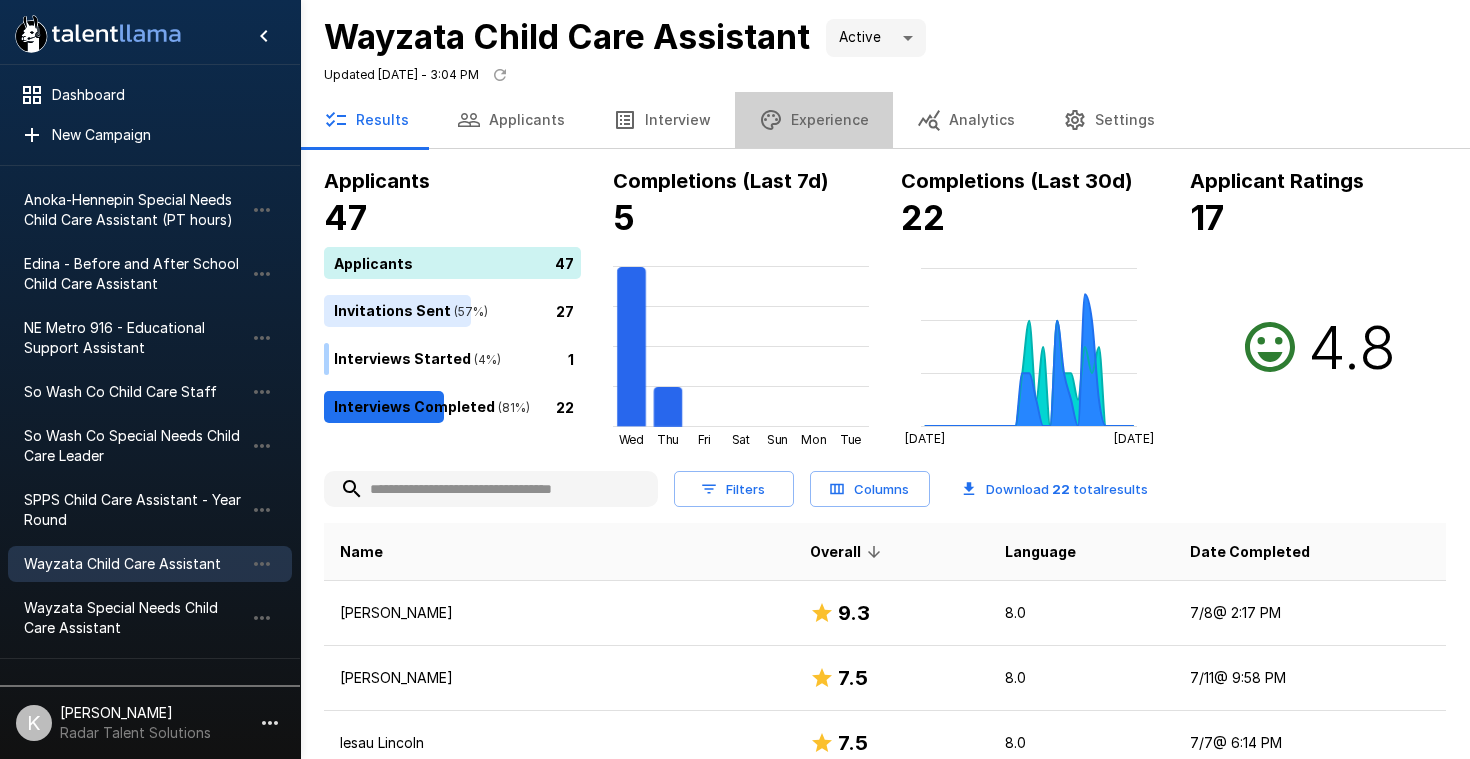click on "Experience" at bounding box center [814, 120] 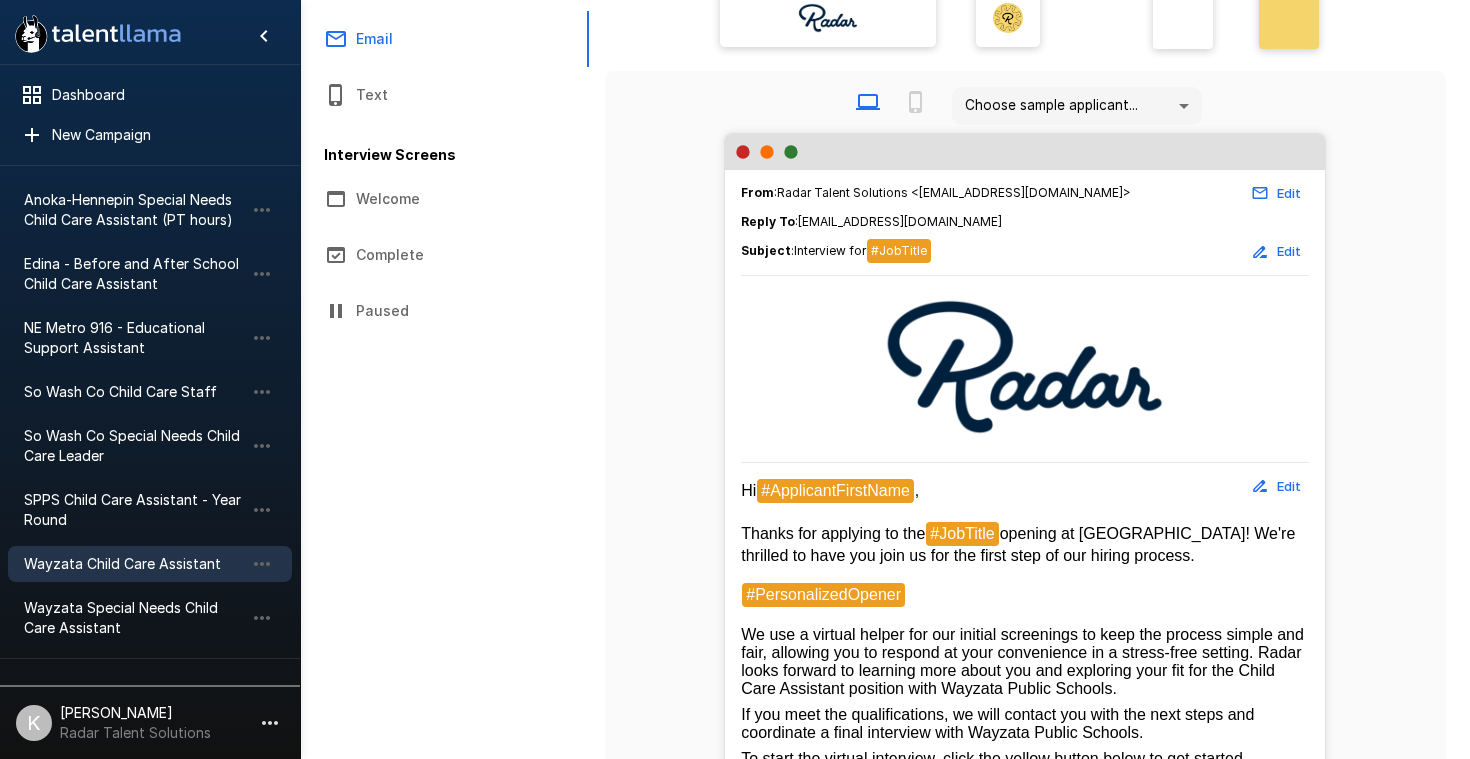 scroll, scrollTop: 232, scrollLeft: 0, axis: vertical 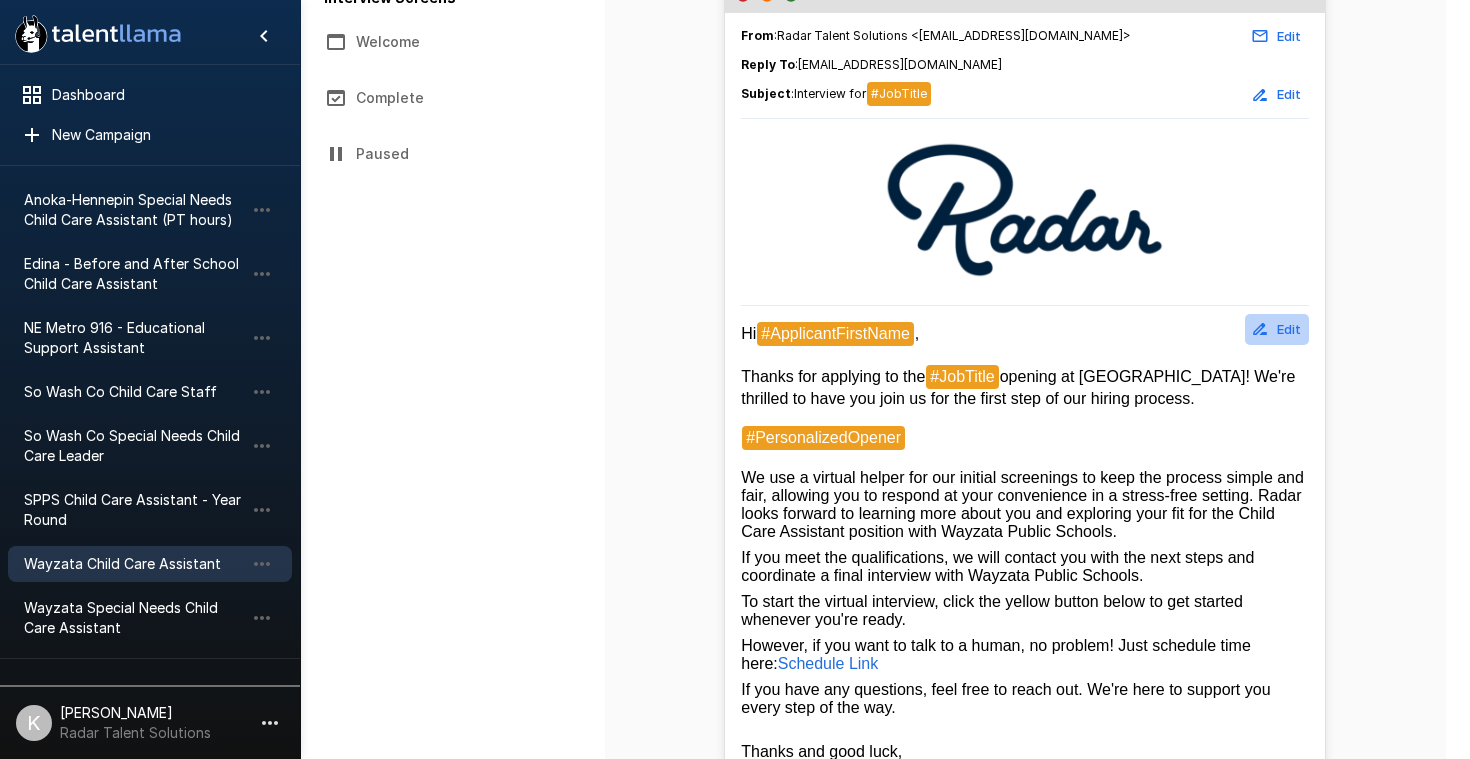 click on "Edit" at bounding box center (1277, 329) 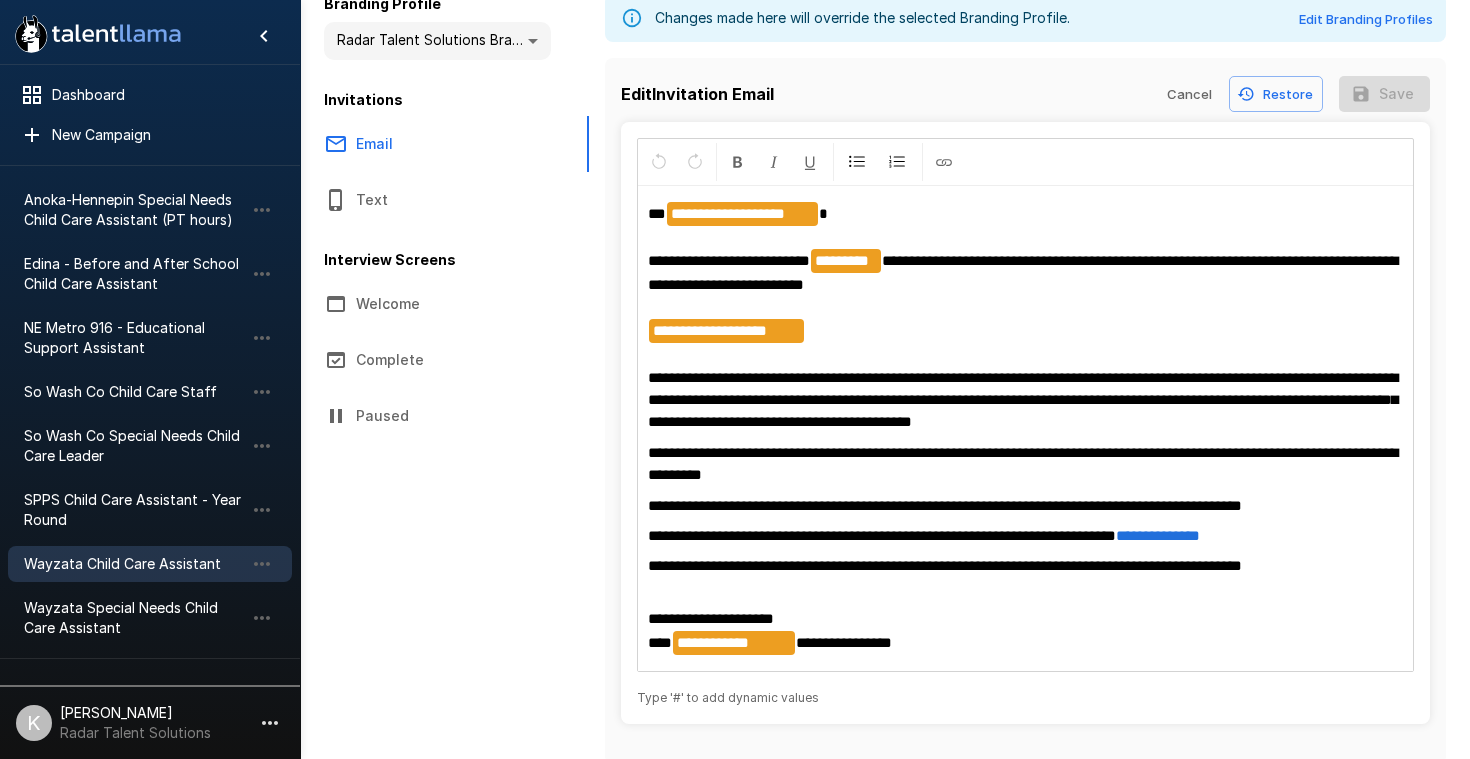 scroll, scrollTop: 199, scrollLeft: 0, axis: vertical 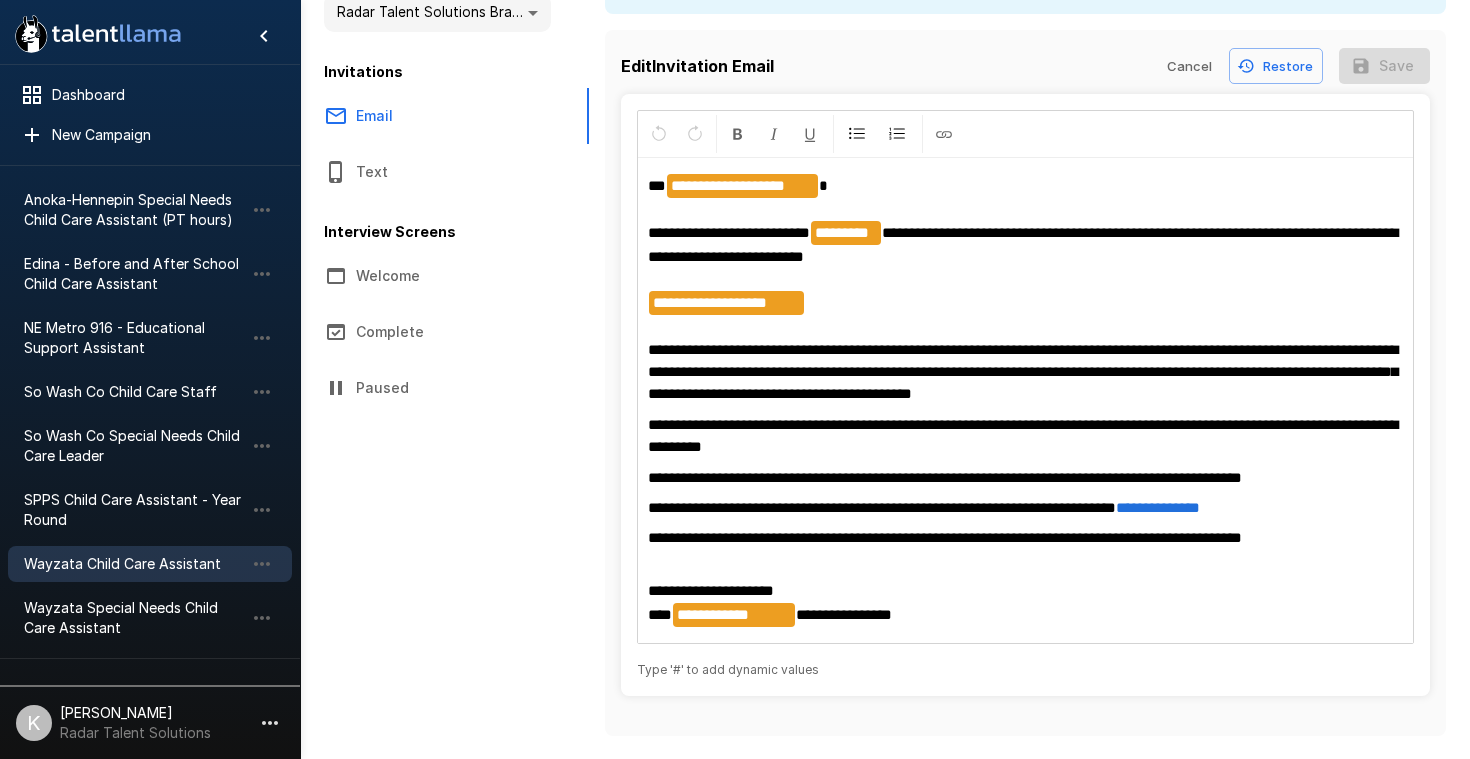 click on "**********" at bounding box center (1023, 372) 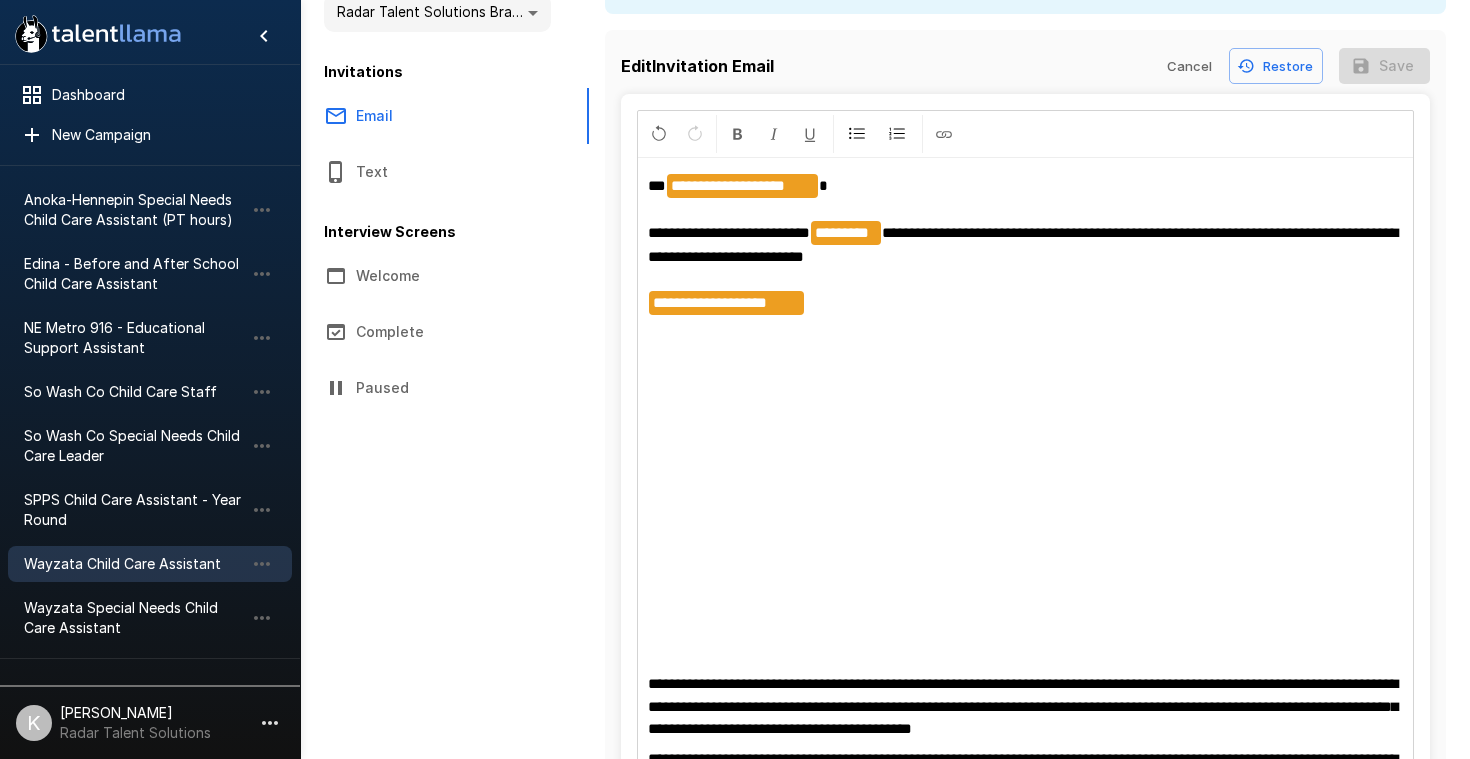 click on "**********" at bounding box center (1026, 267) 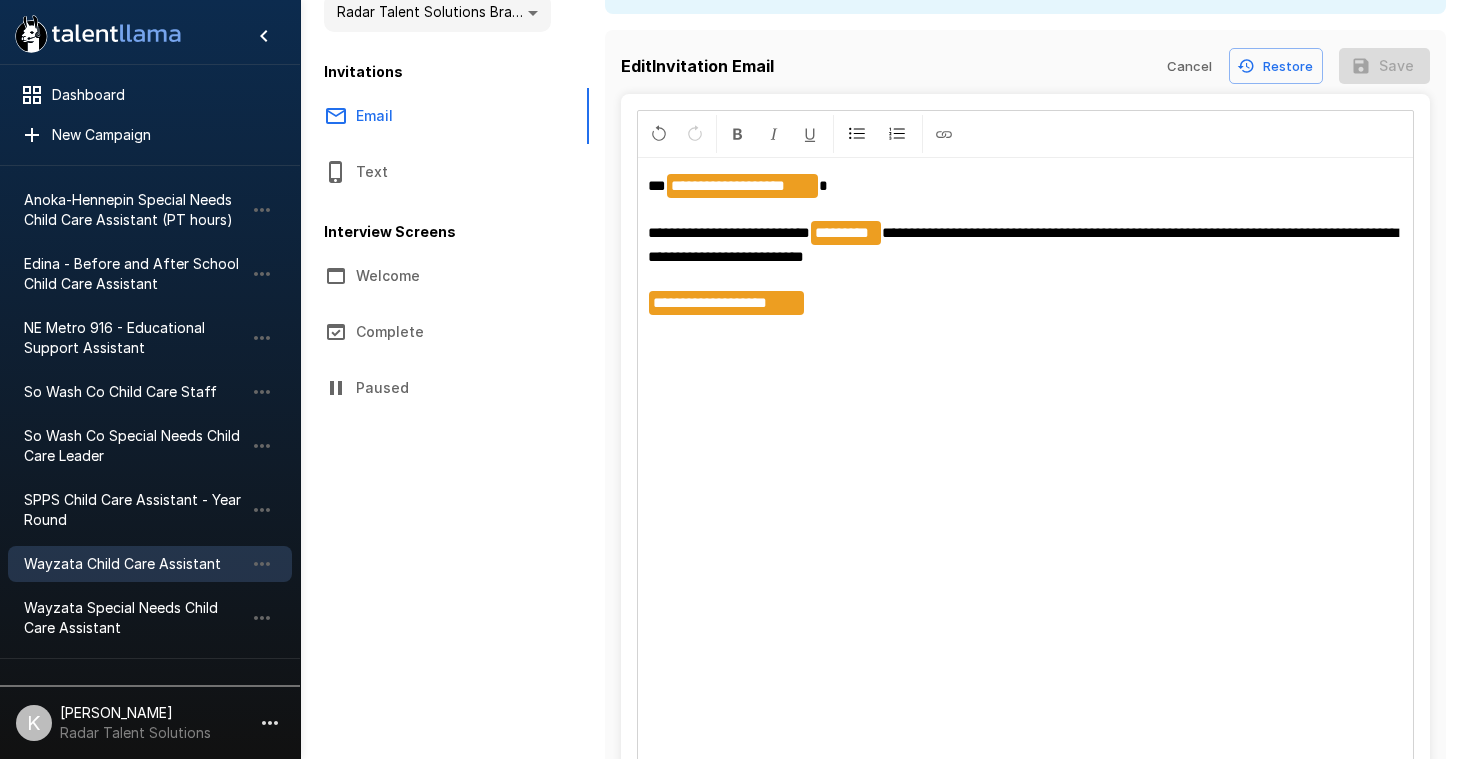 click on "**********" at bounding box center [1026, 267] 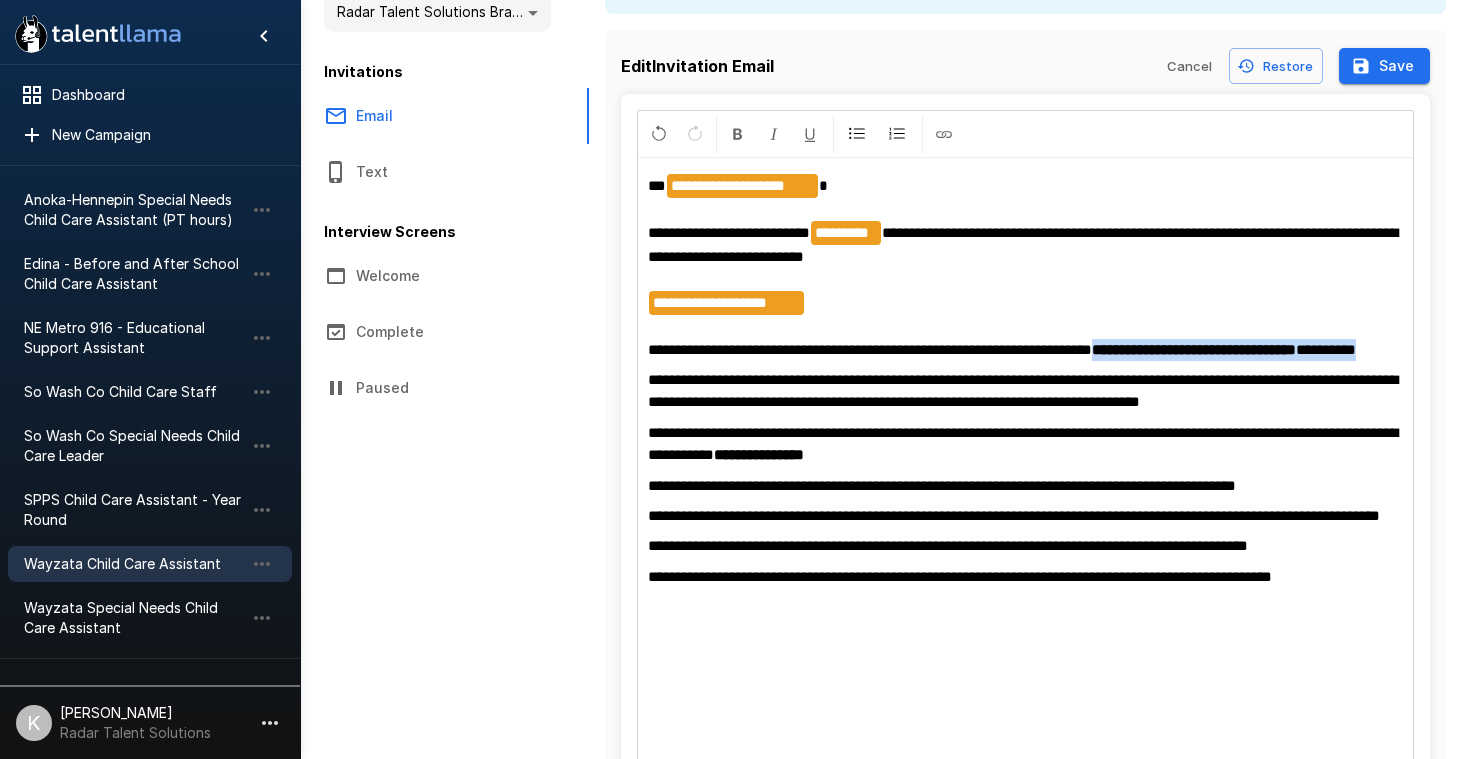 drag, startPoint x: 1146, startPoint y: 346, endPoint x: 1187, endPoint y: 361, distance: 43.65776 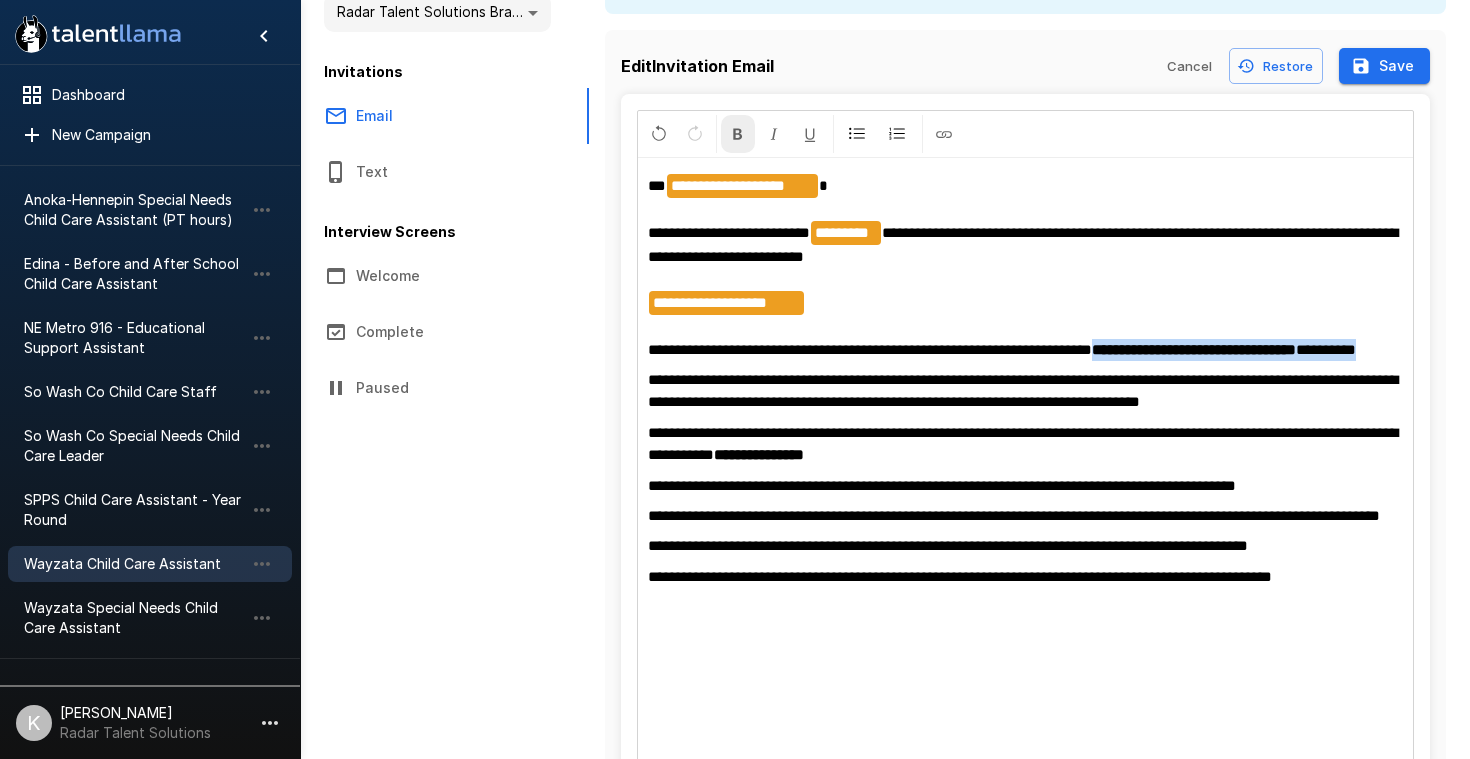 click at bounding box center [738, 134] 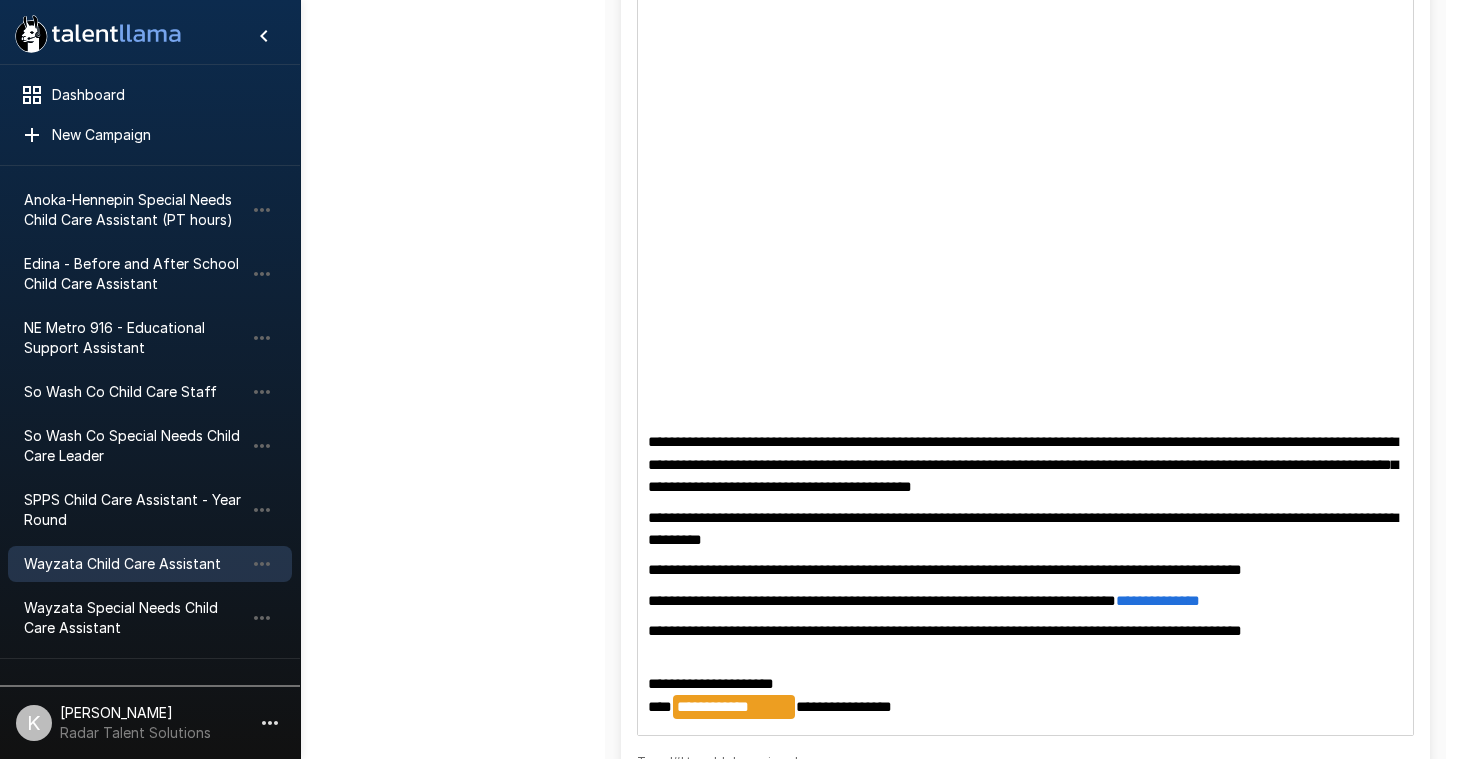 scroll, scrollTop: 958, scrollLeft: 0, axis: vertical 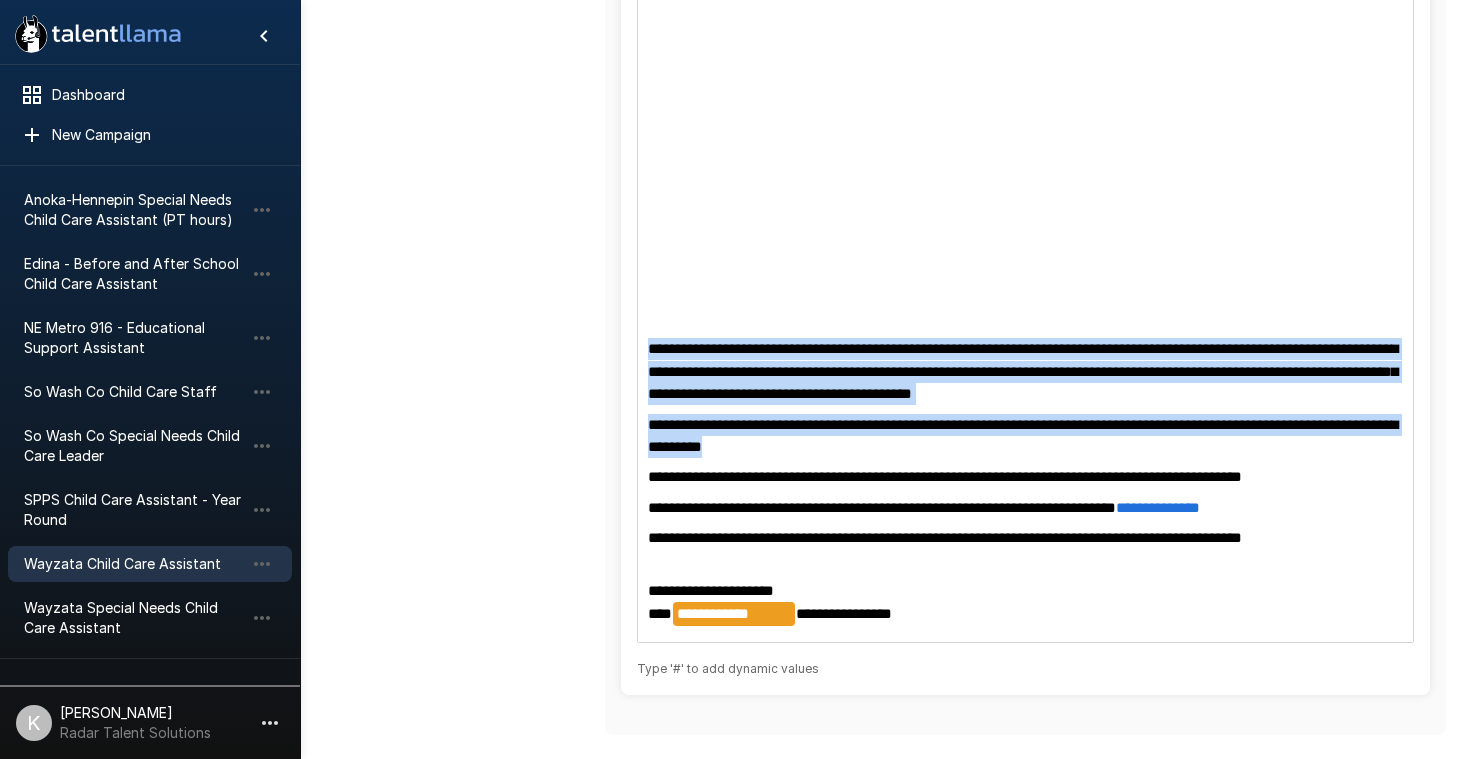 drag, startPoint x: 650, startPoint y: 346, endPoint x: 819, endPoint y: 448, distance: 197.39554 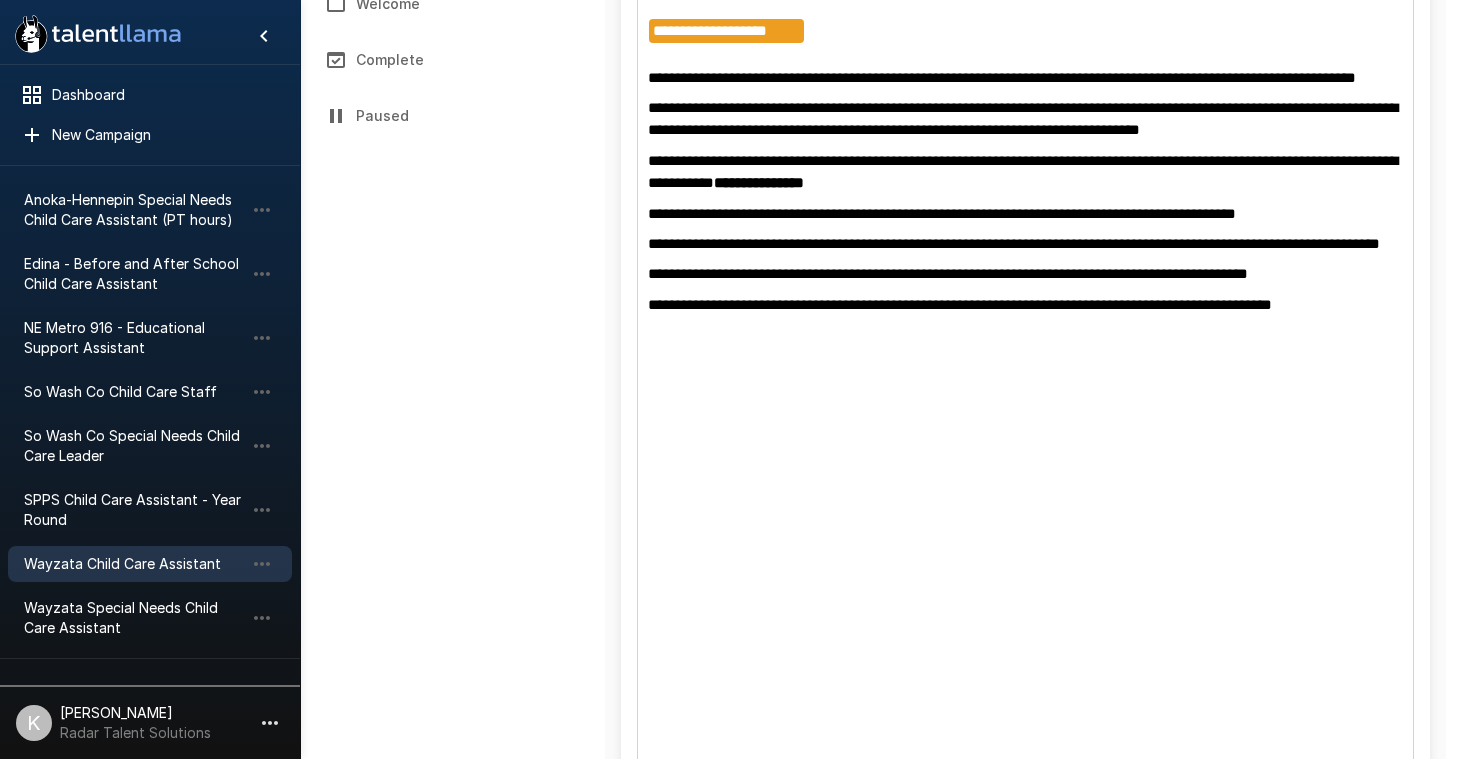 scroll, scrollTop: 860, scrollLeft: 0, axis: vertical 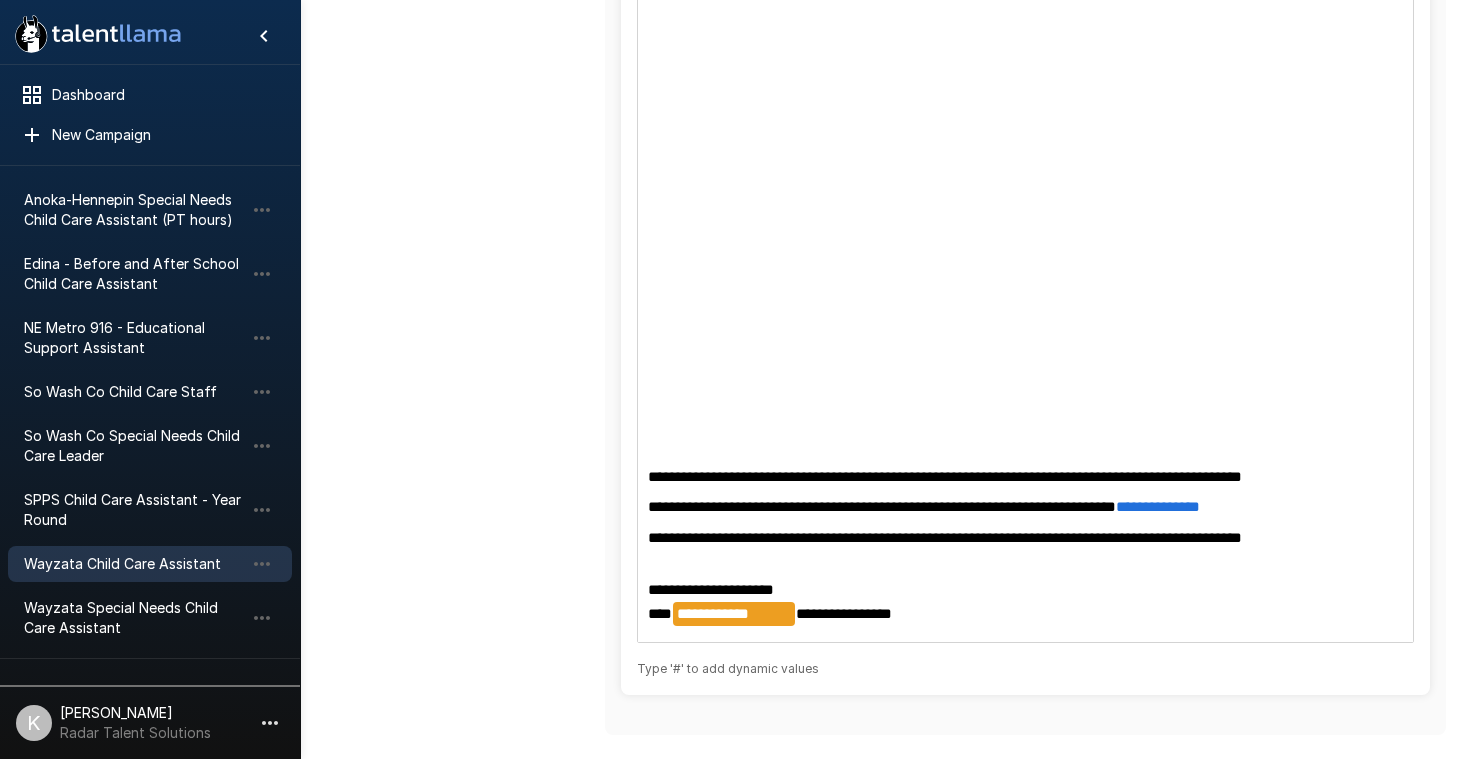 click on "**********" at bounding box center [1158, 506] 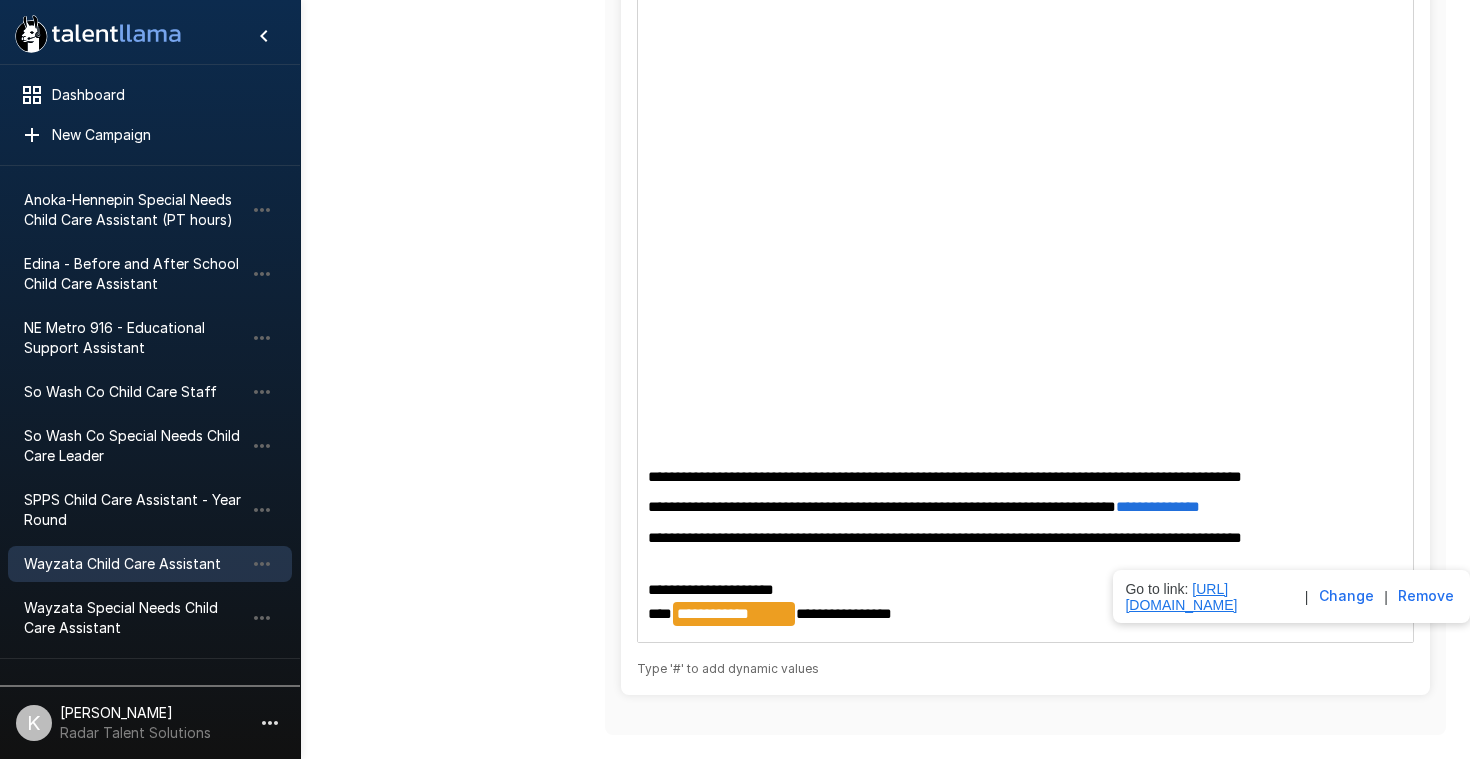 click on "[URL][DOMAIN_NAME]" at bounding box center (1181, 597) 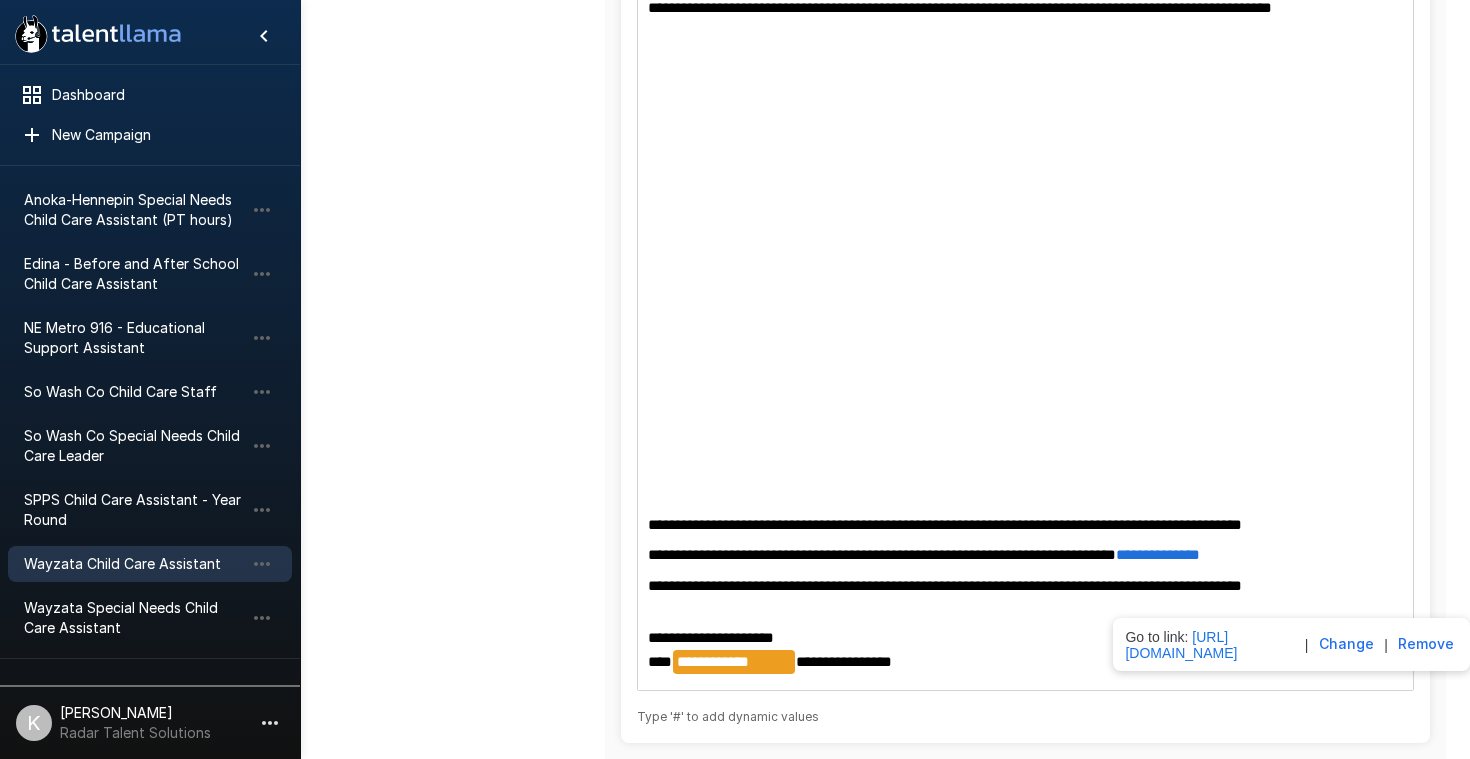scroll, scrollTop: 537, scrollLeft: 0, axis: vertical 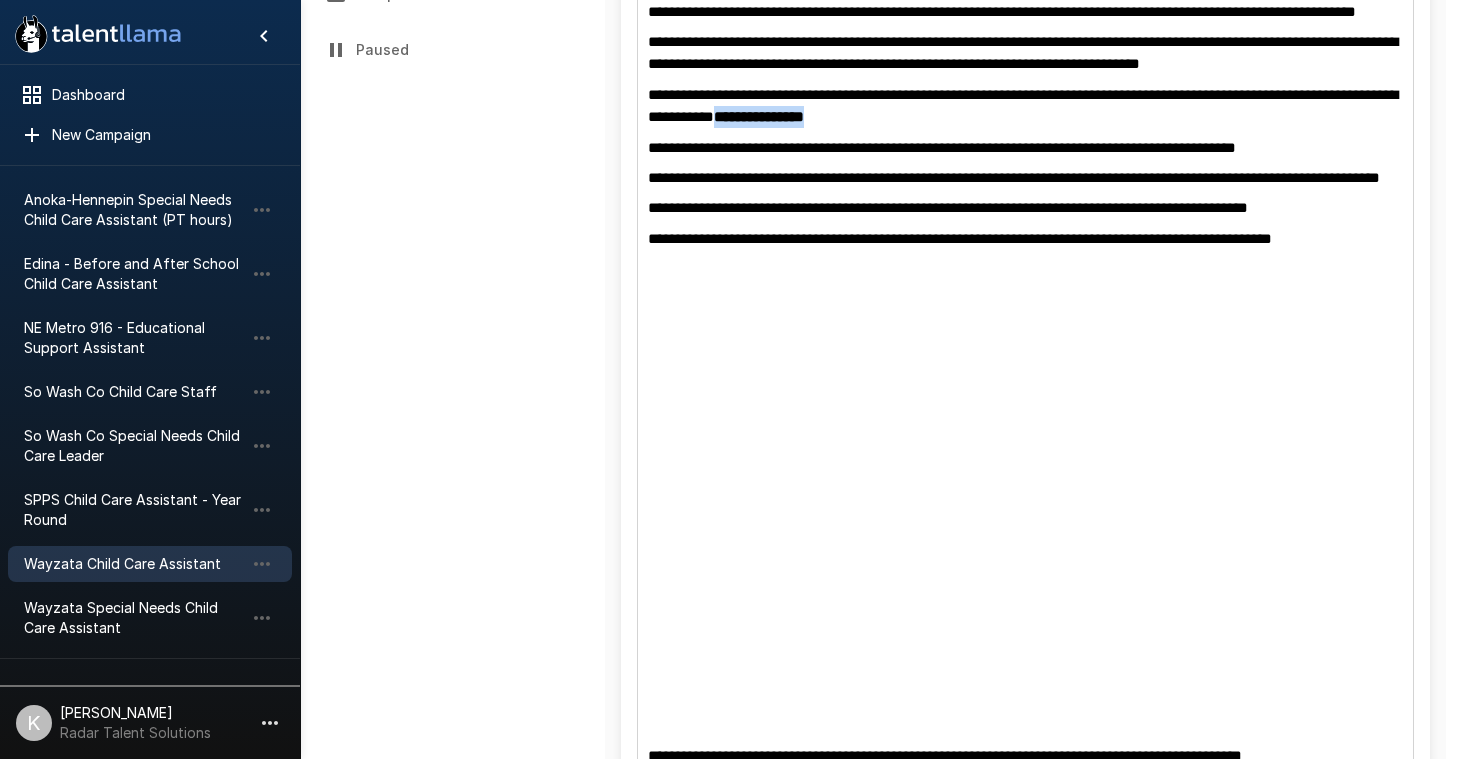 drag, startPoint x: 849, startPoint y: 135, endPoint x: 978, endPoint y: 137, distance: 129.0155 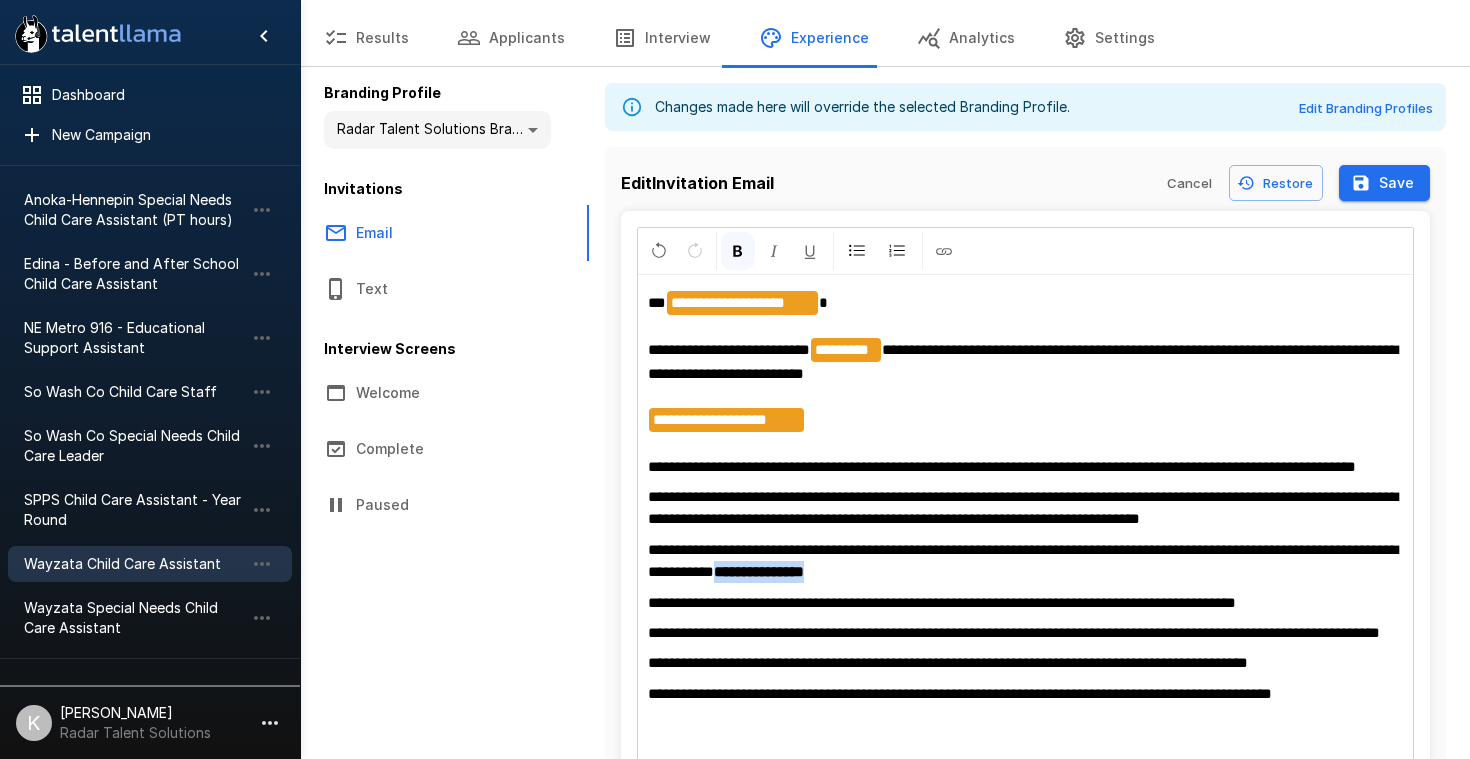 scroll, scrollTop: 97, scrollLeft: 0, axis: vertical 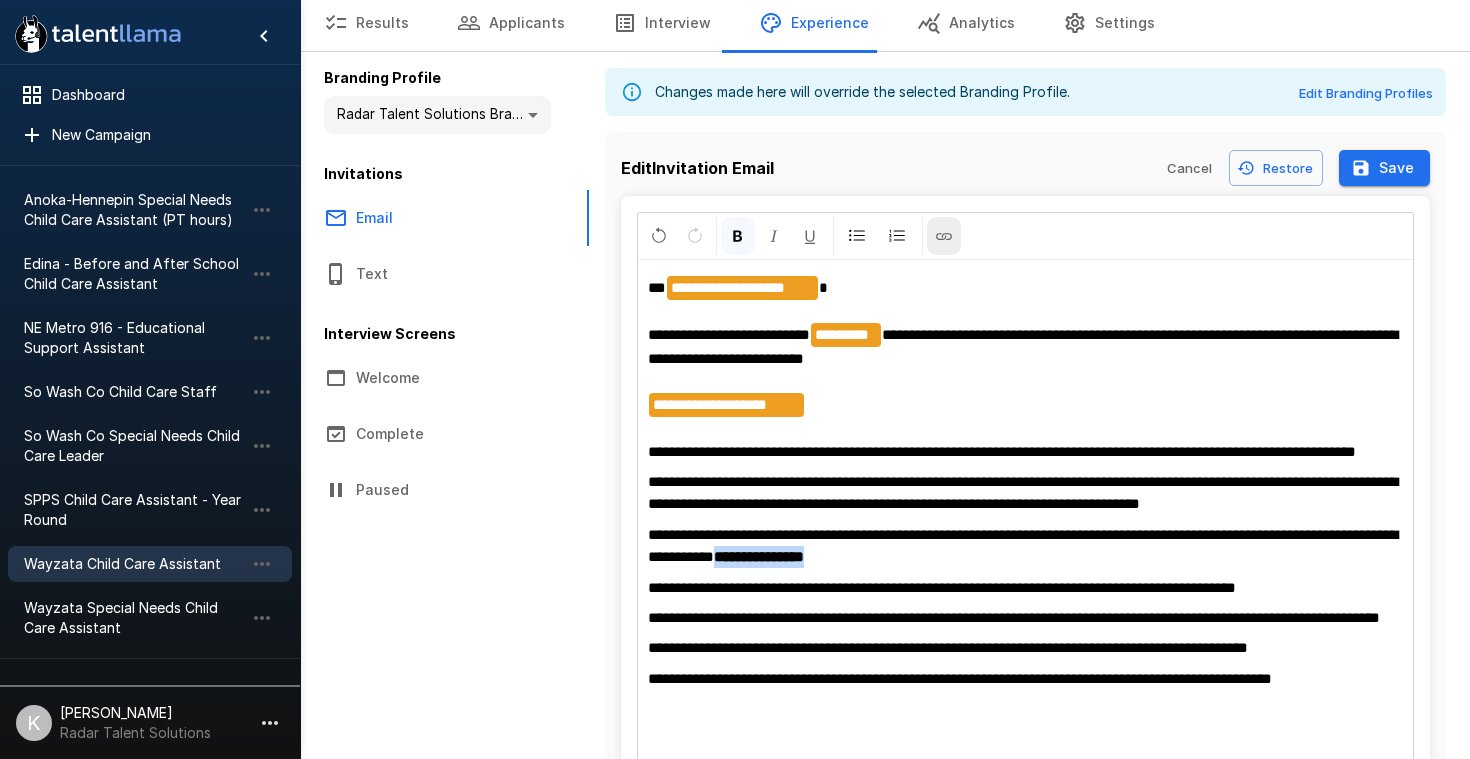 click at bounding box center (944, 236) 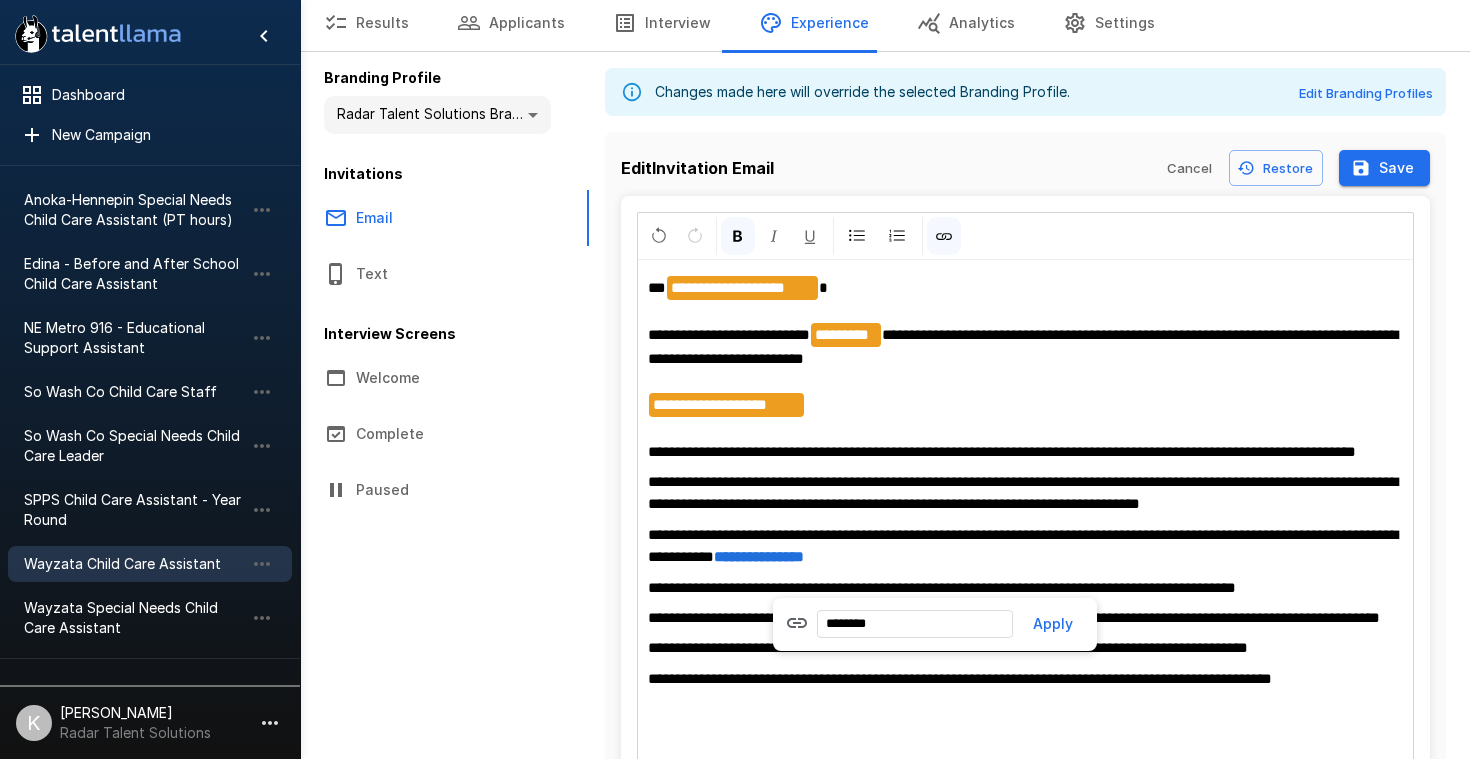 drag, startPoint x: 875, startPoint y: 618, endPoint x: 791, endPoint y: 617, distance: 84.00595 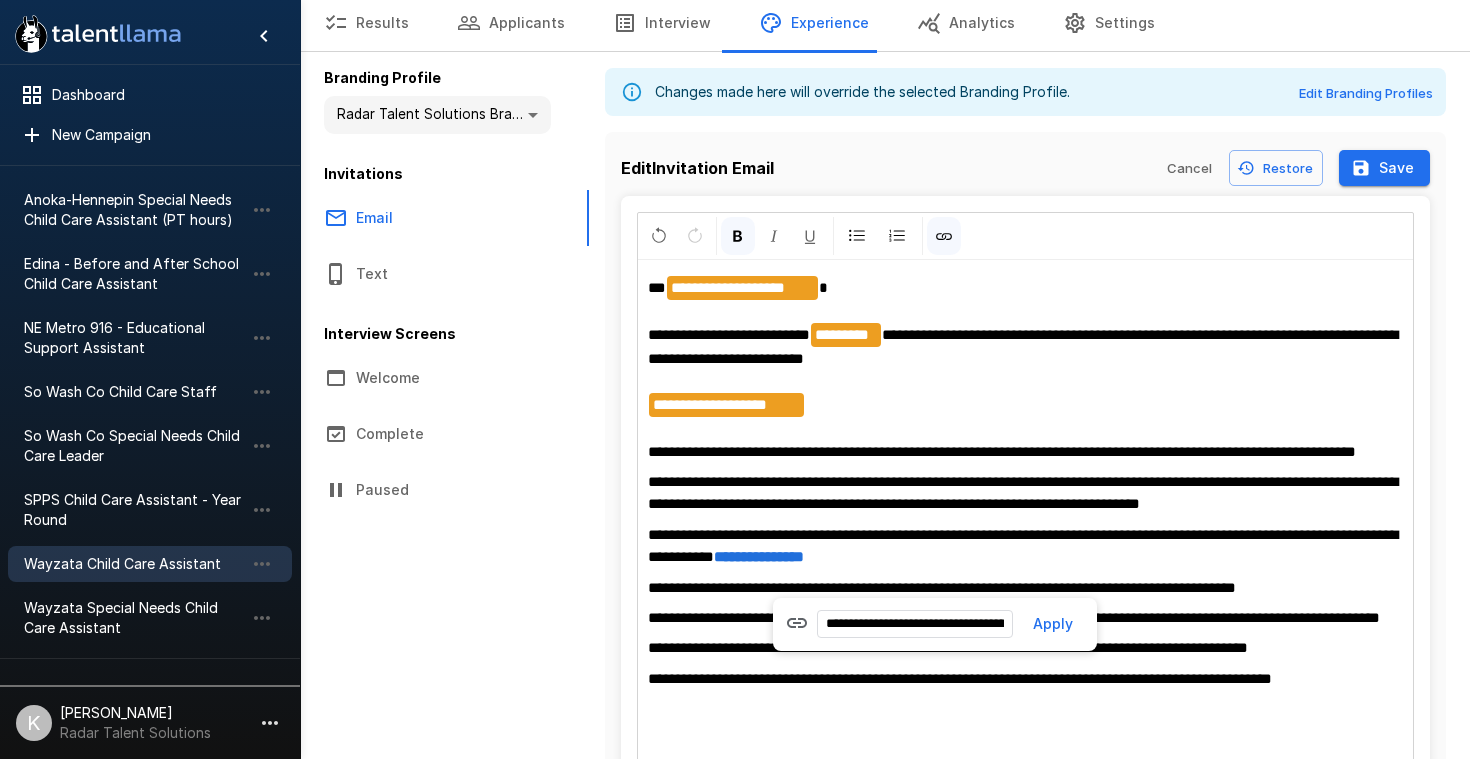 scroll, scrollTop: 0, scrollLeft: 164, axis: horizontal 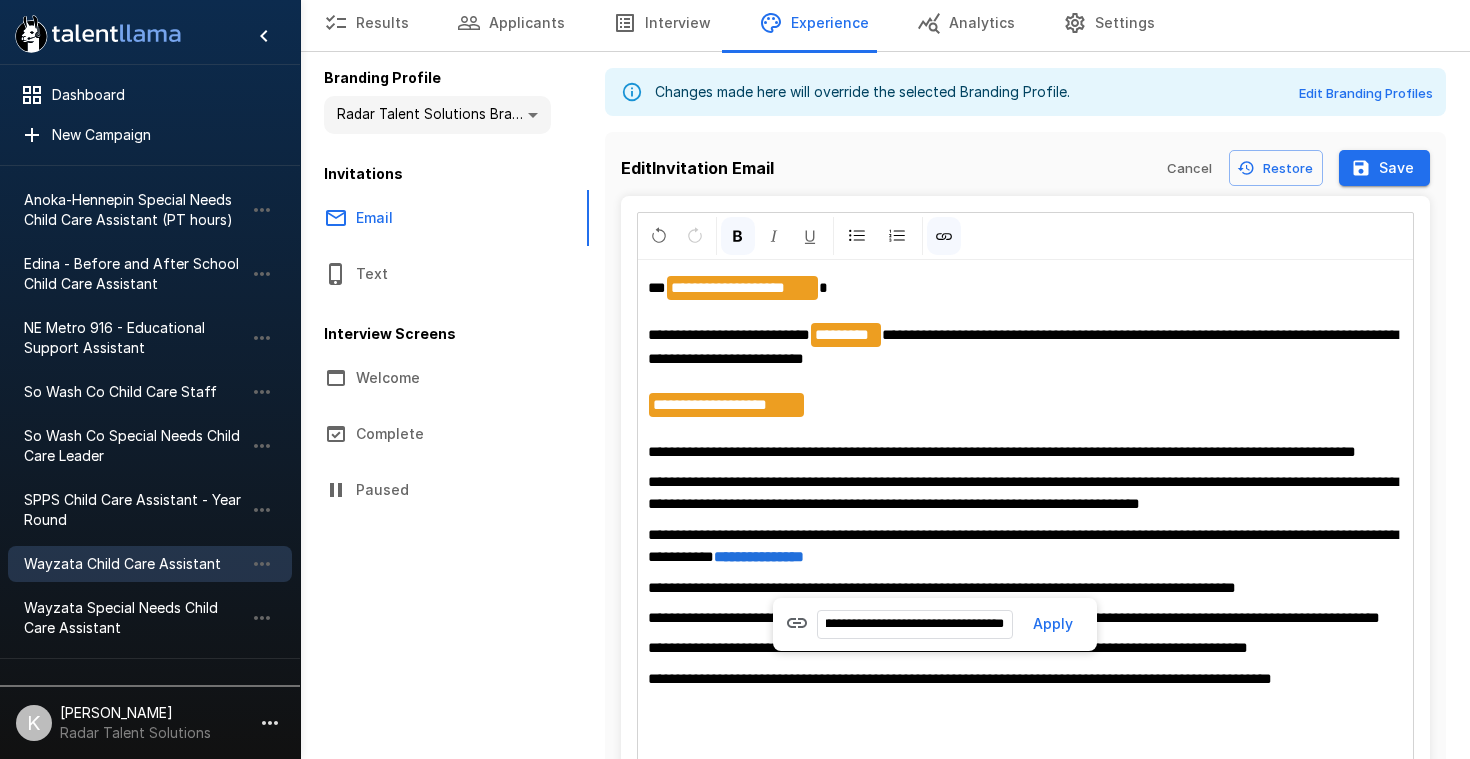 type on "**********" 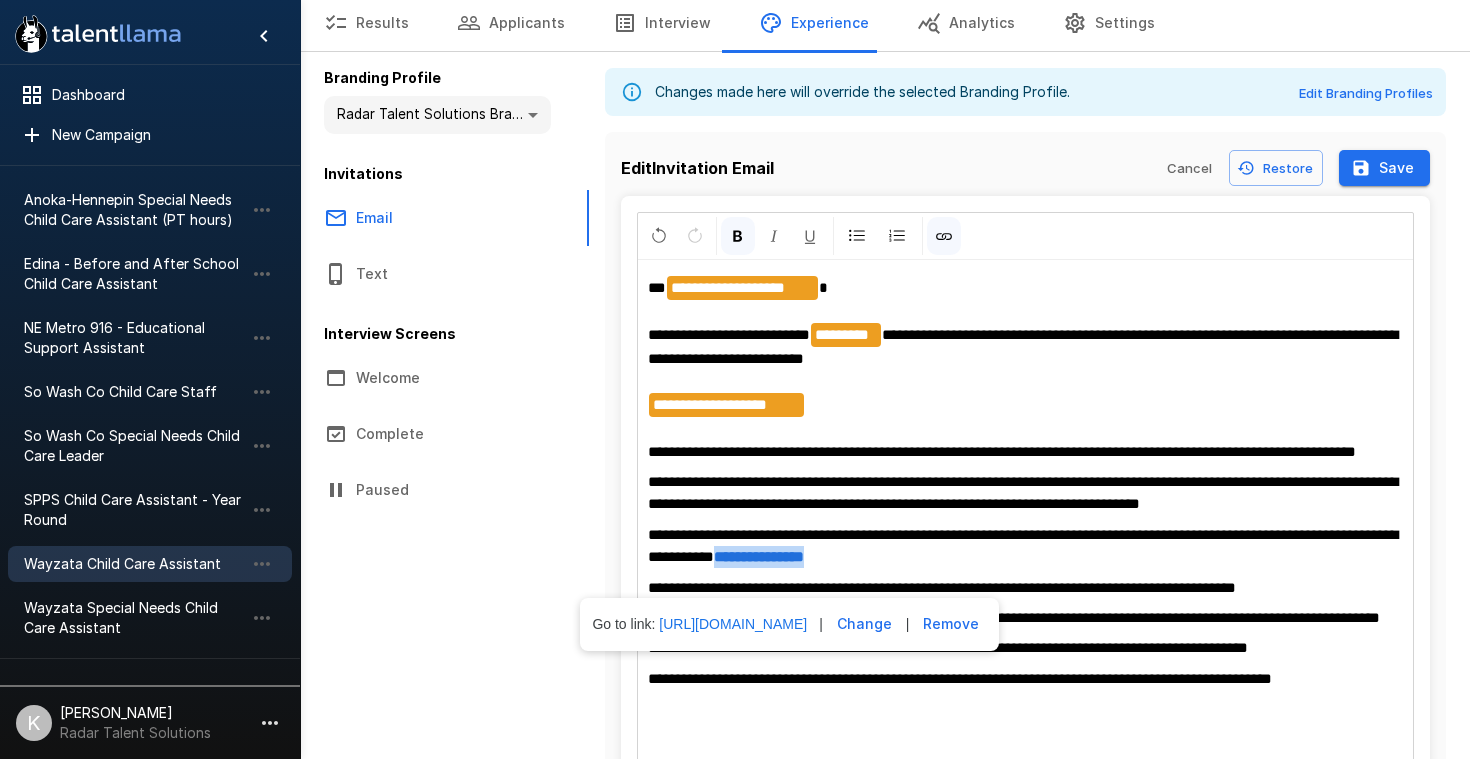 click on "**********" at bounding box center (1026, 546) 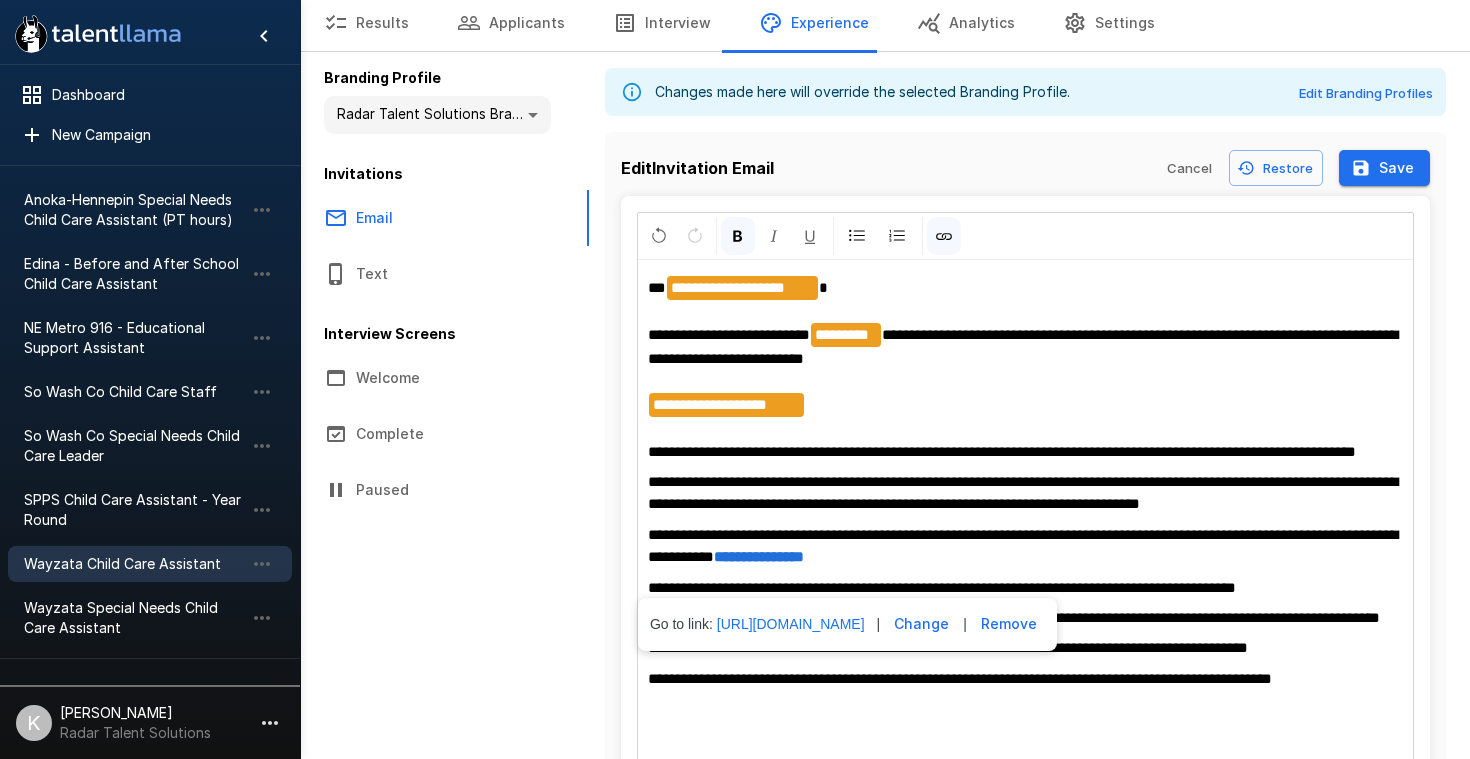 click on "**********" at bounding box center (759, 556) 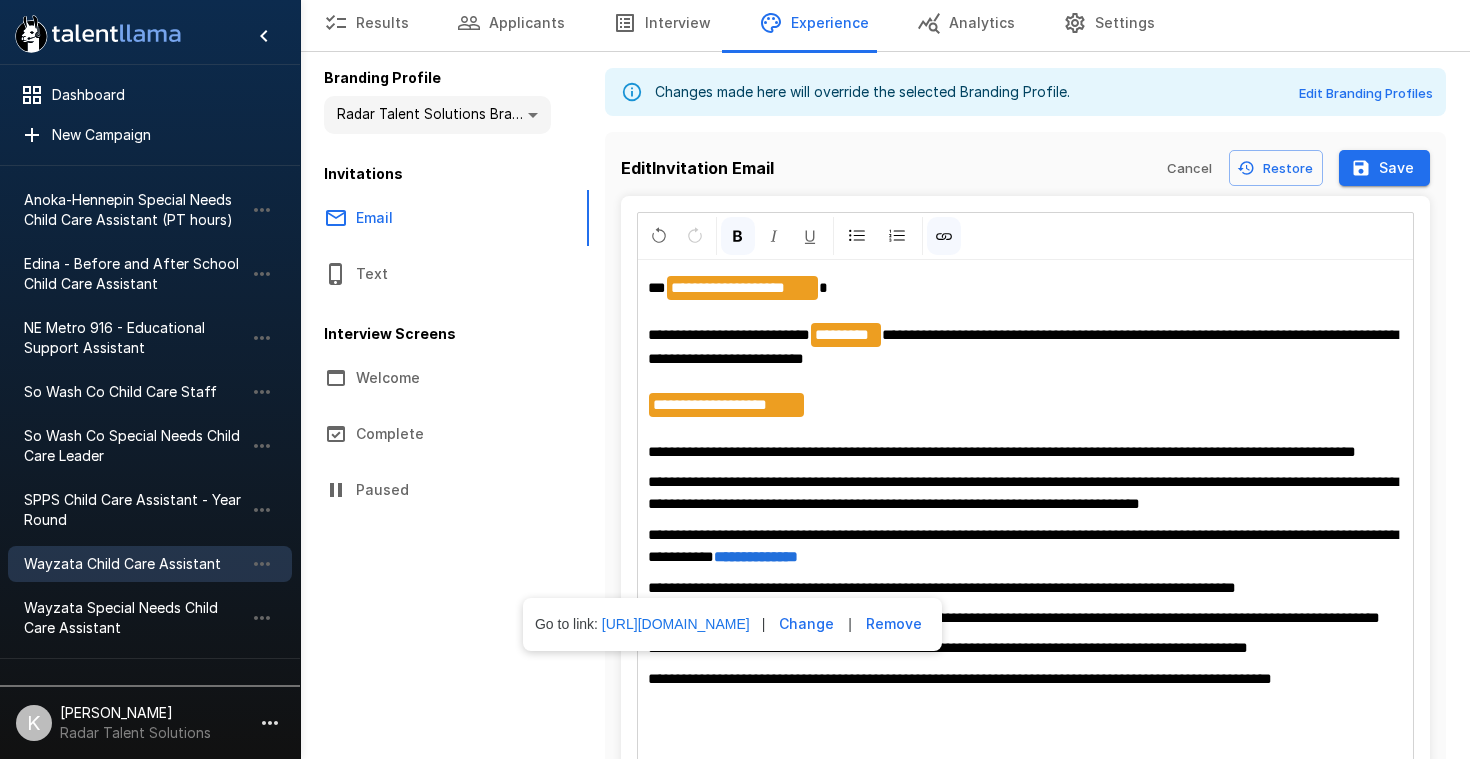 click on "**********" at bounding box center (1026, 546) 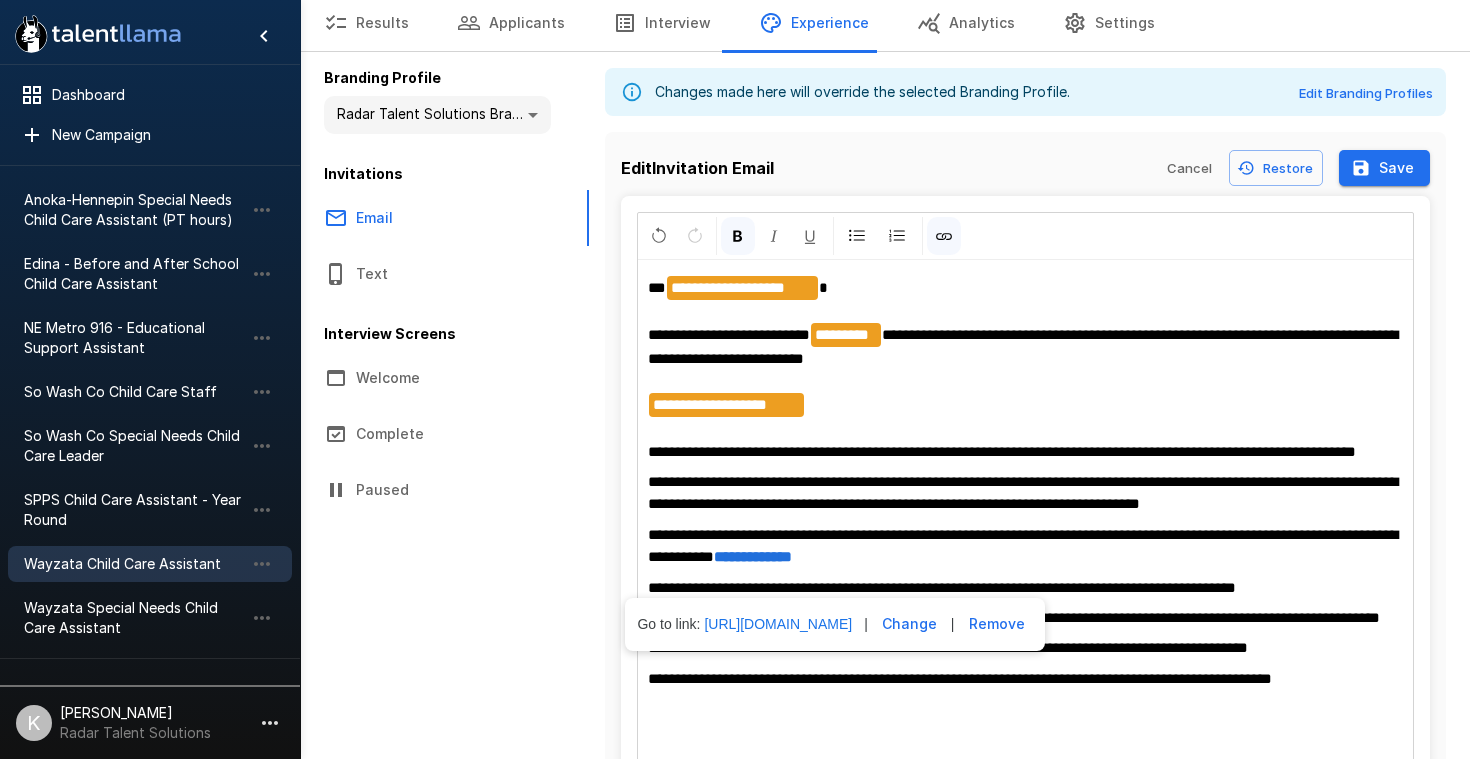 click on "**********" at bounding box center (1026, 369) 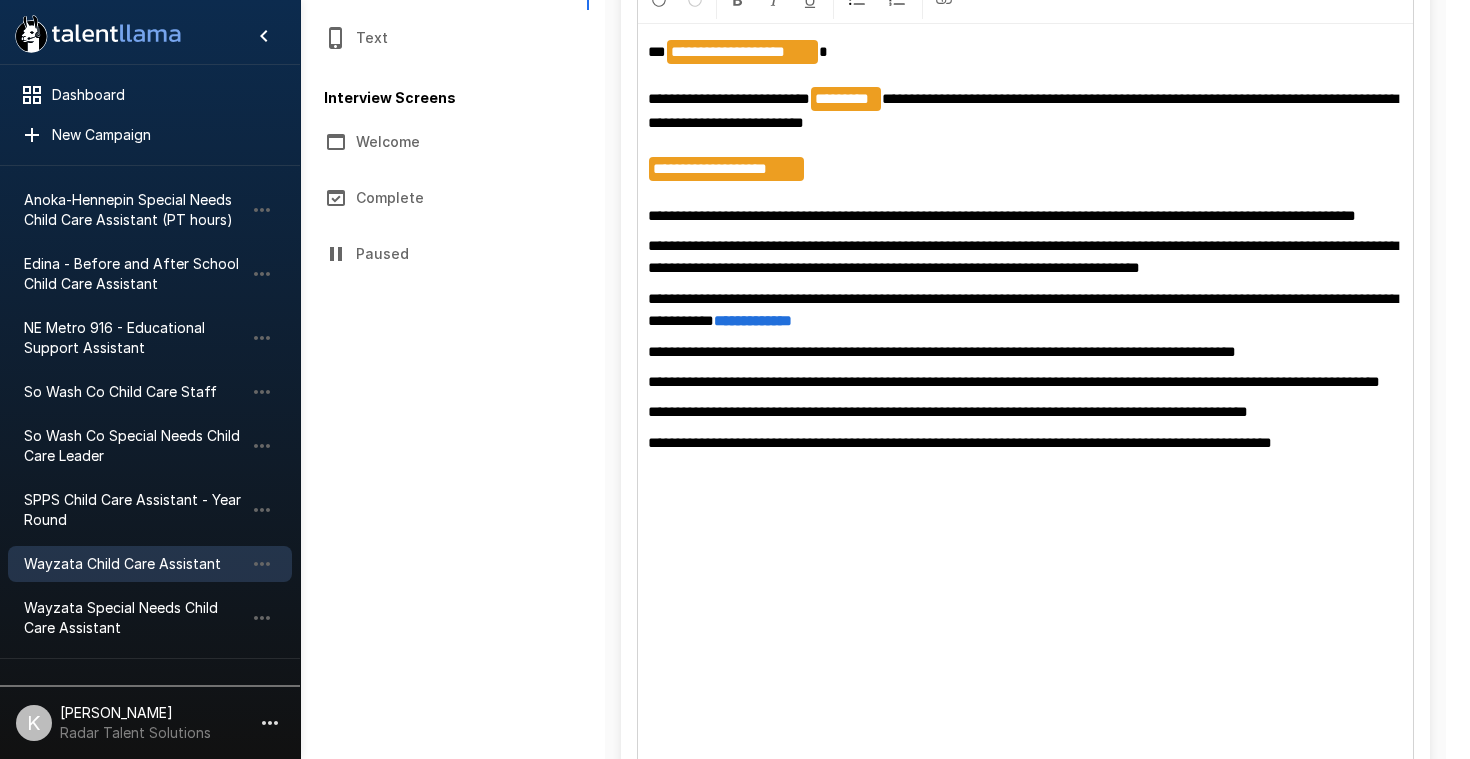 scroll, scrollTop: 387, scrollLeft: 0, axis: vertical 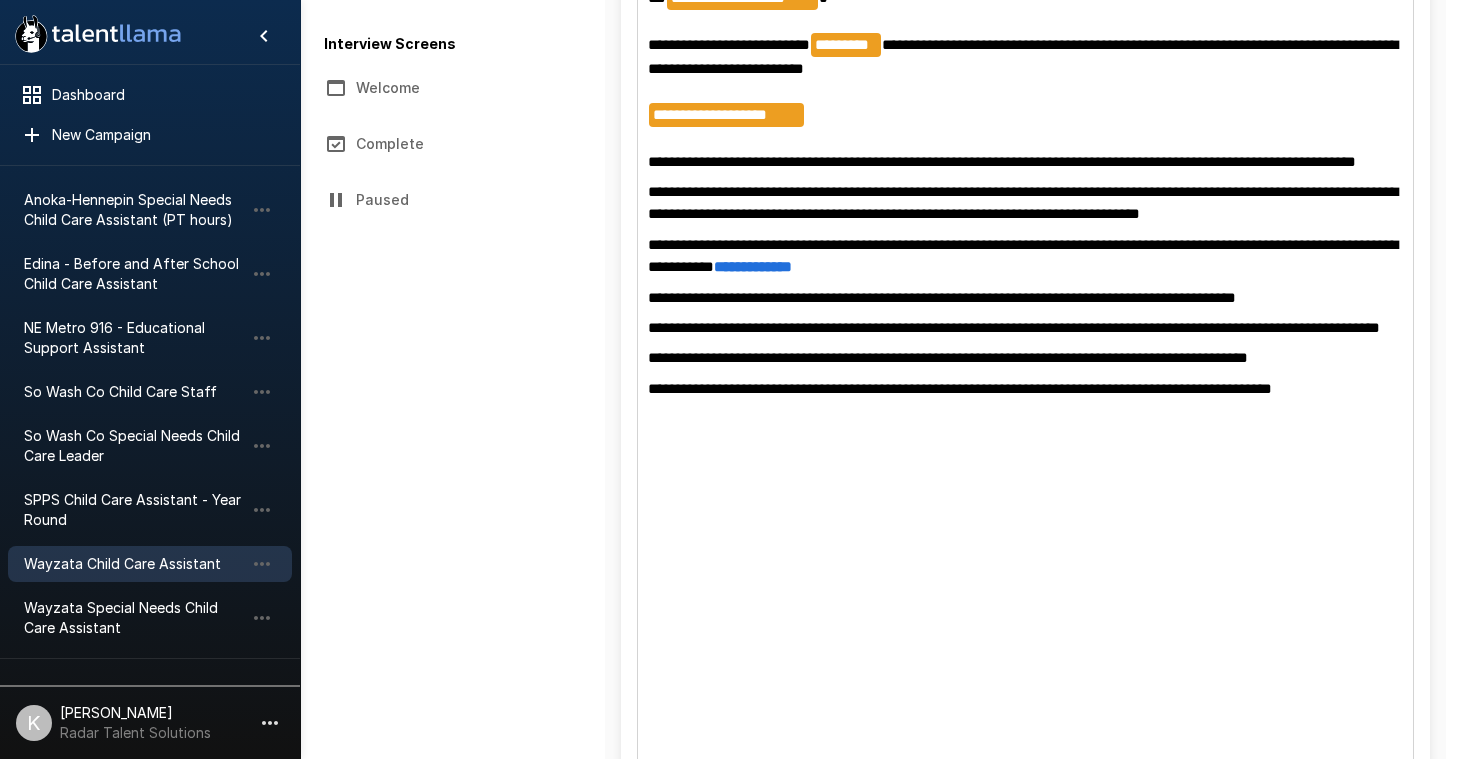 drag, startPoint x: 656, startPoint y: 461, endPoint x: 661, endPoint y: 490, distance: 29.427877 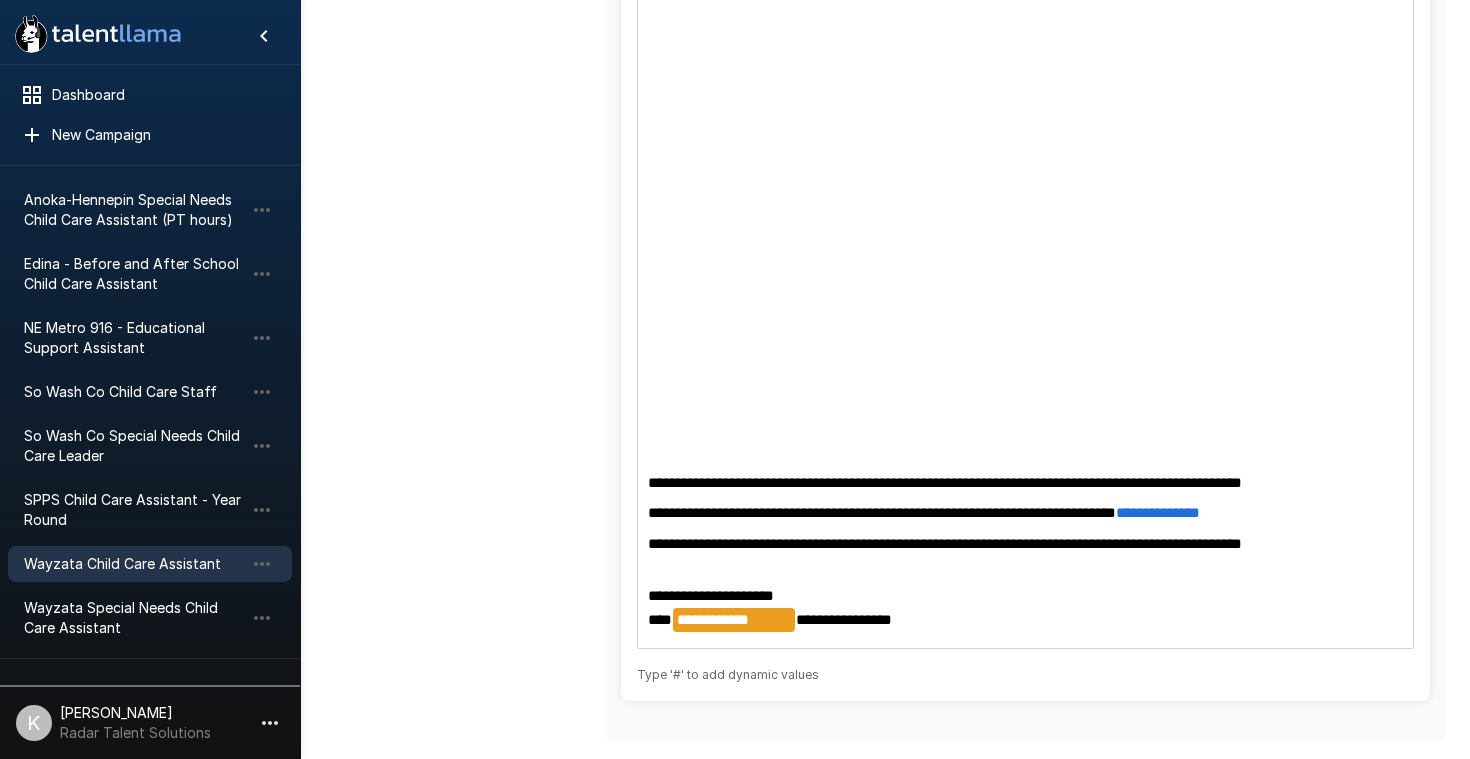 scroll, scrollTop: 374, scrollLeft: 0, axis: vertical 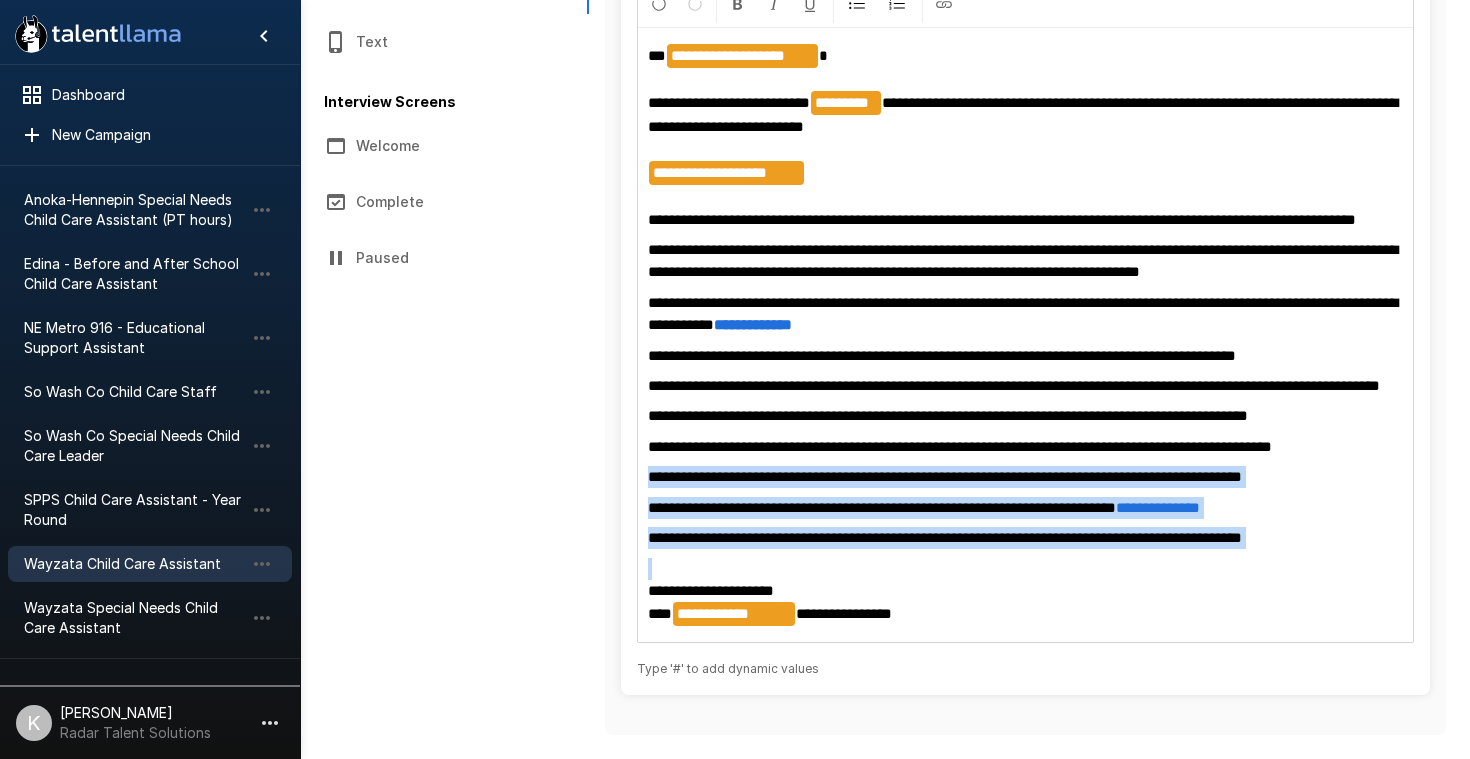 drag, startPoint x: 648, startPoint y: 477, endPoint x: 1328, endPoint y: 551, distance: 684.01465 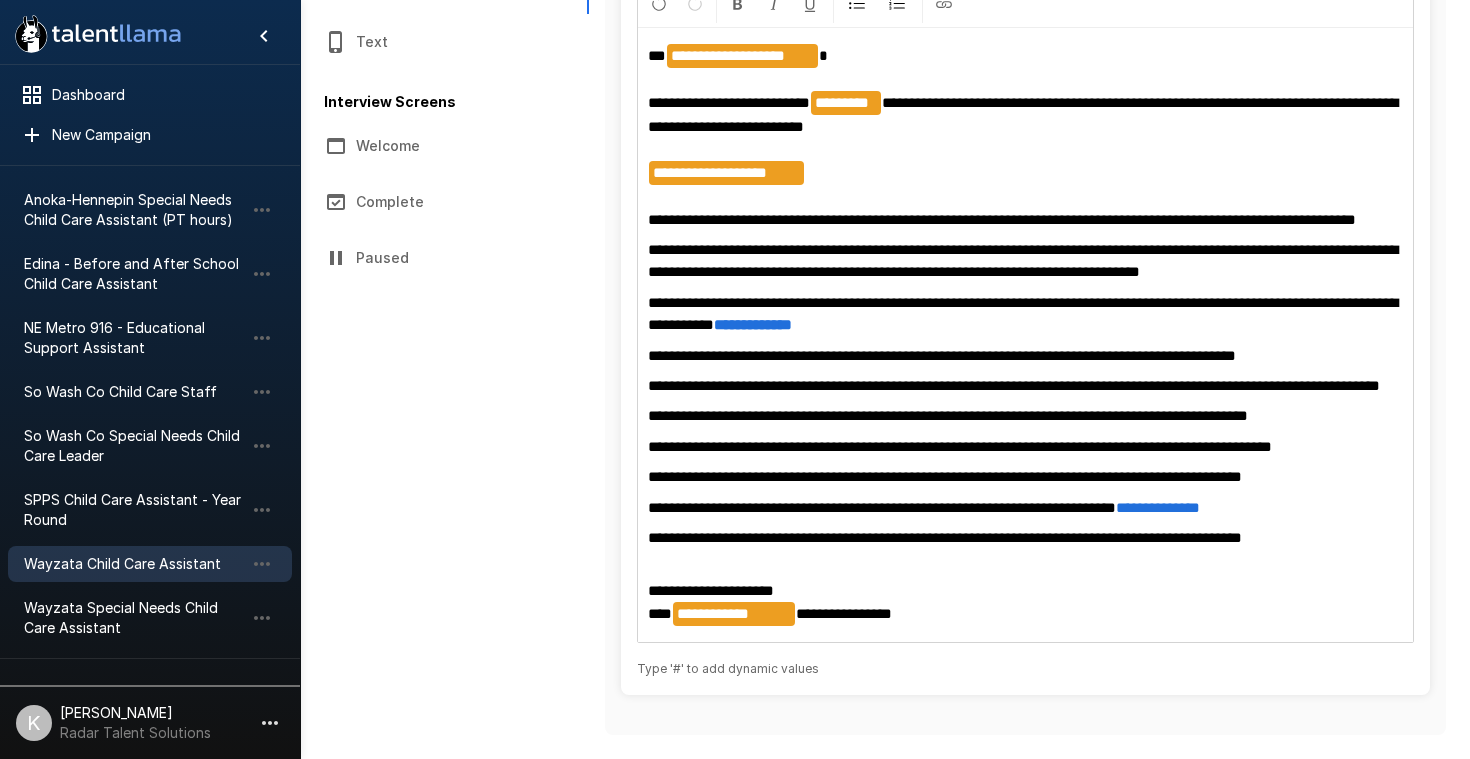scroll, scrollTop: 282, scrollLeft: 0, axis: vertical 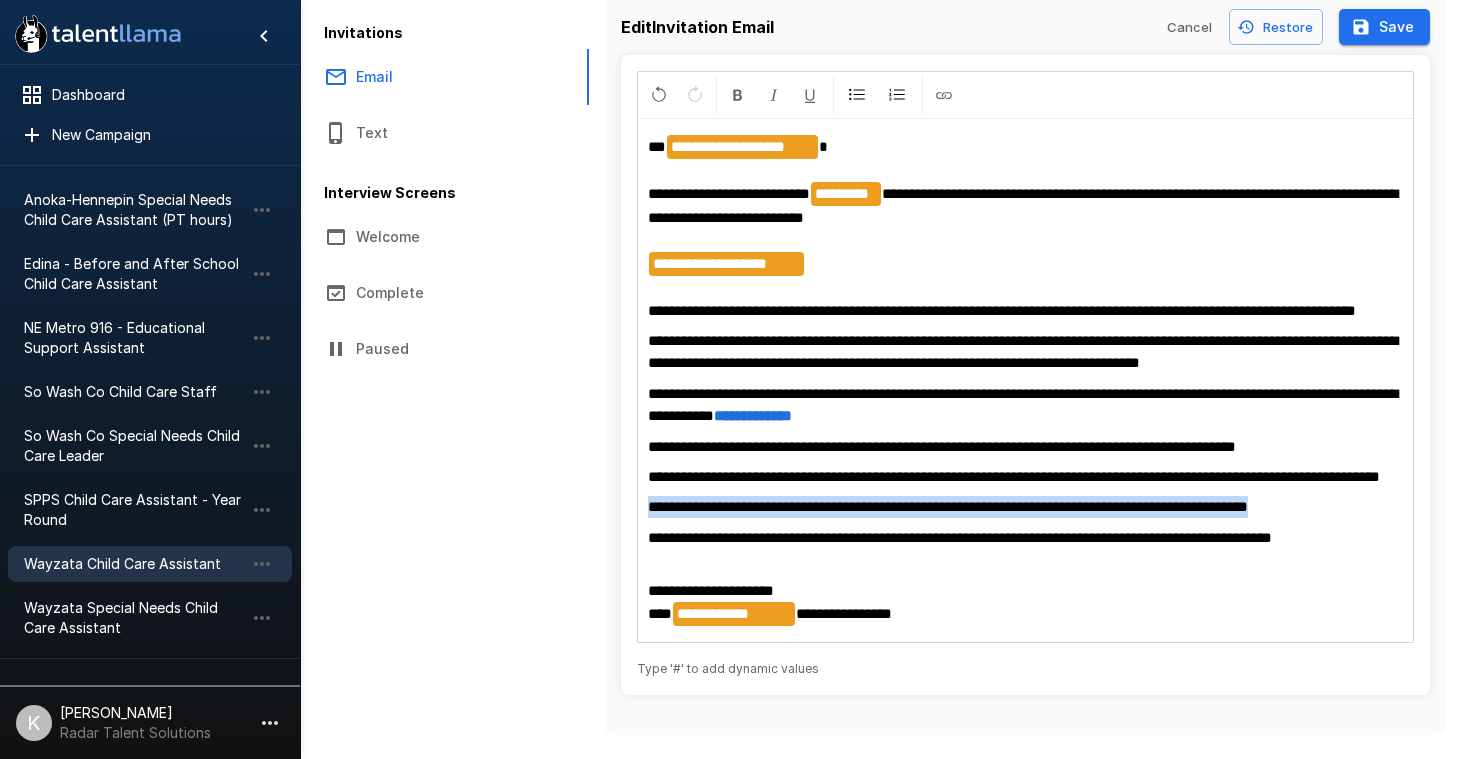 drag, startPoint x: 643, startPoint y: 507, endPoint x: 1329, endPoint y: 518, distance: 686.0882 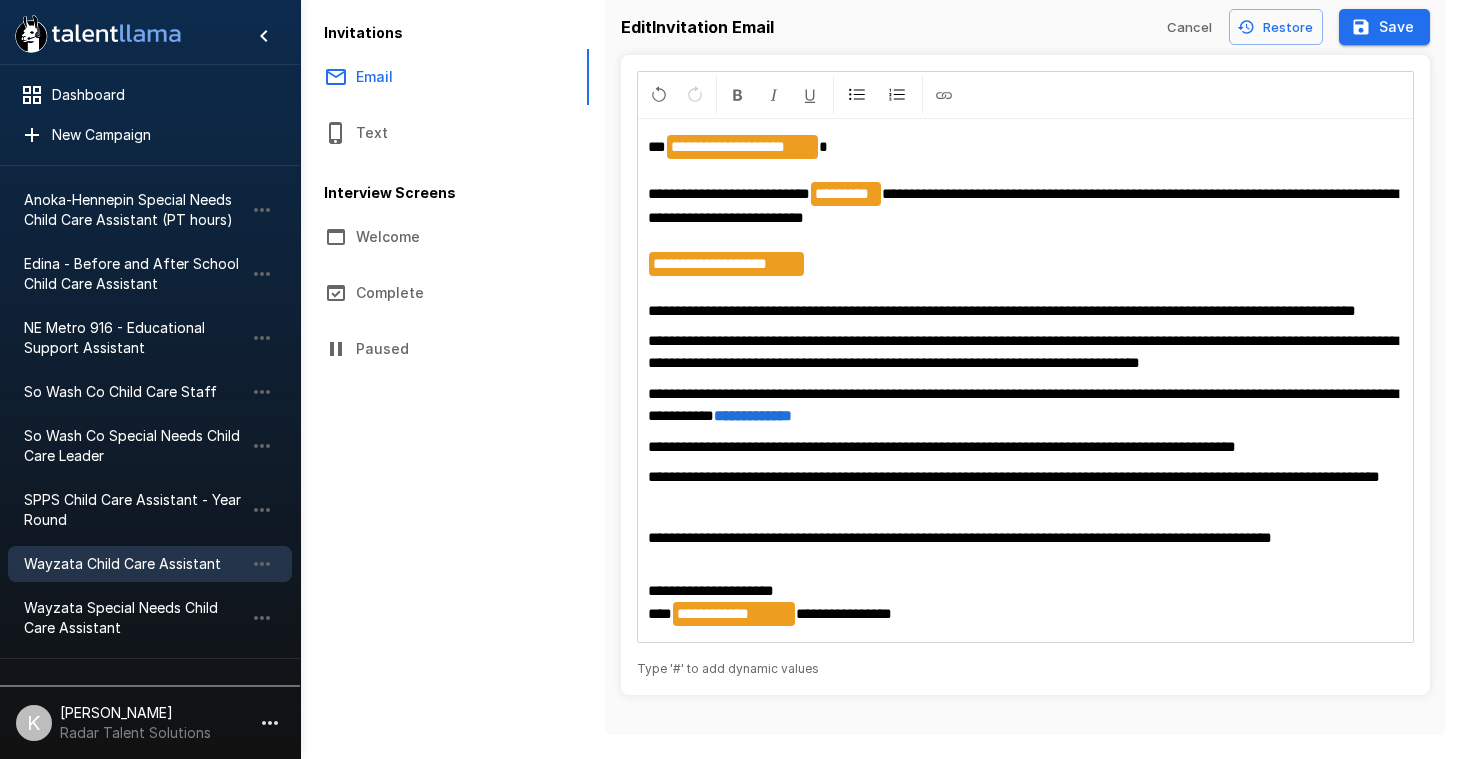drag, startPoint x: 645, startPoint y: 426, endPoint x: 657, endPoint y: 435, distance: 15 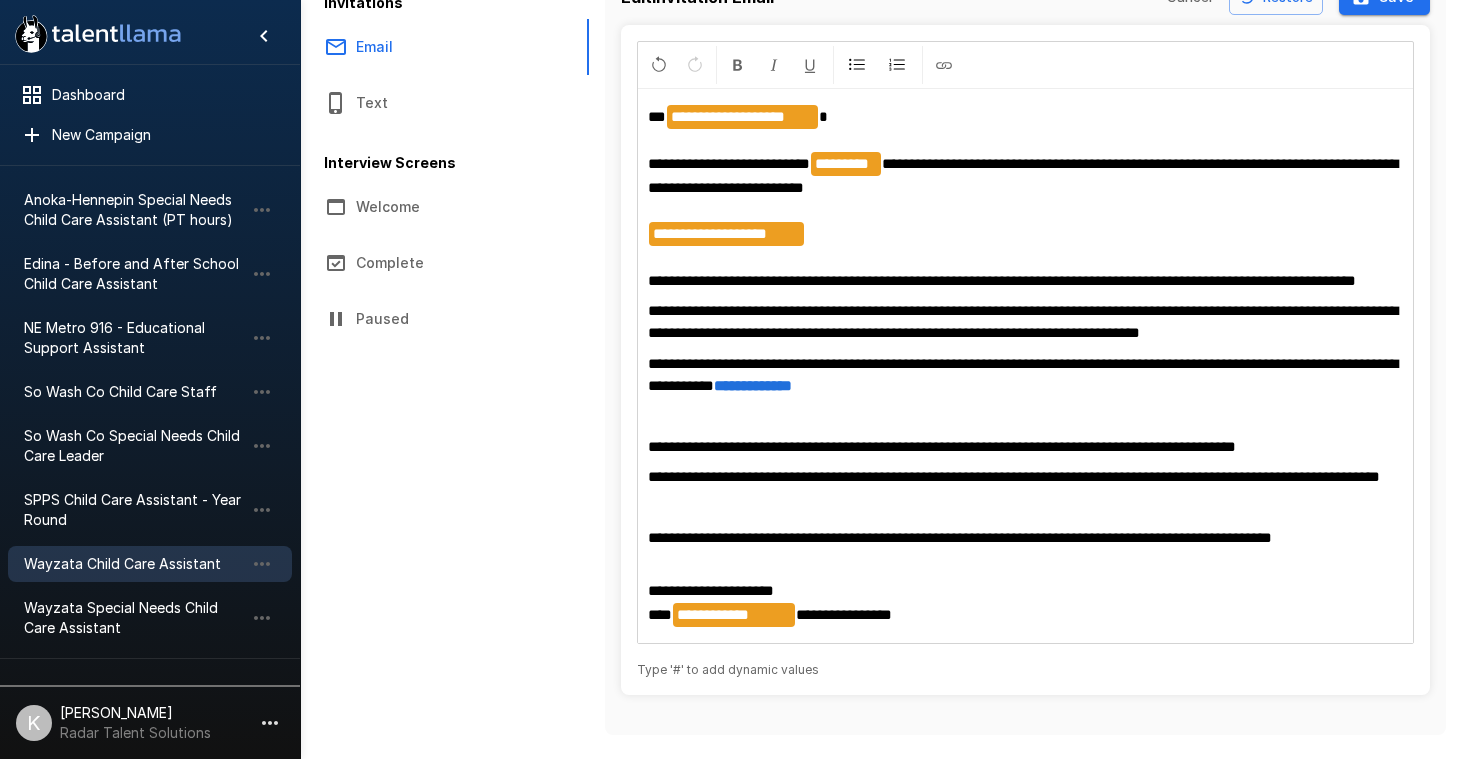 scroll, scrollTop: 343, scrollLeft: 0, axis: vertical 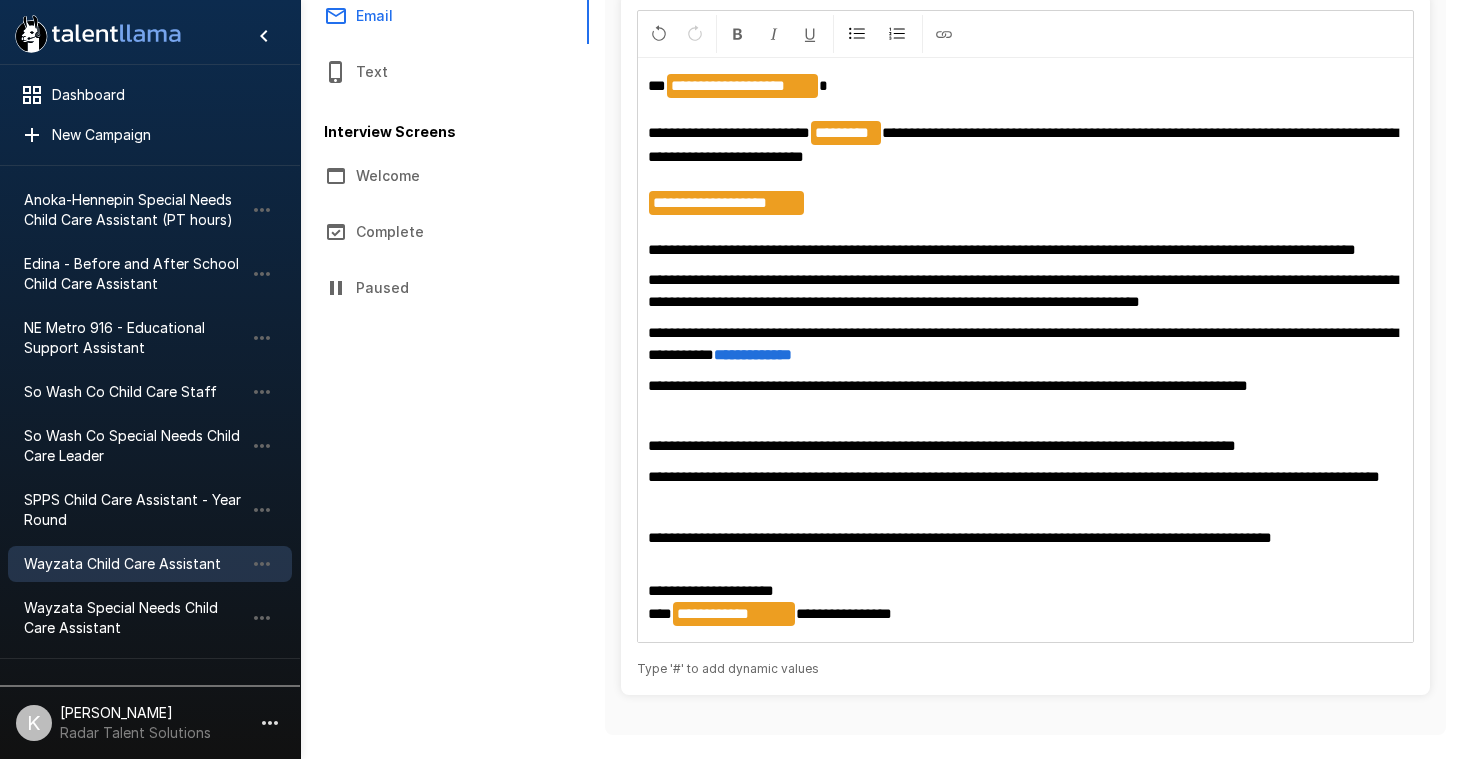 click at bounding box center (1026, 416) 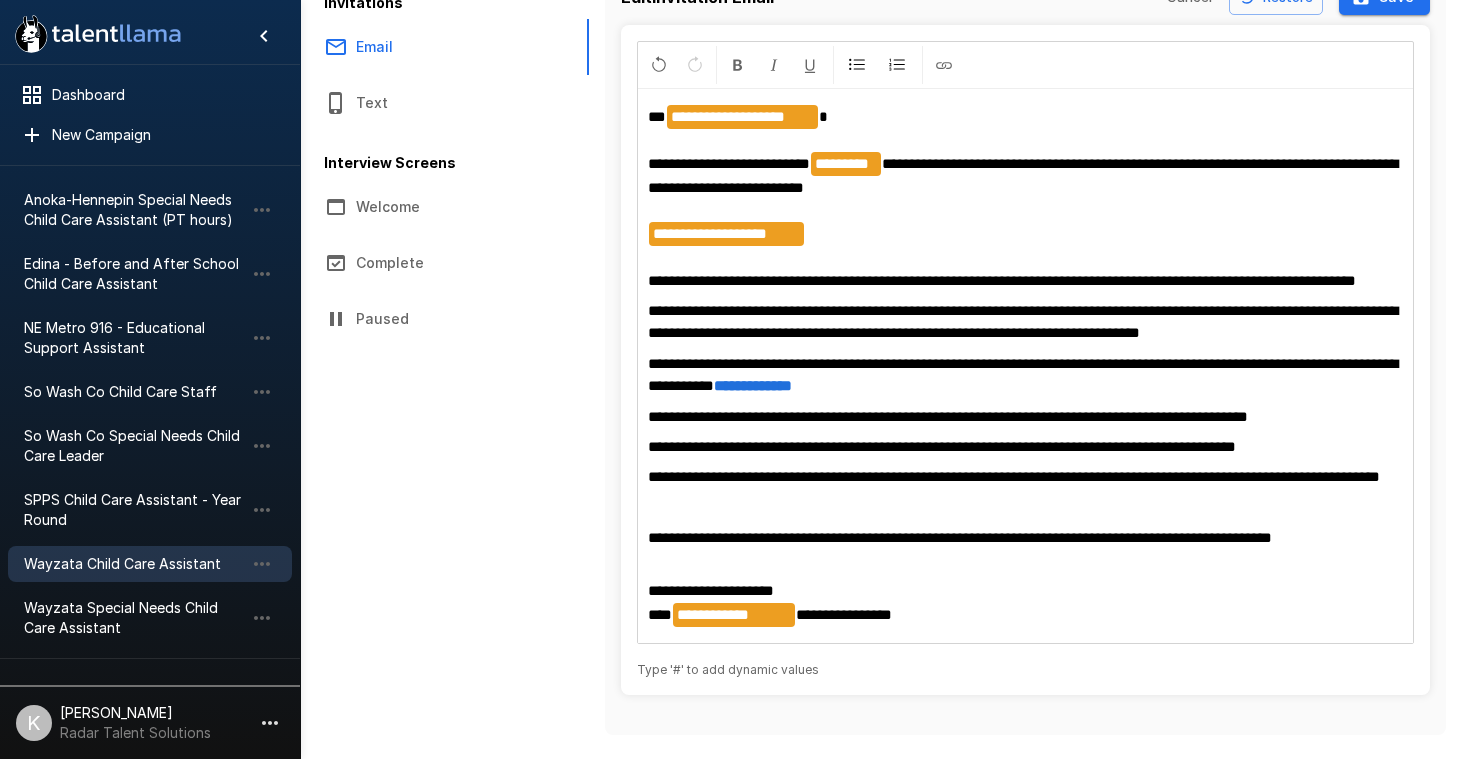 scroll, scrollTop: 313, scrollLeft: 0, axis: vertical 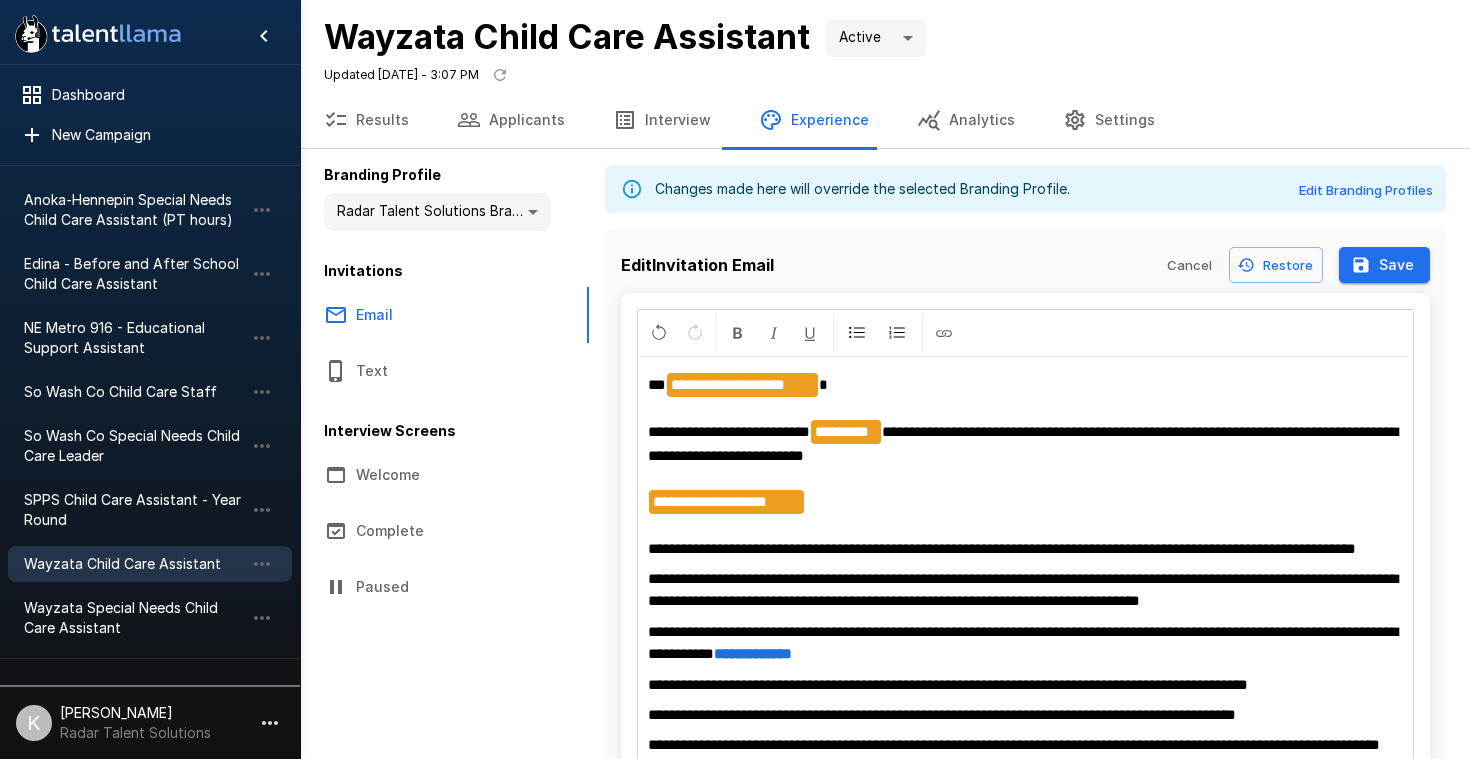 click on "Save" at bounding box center (1384, 265) 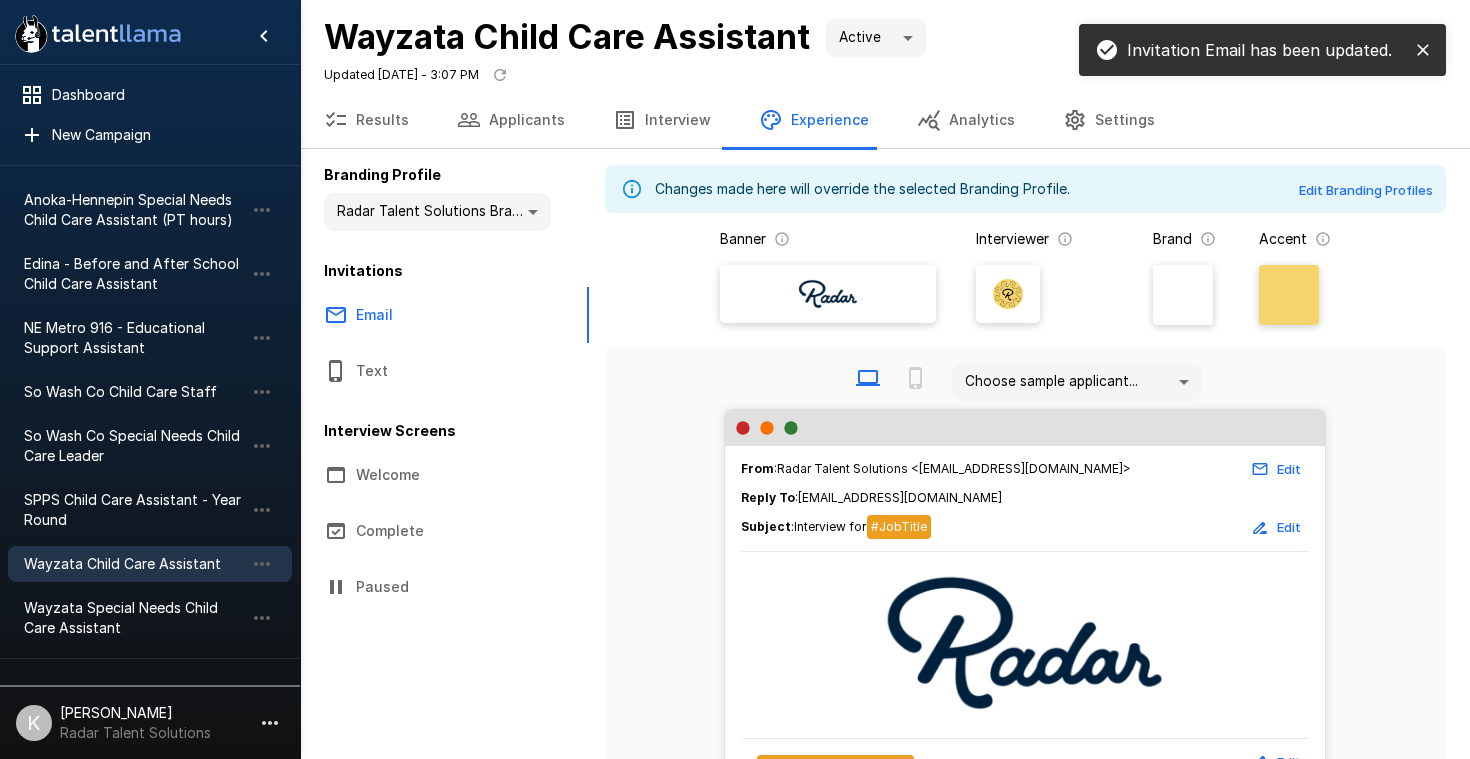 click on ".st0{fill:#FFFFFF;}
.st1{fill:#76a4ed;}
Dashboard New Campaign Active 11 Anoka-Hennepin Before School Child Care Assistant Anoka-Hennepin Child Care Site Leader Anoka-Hennepin Special Needs Child Care Assistant Anoka-Hennepin Special Needs Child Care Assistant (PT hours) Edina - Before and After School Child Care Assistant  NE Metro 916 - Educational Support Assistant  So Wash Co Child Care Staff  So Wash Co Special Needs Child Care Leader  SPPS Child Care Assistant - Year Round Wayzata Child Care Assistant Wayzata Special Needs Child Care Assistant Paused 10 Edina - Summer Child Care Staff Osseo - Summer Child Care Assistant  Revolutionary Sports - Kids Sports Coach Revolutionary Sports - Kids Sports Coach  Revolutionary Sports - Kids Sports Coach (PT) So Wash Co Summer Child Care Staff  Territory Associate  Territory Associate Territory Associate  - [GEOGRAPHIC_DATA], [GEOGRAPHIC_DATA] Wayzata - Summer Child Care Program Assistant K [PERSON_NAME] Radar Talent Solutions Invitation Email has been updated. Active **** Results :" at bounding box center (735, 379) 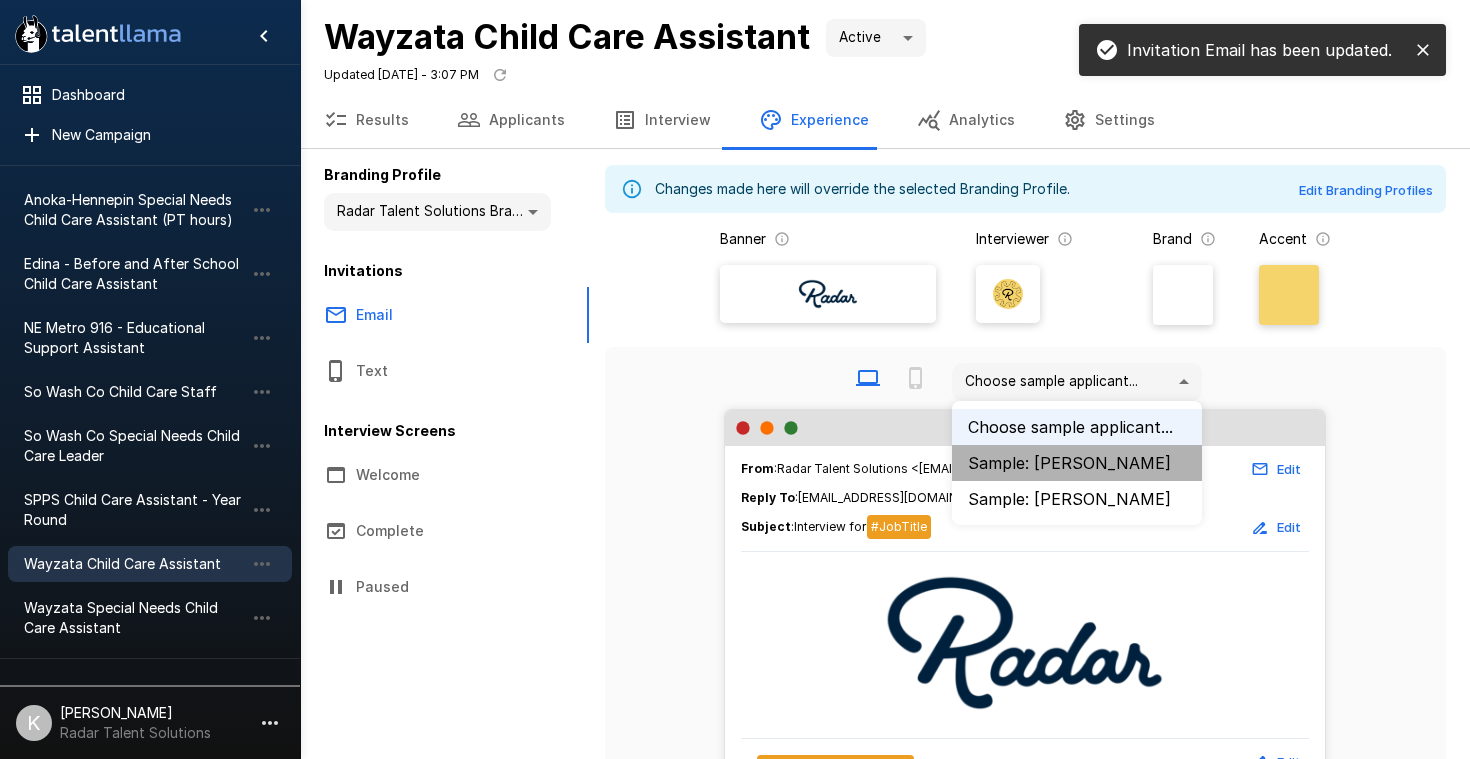 click on "Sample: [PERSON_NAME]" at bounding box center [1077, 463] 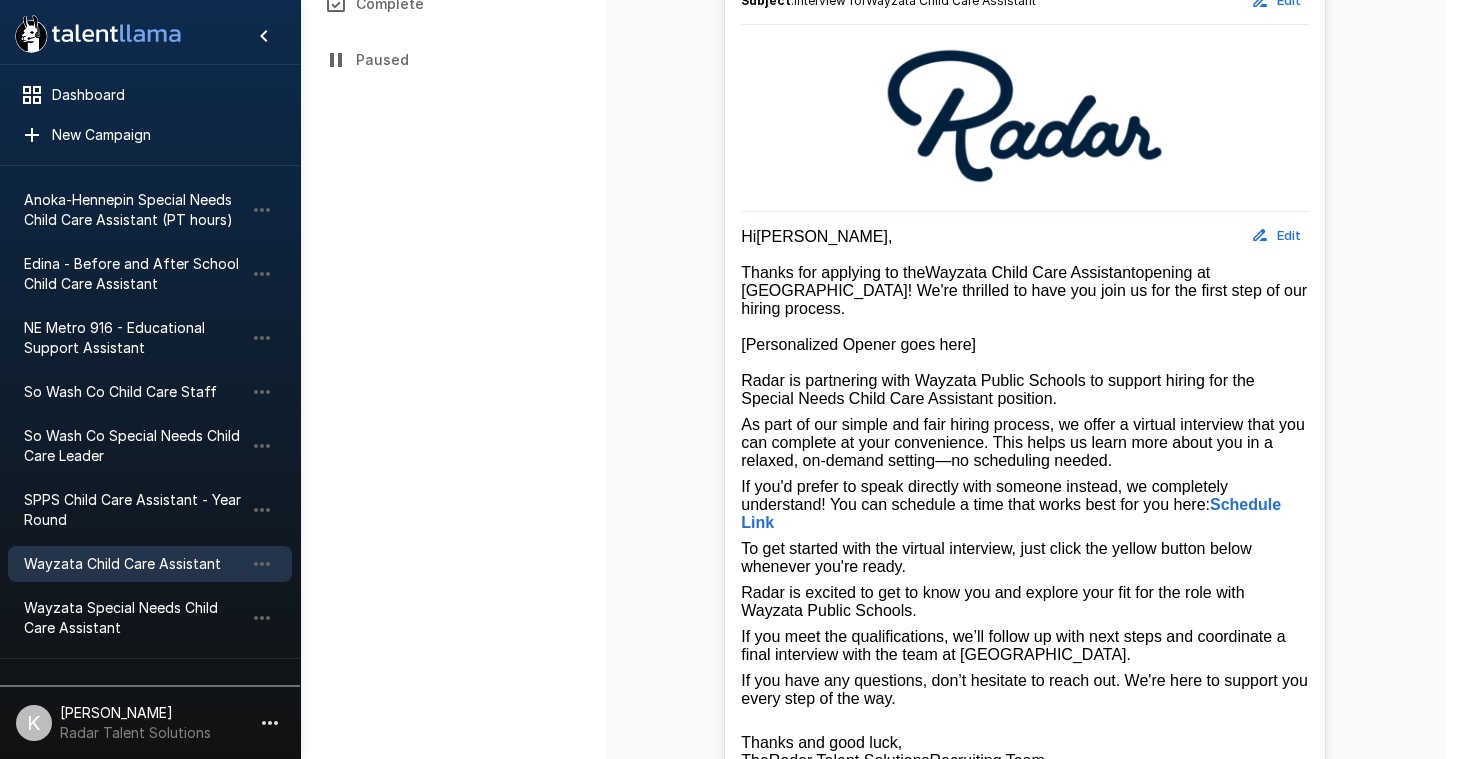 scroll, scrollTop: 570, scrollLeft: 0, axis: vertical 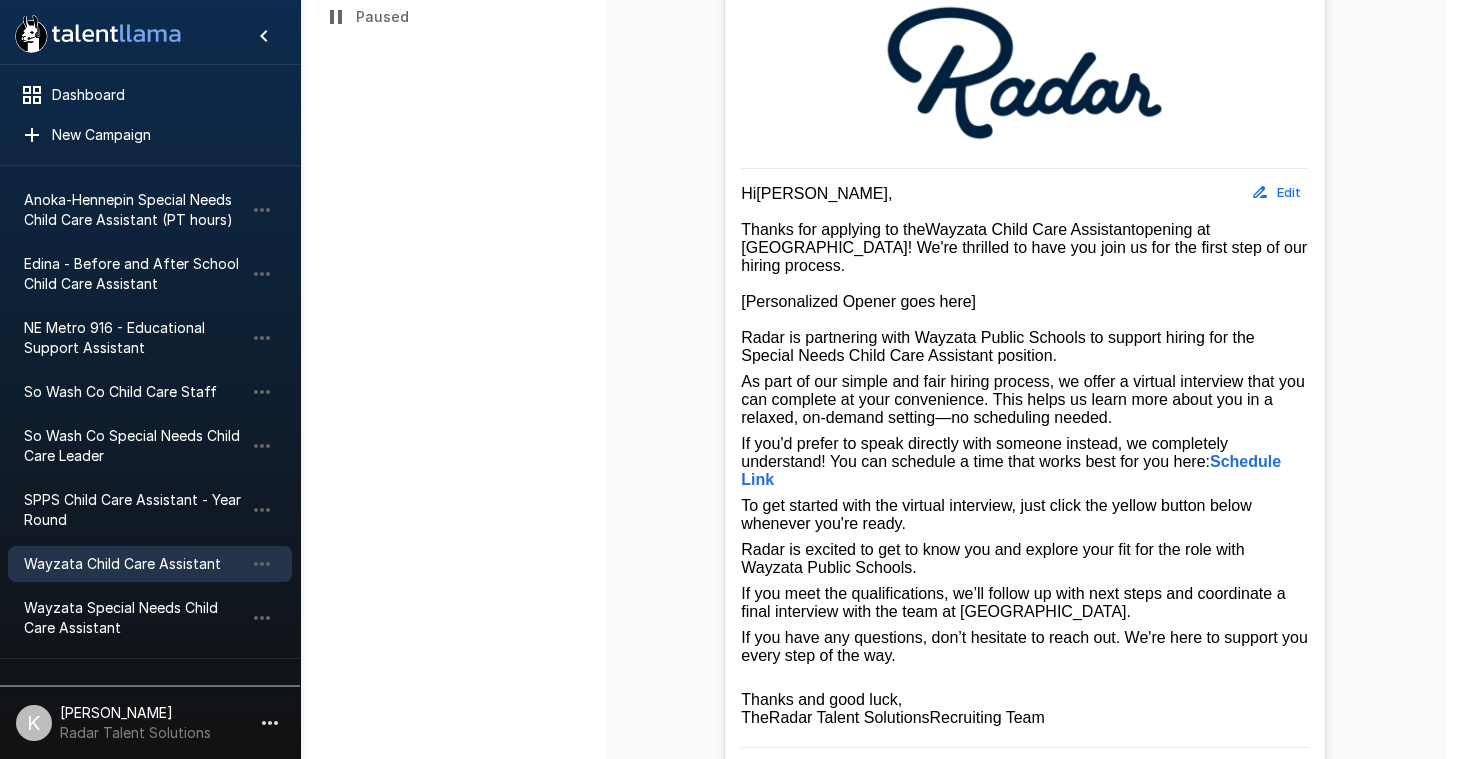 drag, startPoint x: 854, startPoint y: 366, endPoint x: 857, endPoint y: 412, distance: 46.09772 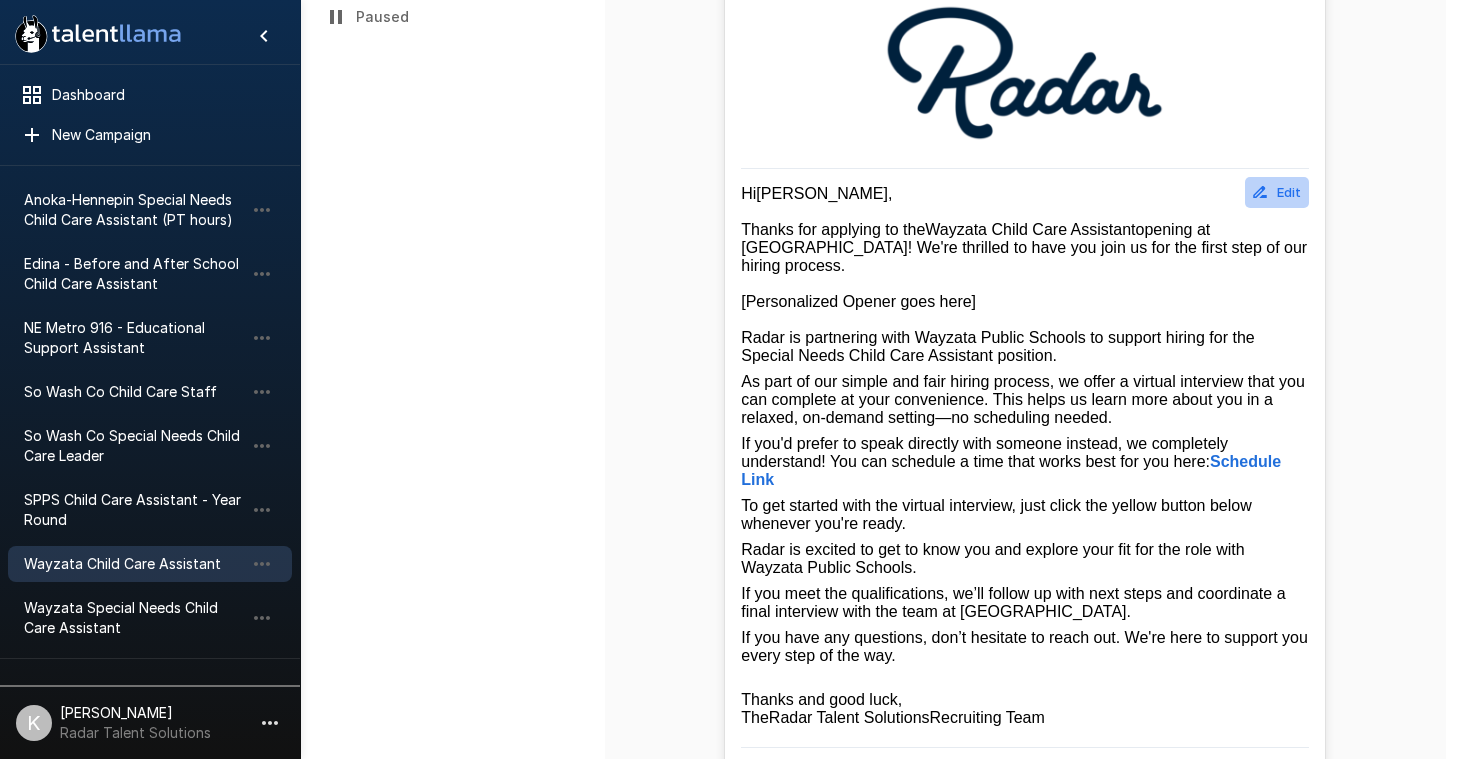 click on "Edit" at bounding box center [1277, 192] 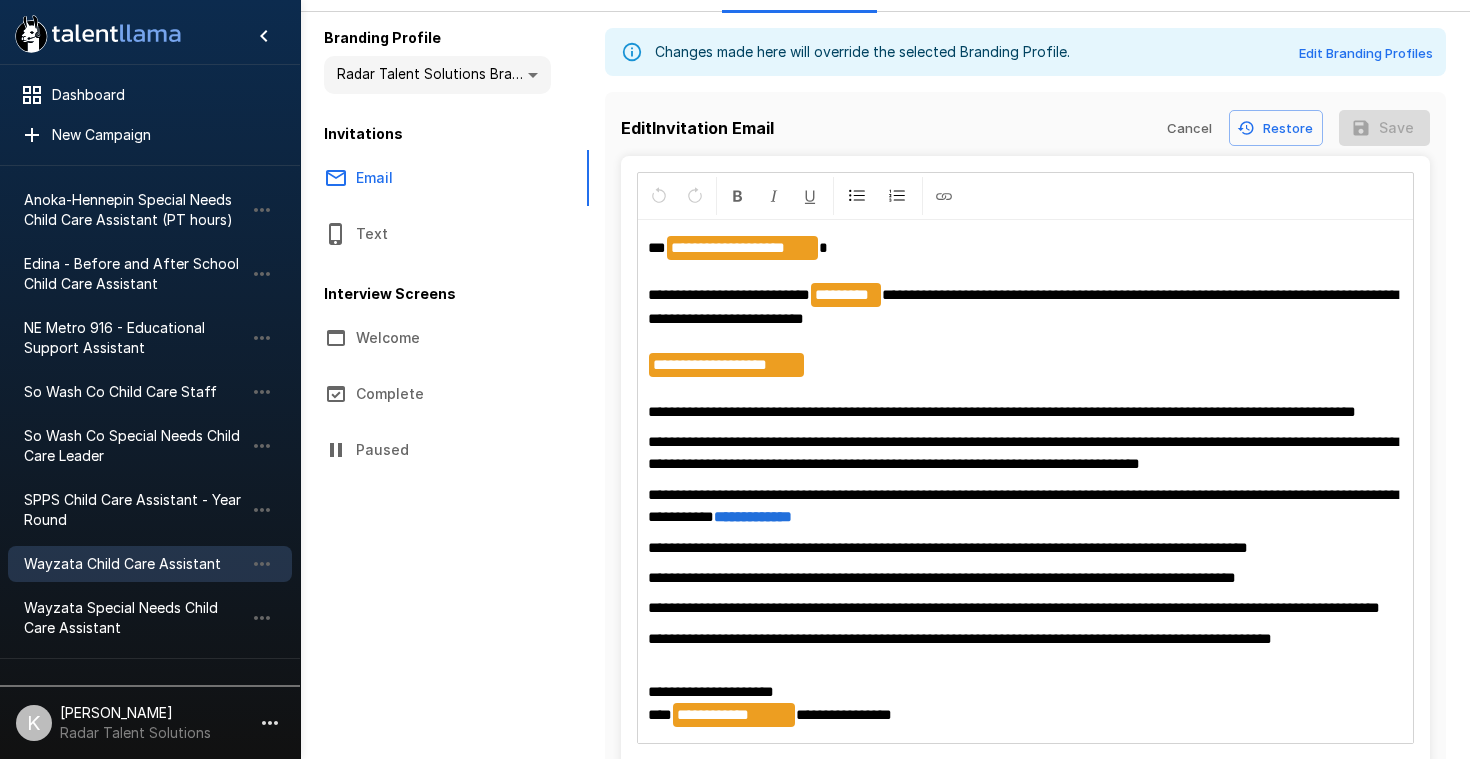 drag, startPoint x: 1244, startPoint y: 404, endPoint x: 1252, endPoint y: 459, distance: 55.578773 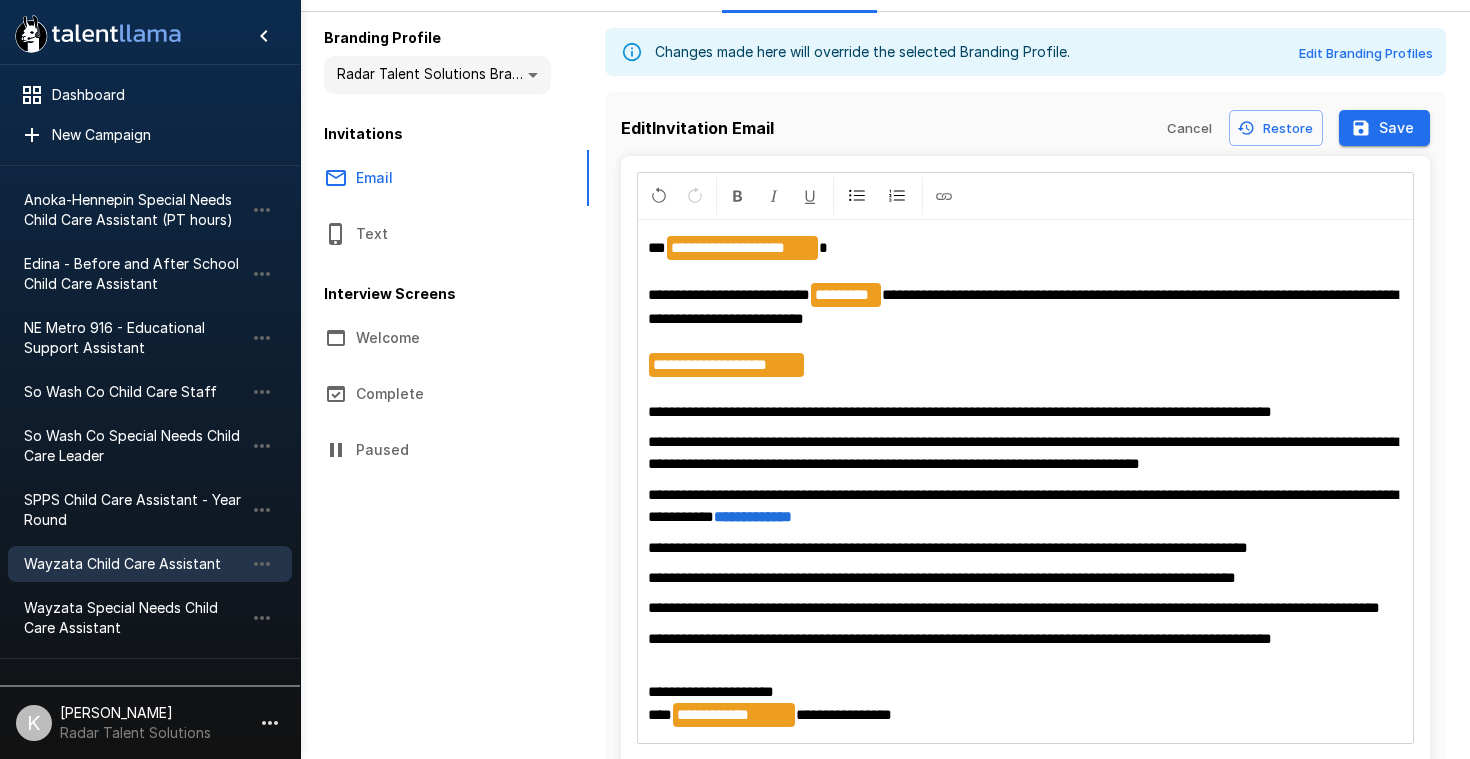 click on "**********" at bounding box center [1026, 329] 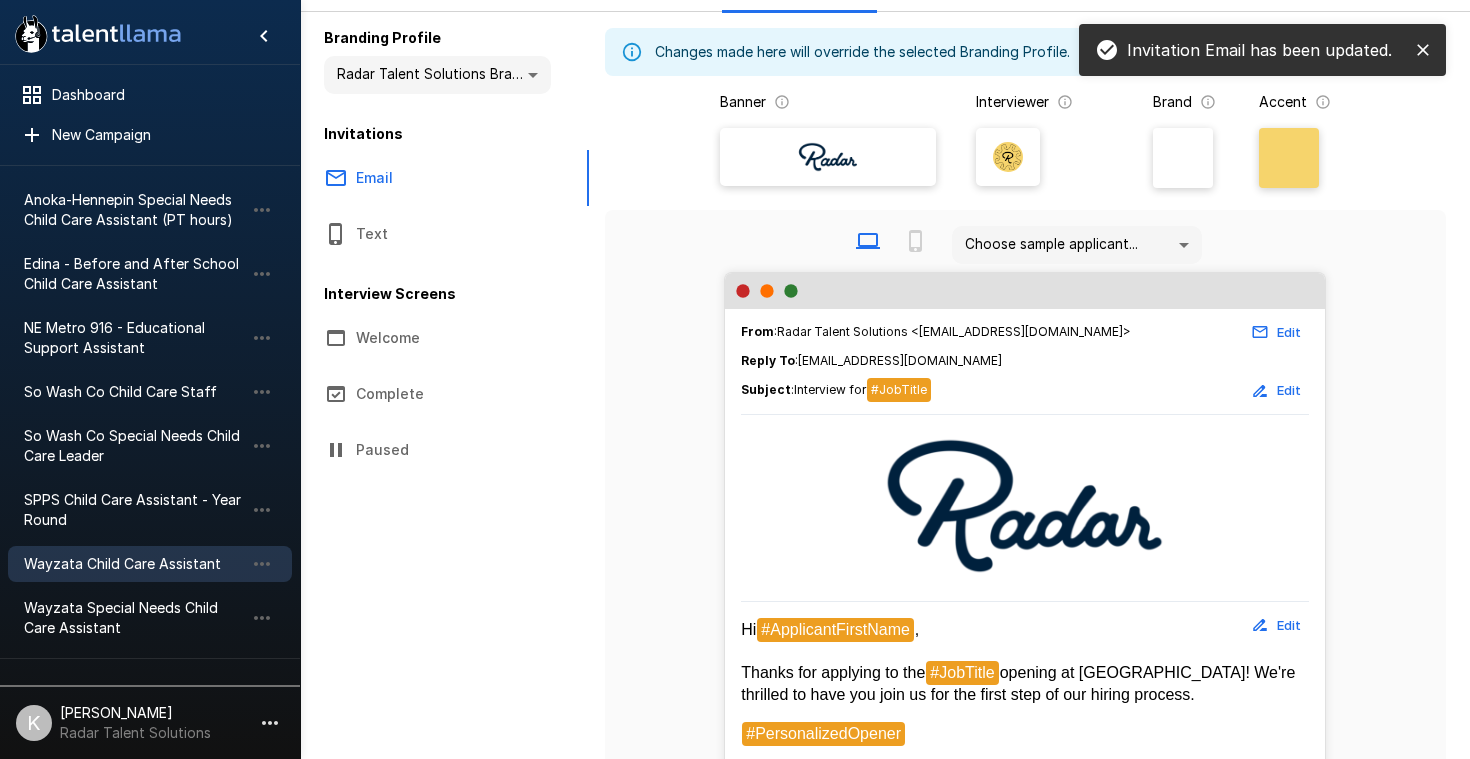 click on ".st0{fill:#FFFFFF;}
.st1{fill:#76a4ed;}
Dashboard New Campaign Active 11 Anoka-Hennepin Before School Child Care Assistant Anoka-Hennepin Child Care Site Leader Anoka-Hennepin Special Needs Child Care Assistant Anoka-Hennepin Special Needs Child Care Assistant (PT hours) Edina - Before and After School Child Care Assistant  NE Metro 916 - Educational Support Assistant  So Wash Co Child Care Staff  So Wash Co Special Needs Child Care Leader  SPPS Child Care Assistant - Year Round Wayzata Child Care Assistant Wayzata Special Needs Child Care Assistant Paused 10 Edina - Summer Child Care Staff Osseo - Summer Child Care Assistant  Revolutionary Sports - Kids Sports Coach Revolutionary Sports - Kids Sports Coach  Revolutionary Sports - Kids Sports Coach (PT) So Wash Co Summer Child Care Staff  Territory Associate  Territory Associate Territory Associate  - [GEOGRAPHIC_DATA], [GEOGRAPHIC_DATA] Wayzata - Summer Child Care Program Assistant K [PERSON_NAME] Radar Talent Solutions Invitation Email has been updated. Active **** Results :" at bounding box center [735, 242] 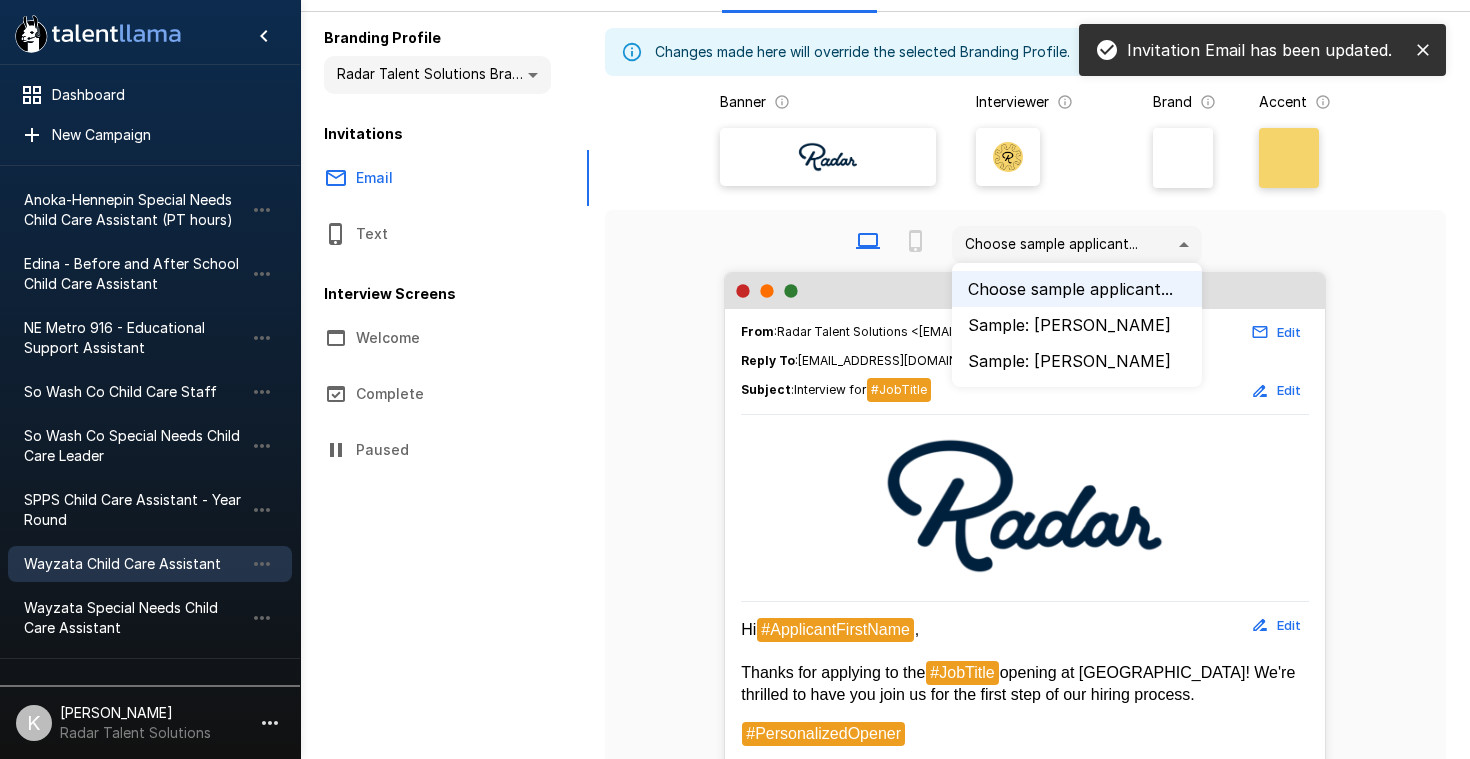 click on "Sample: [PERSON_NAME]" at bounding box center [1077, 325] 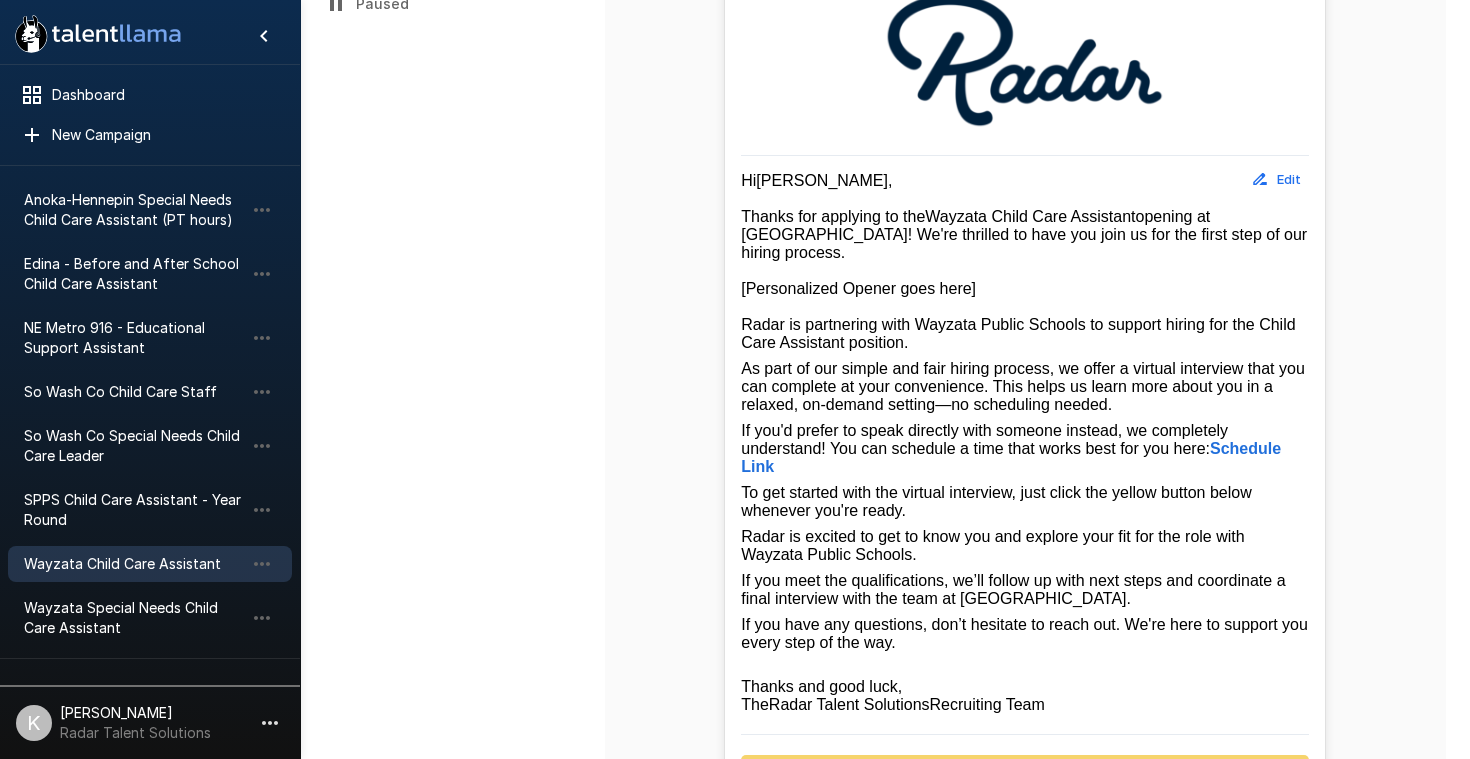 scroll, scrollTop: 589, scrollLeft: 0, axis: vertical 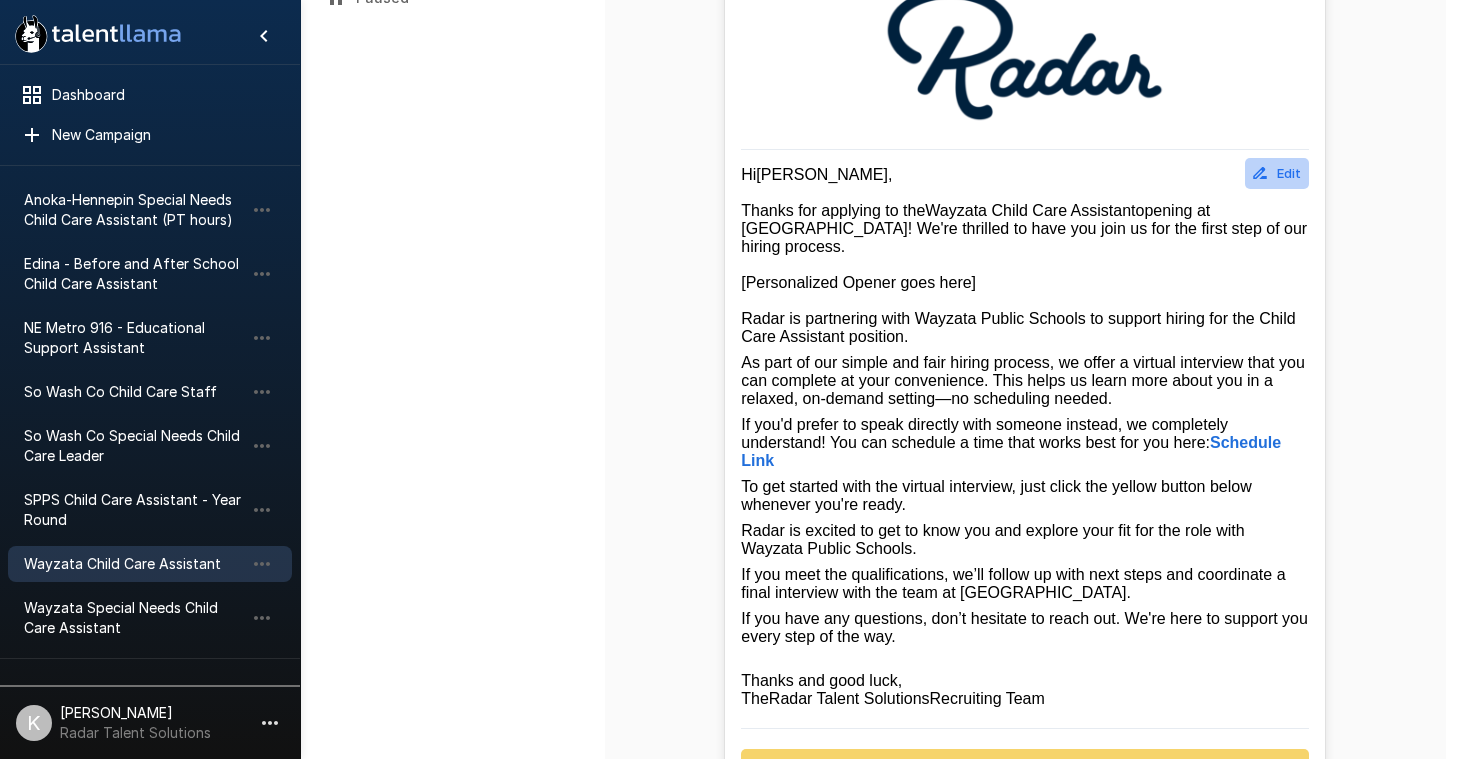 click on "Edit" at bounding box center [1277, 173] 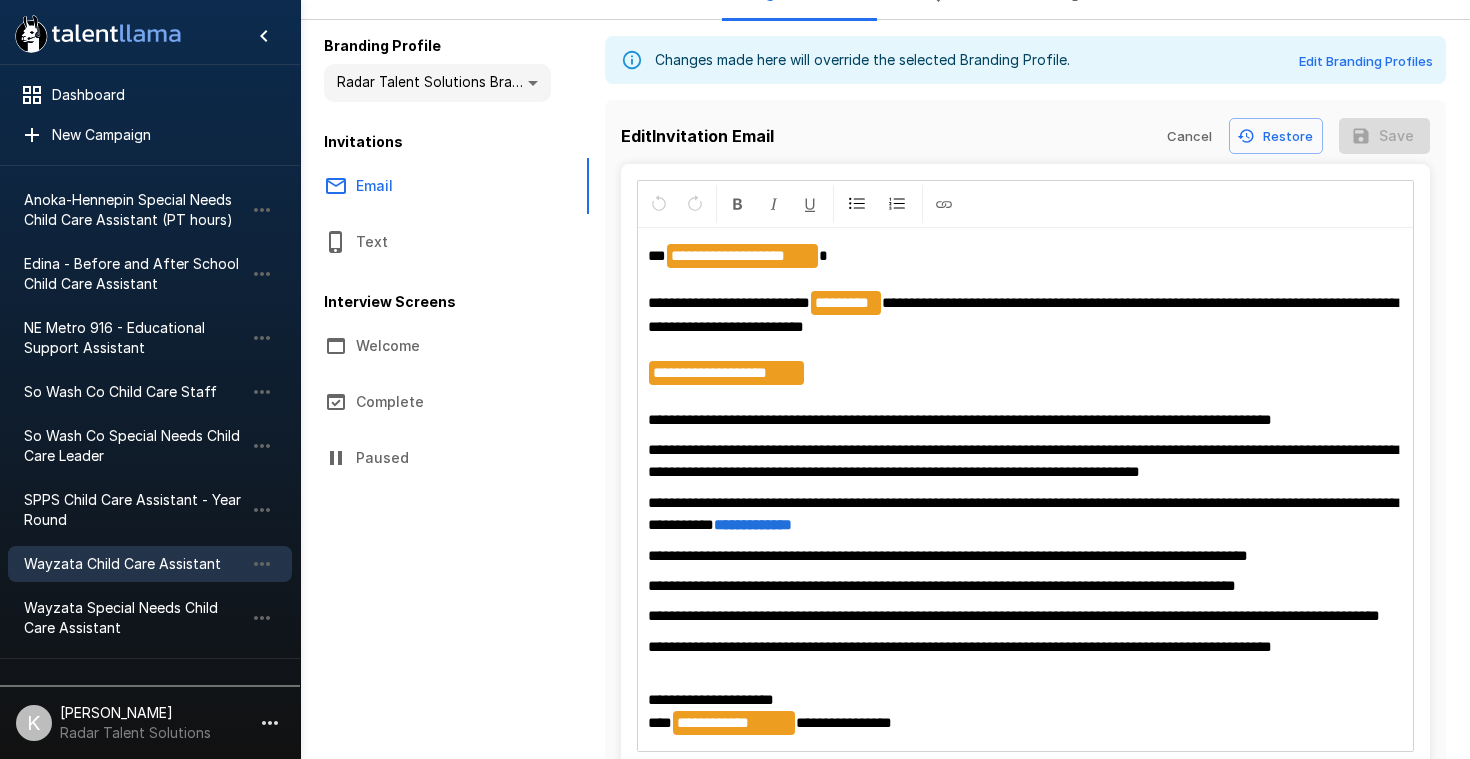 scroll, scrollTop: 135, scrollLeft: 0, axis: vertical 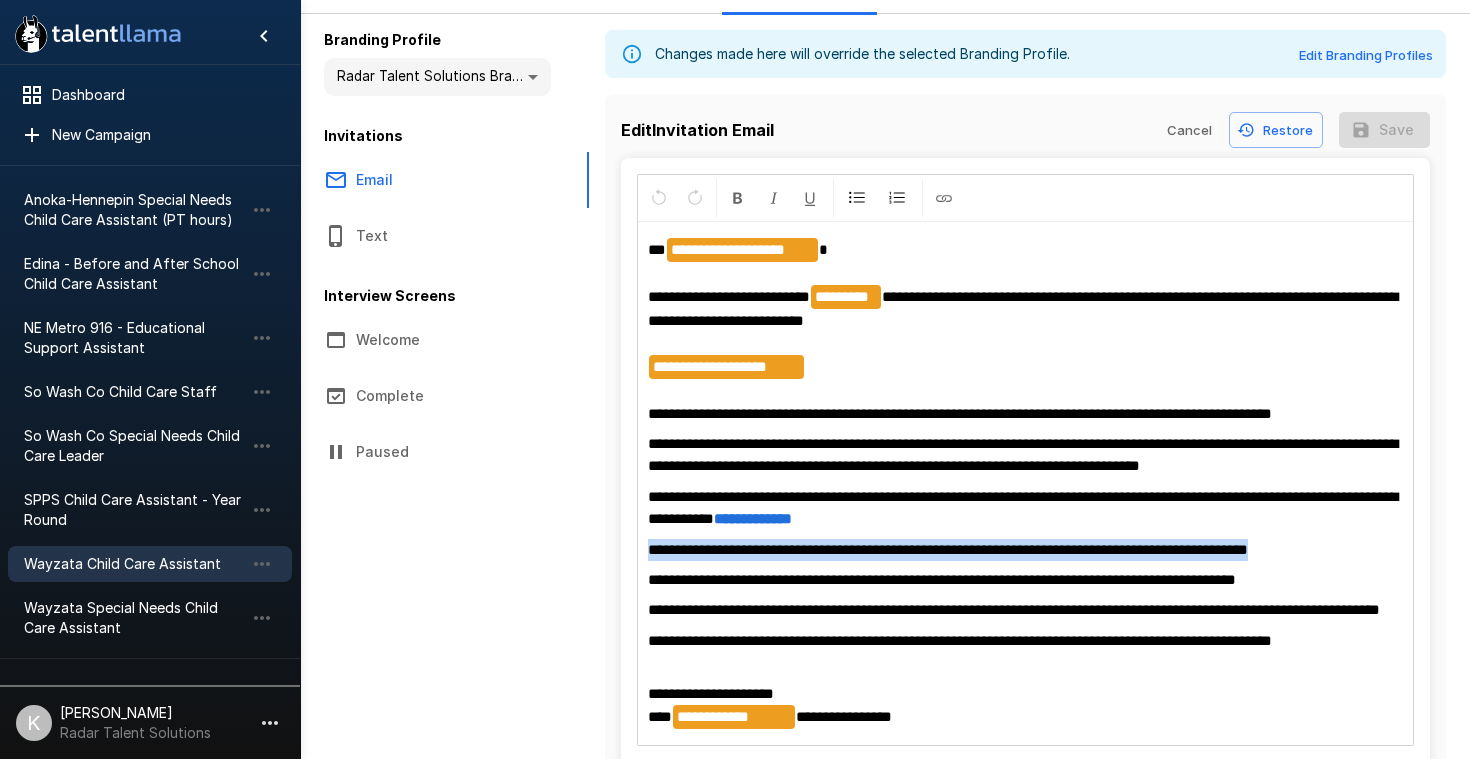 drag, startPoint x: 648, startPoint y: 549, endPoint x: 1319, endPoint y: 553, distance: 671.0119 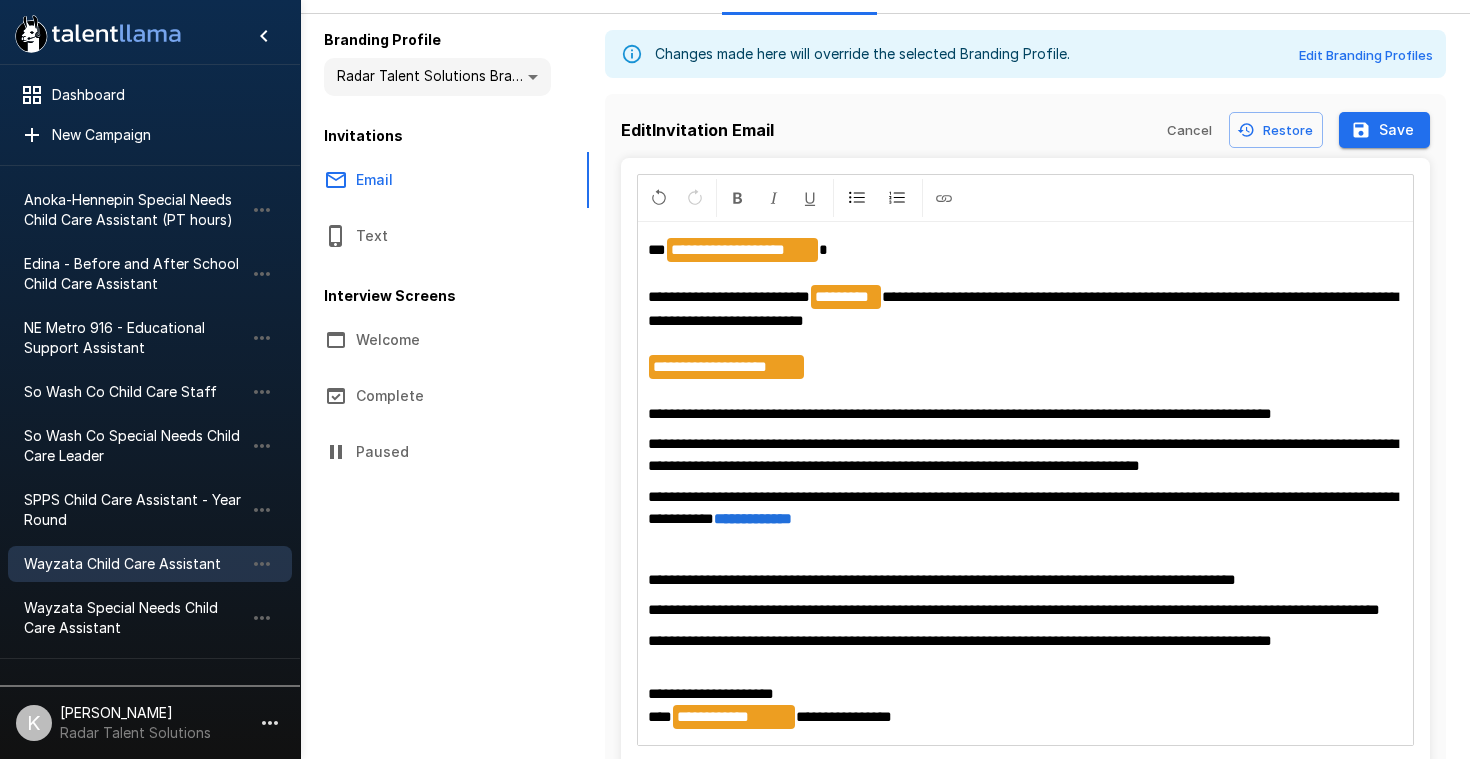 click on "**********" at bounding box center [1026, 455] 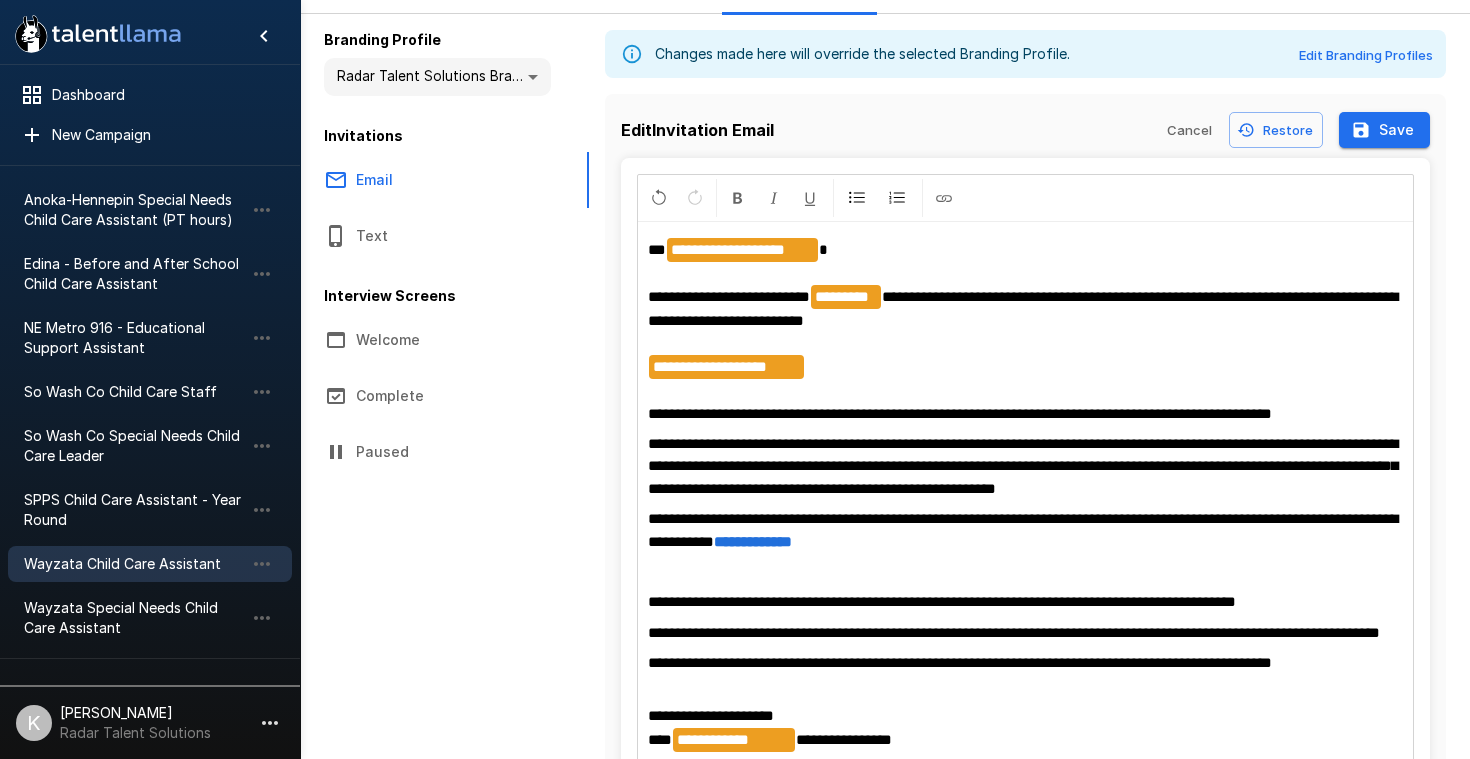 click at bounding box center (1026, 572) 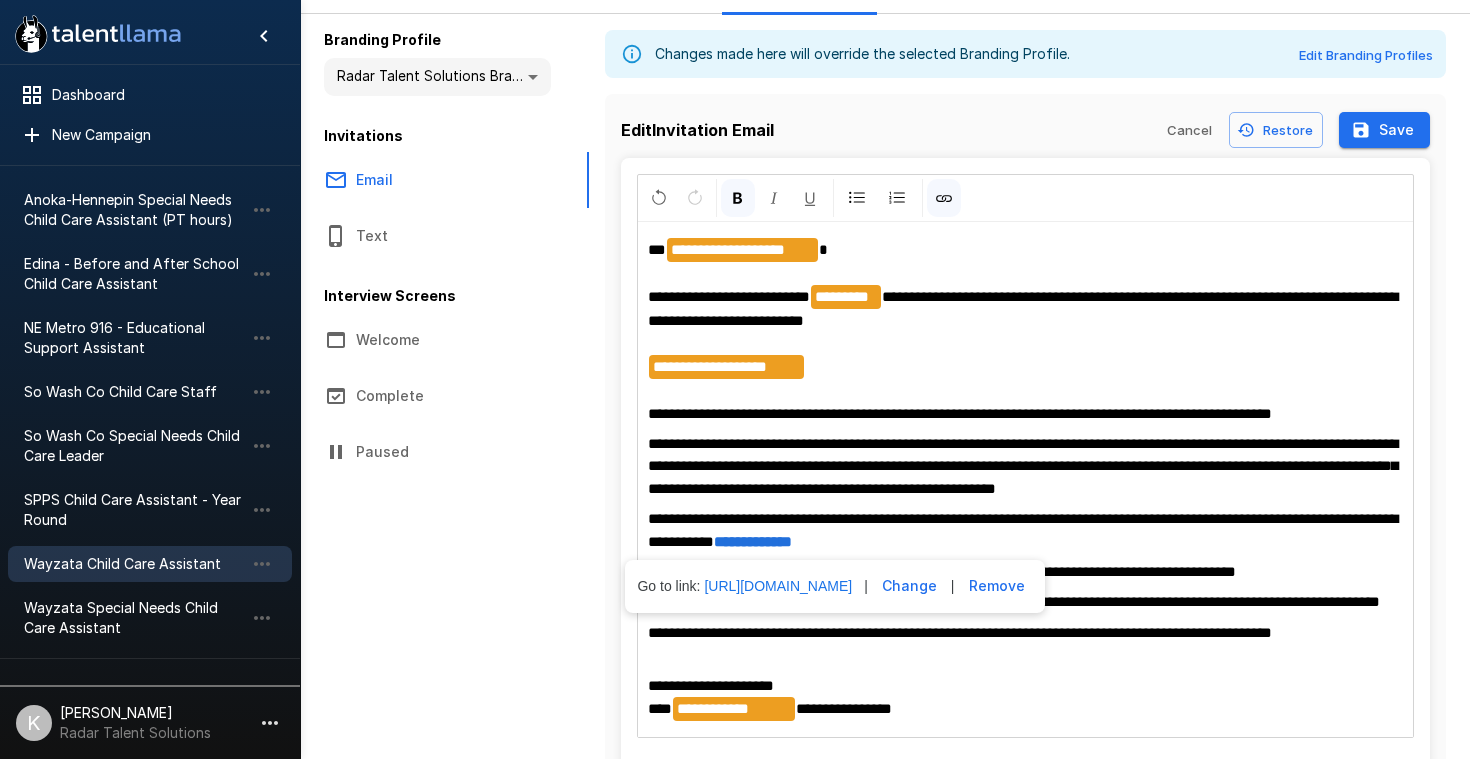 click on "**********" at bounding box center (1026, 530) 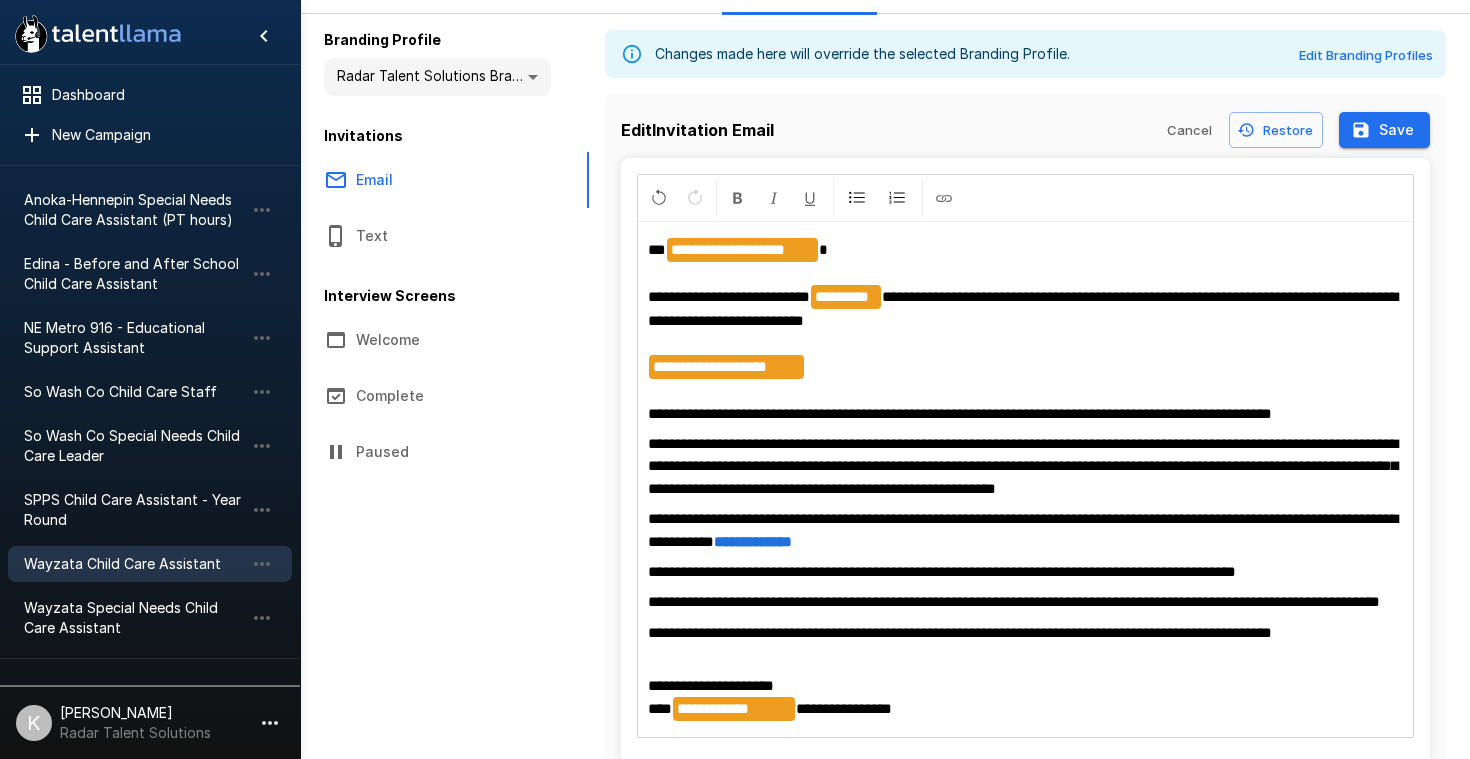click on "**********" at bounding box center (1026, 687) 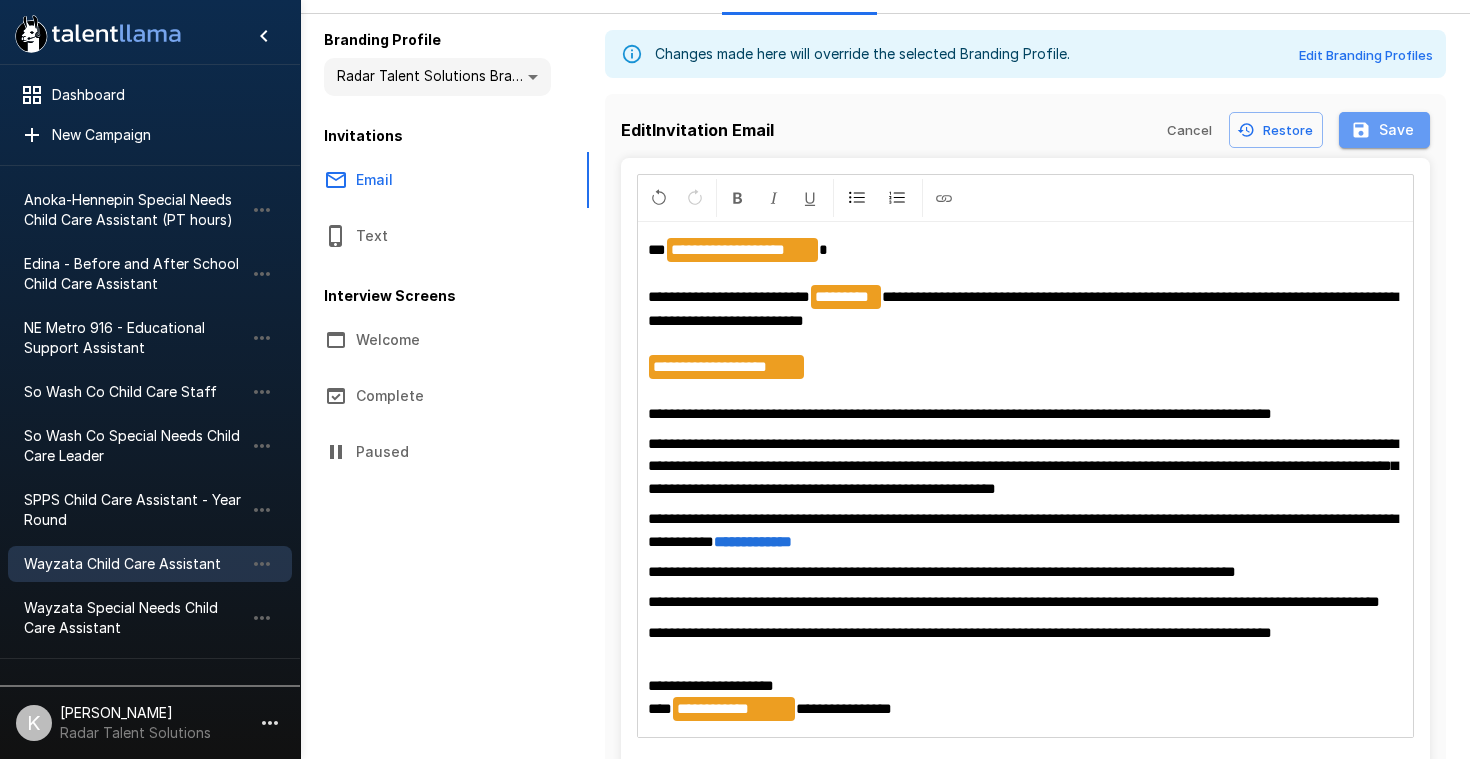 click on "Save" at bounding box center (1384, 130) 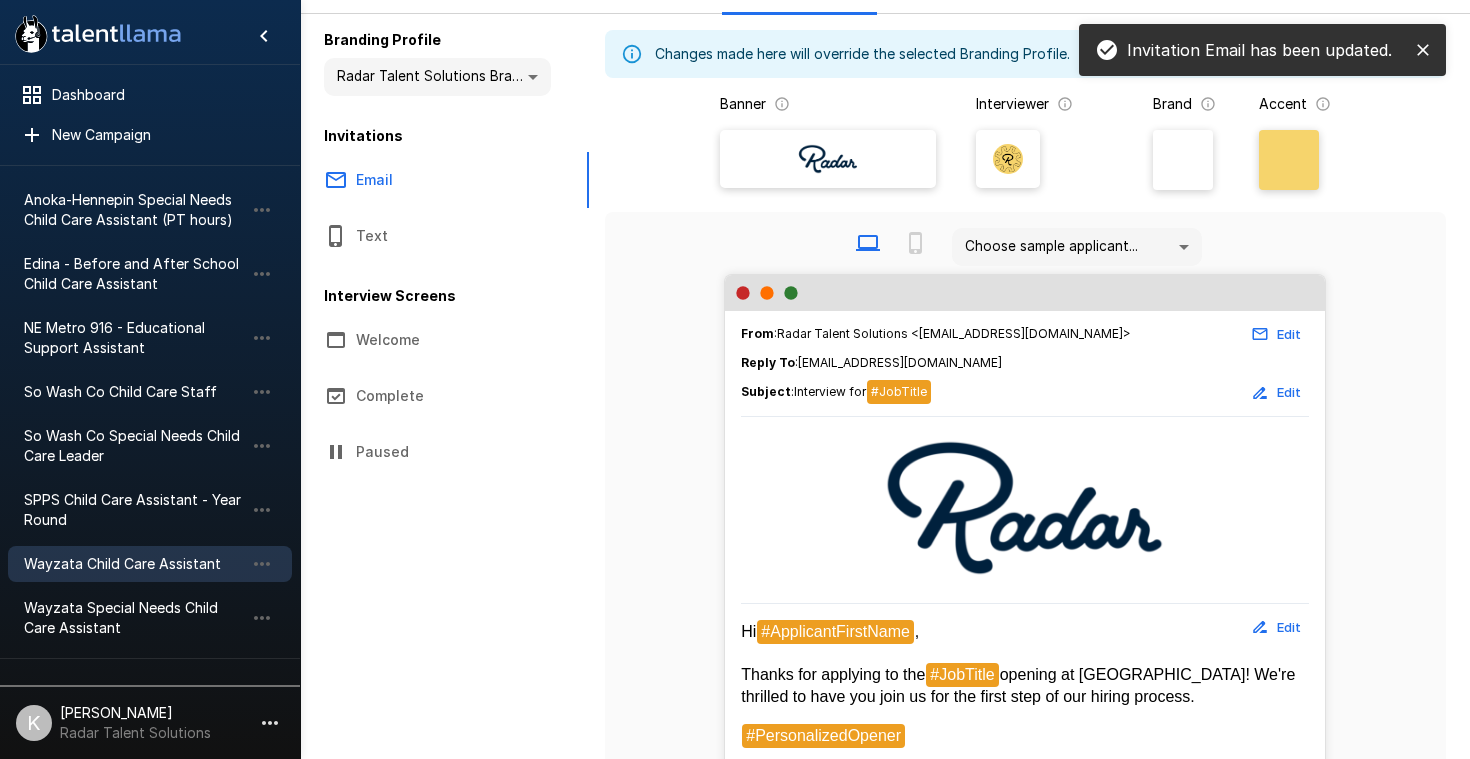 click on ".st0{fill:#FFFFFF;}
.st1{fill:#76a4ed;}
Dashboard New Campaign Active 11 Anoka-Hennepin Before School Child Care Assistant Anoka-Hennepin Child Care Site Leader Anoka-Hennepin Special Needs Child Care Assistant Anoka-Hennepin Special Needs Child Care Assistant (PT hours) Edina - Before and After School Child Care Assistant  NE Metro 916 - Educational Support Assistant  So Wash Co Child Care Staff  So Wash Co Special Needs Child Care Leader  SPPS Child Care Assistant - Year Round Wayzata Child Care Assistant Wayzata Special Needs Child Care Assistant Paused 10 Edina - Summer Child Care Staff Osseo - Summer Child Care Assistant  Revolutionary Sports - Kids Sports Coach Revolutionary Sports - Kids Sports Coach  Revolutionary Sports - Kids Sports Coach (PT) So Wash Co Summer Child Care Staff  Territory Associate  Territory Associate Territory Associate  - [GEOGRAPHIC_DATA], [GEOGRAPHIC_DATA] Wayzata - Summer Child Care Program Assistant K [PERSON_NAME] Radar Talent Solutions Invitation Email has been updated. Active **** Results :" at bounding box center [735, 244] 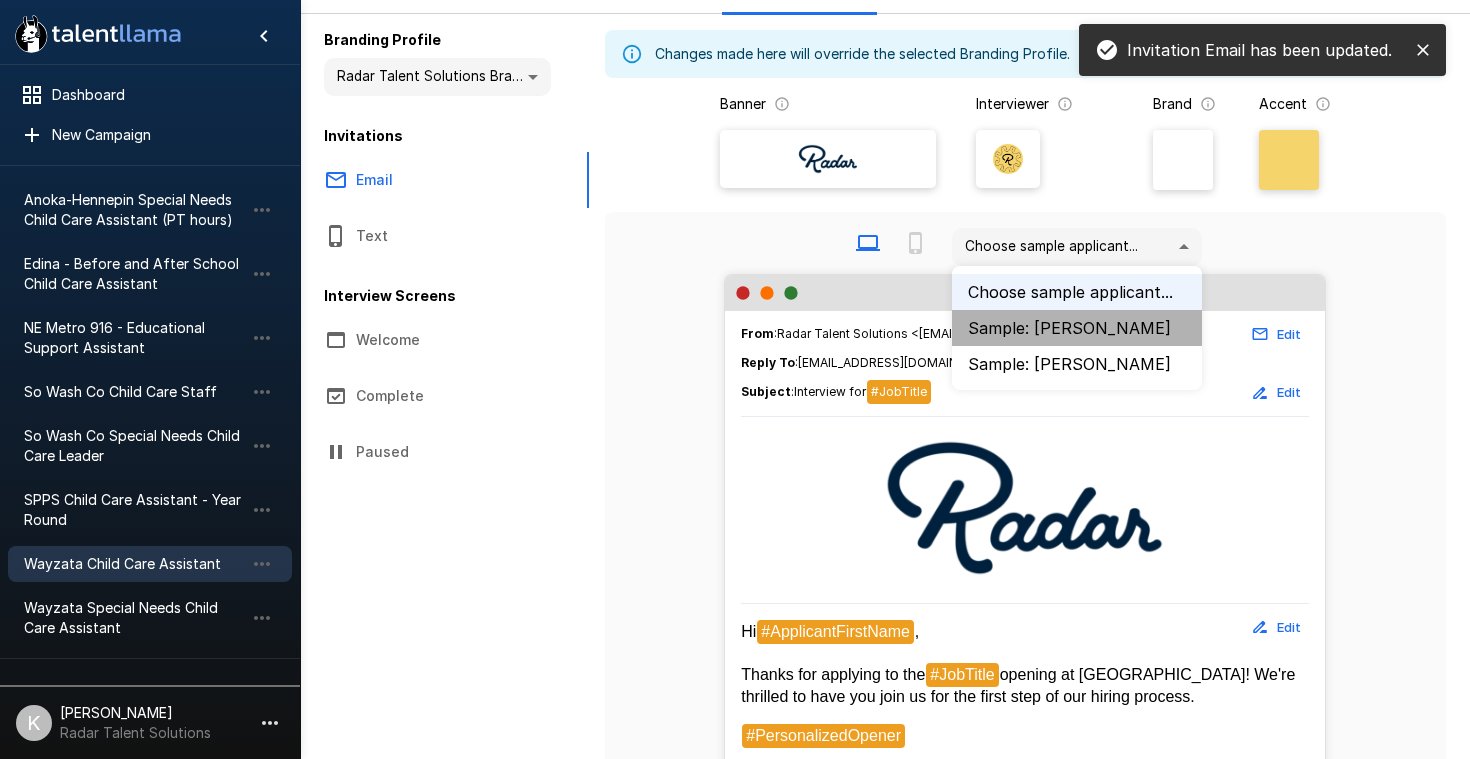 click on "Sample: [PERSON_NAME]" at bounding box center [1077, 328] 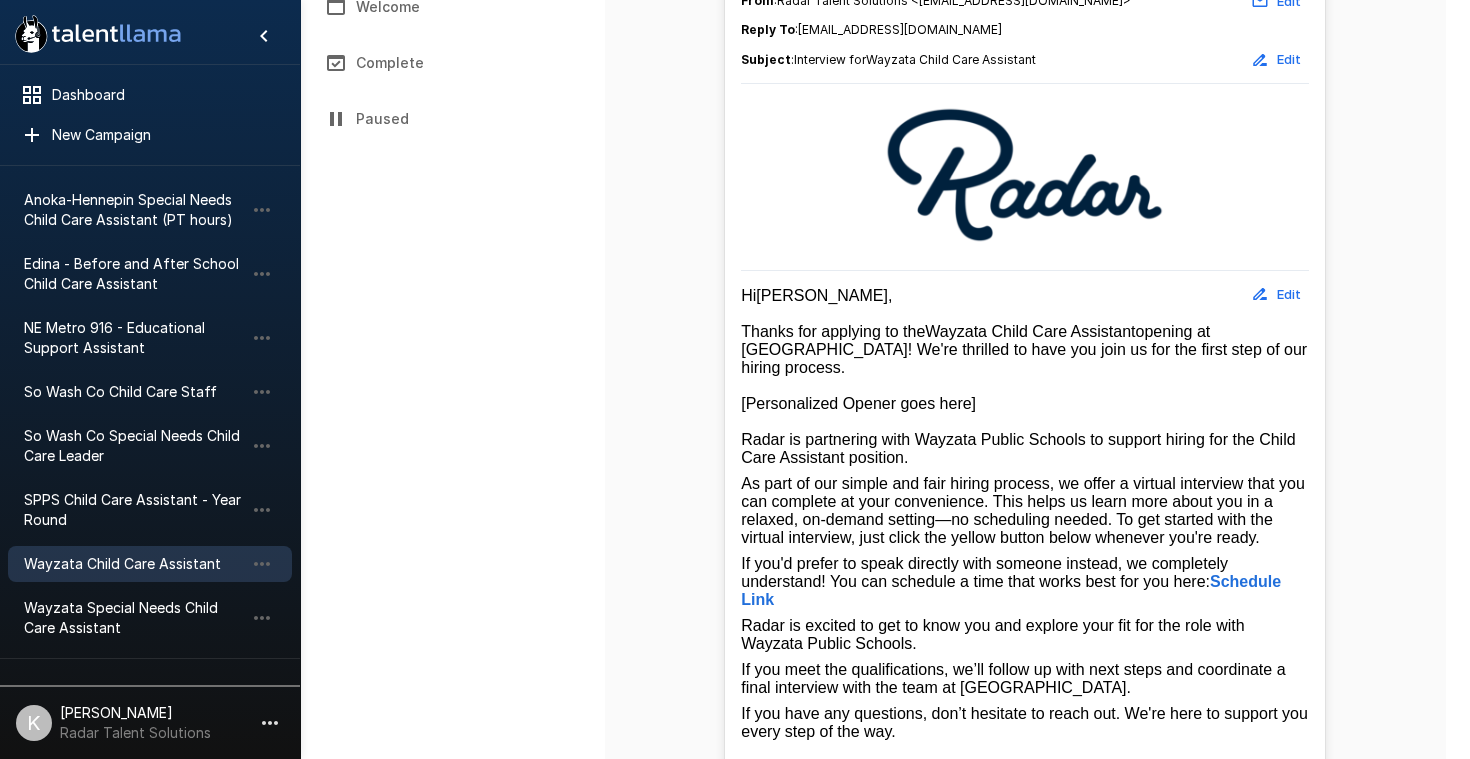 scroll, scrollTop: 470, scrollLeft: 0, axis: vertical 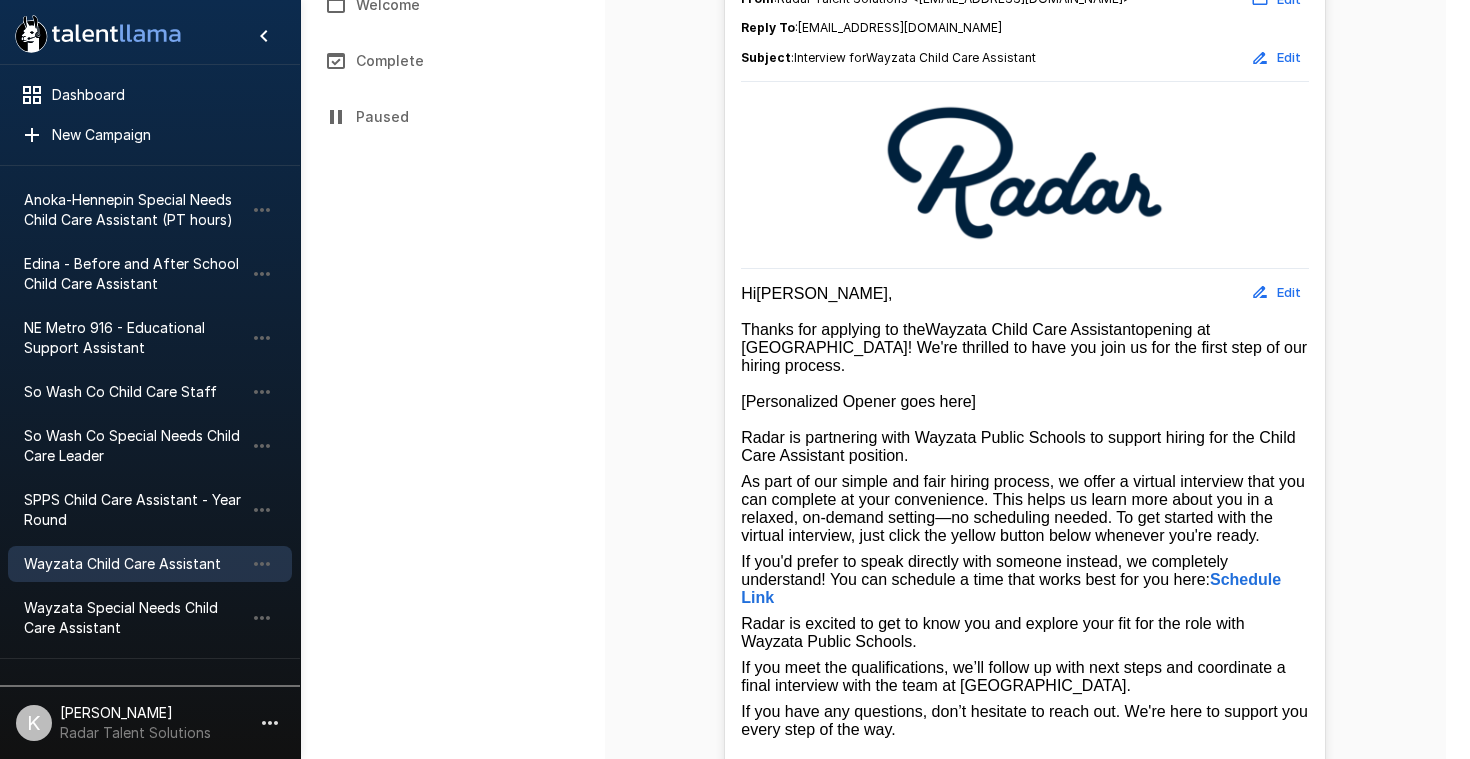 drag, startPoint x: 1138, startPoint y: 530, endPoint x: 1172, endPoint y: 553, distance: 41.04875 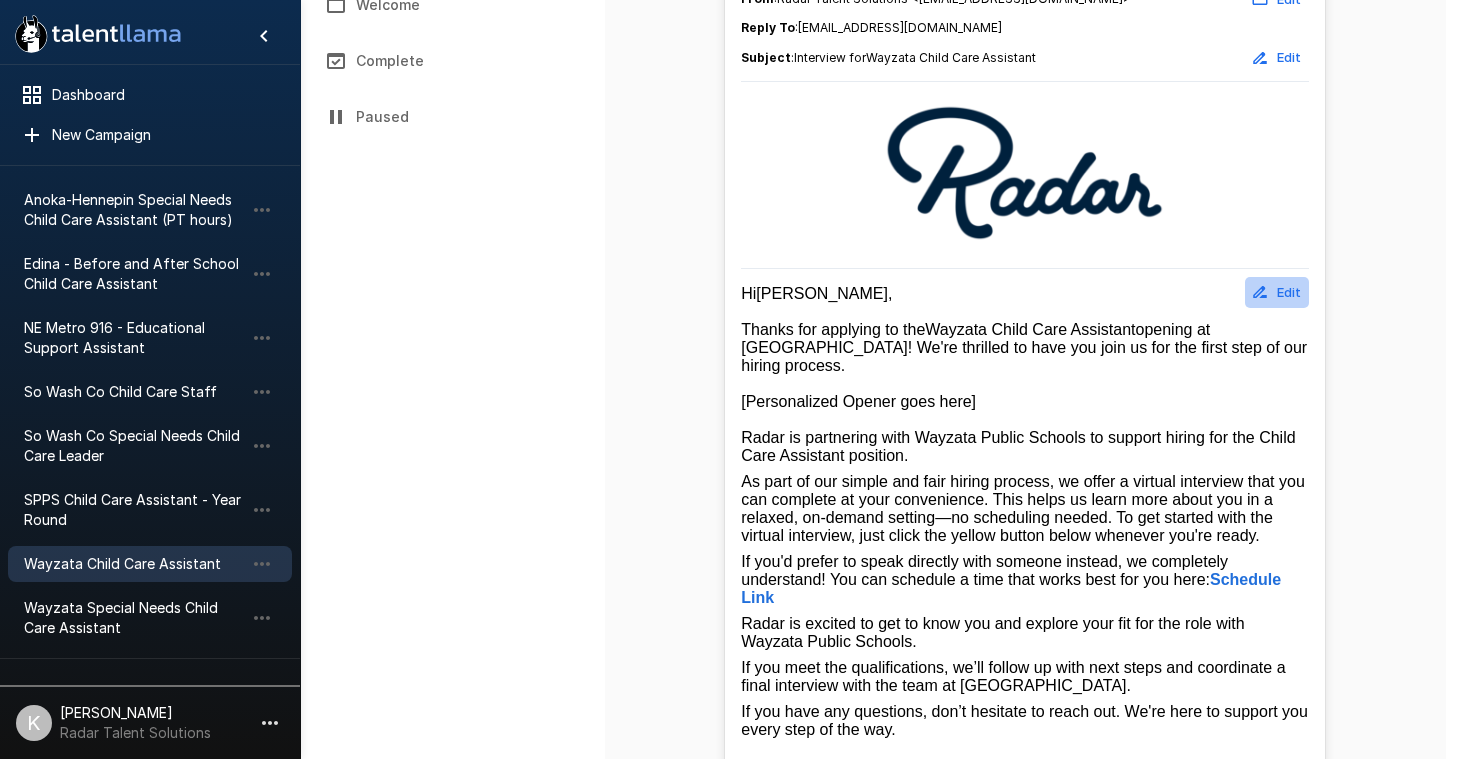 click on "Edit" at bounding box center (1277, 292) 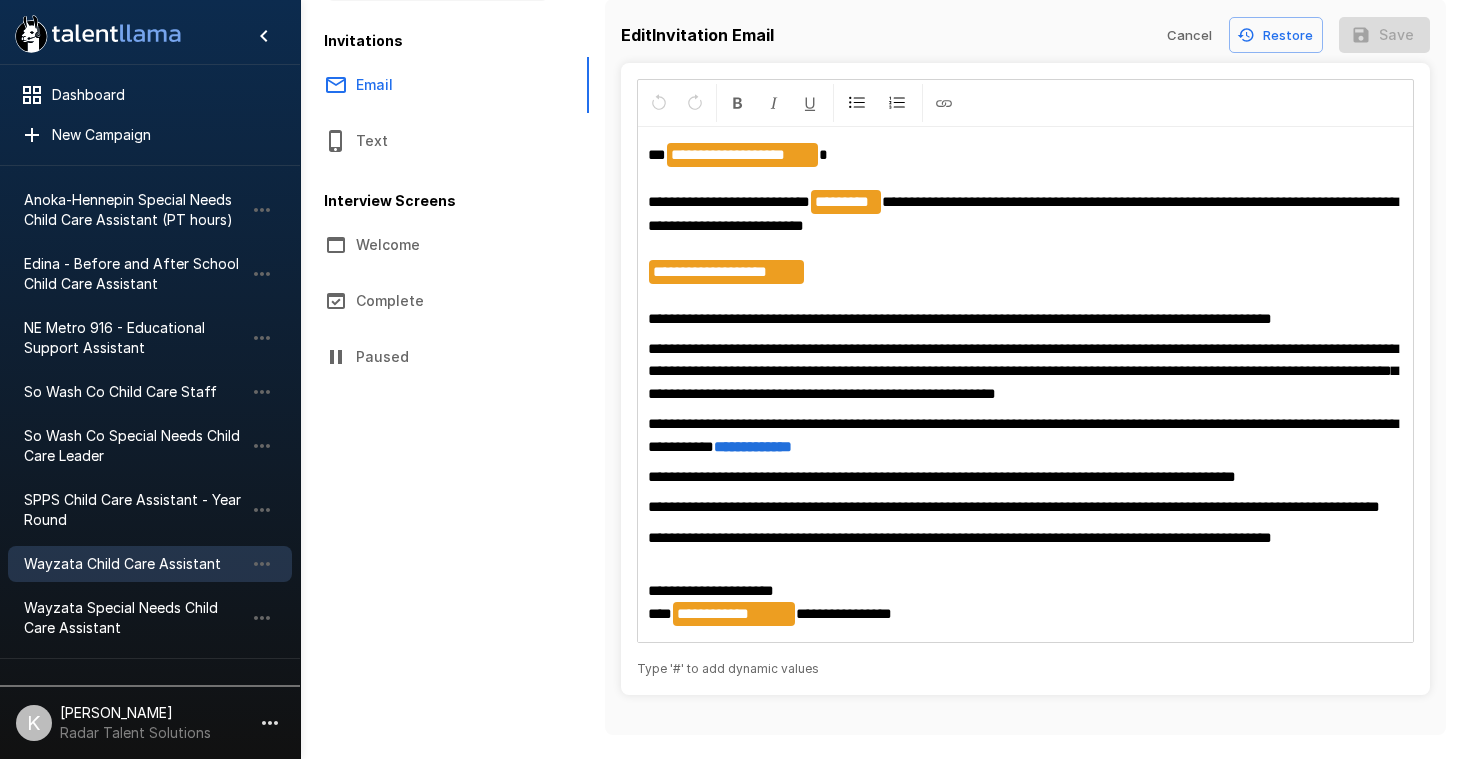 scroll, scrollTop: 252, scrollLeft: 0, axis: vertical 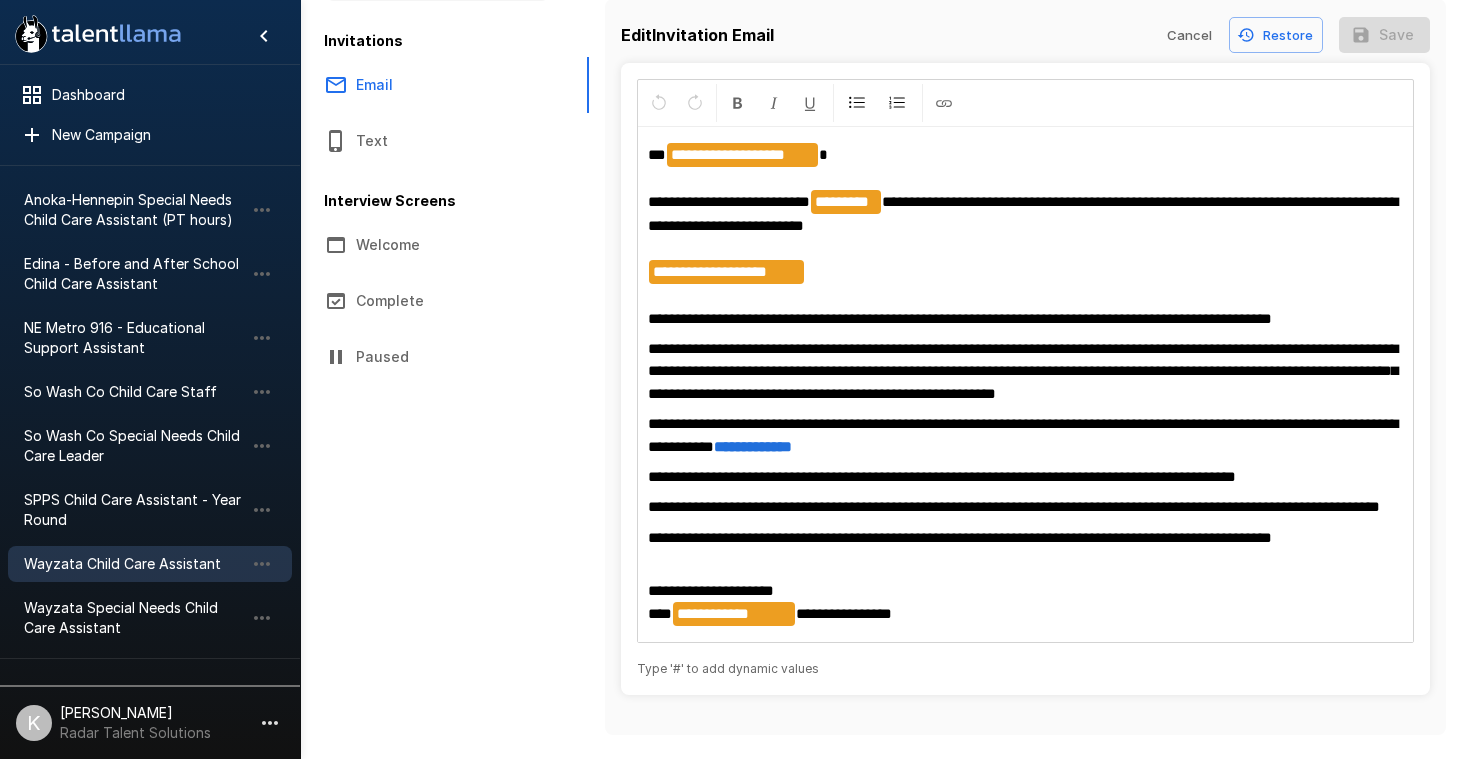 drag, startPoint x: 1374, startPoint y: 349, endPoint x: 1395, endPoint y: 384, distance: 40.81666 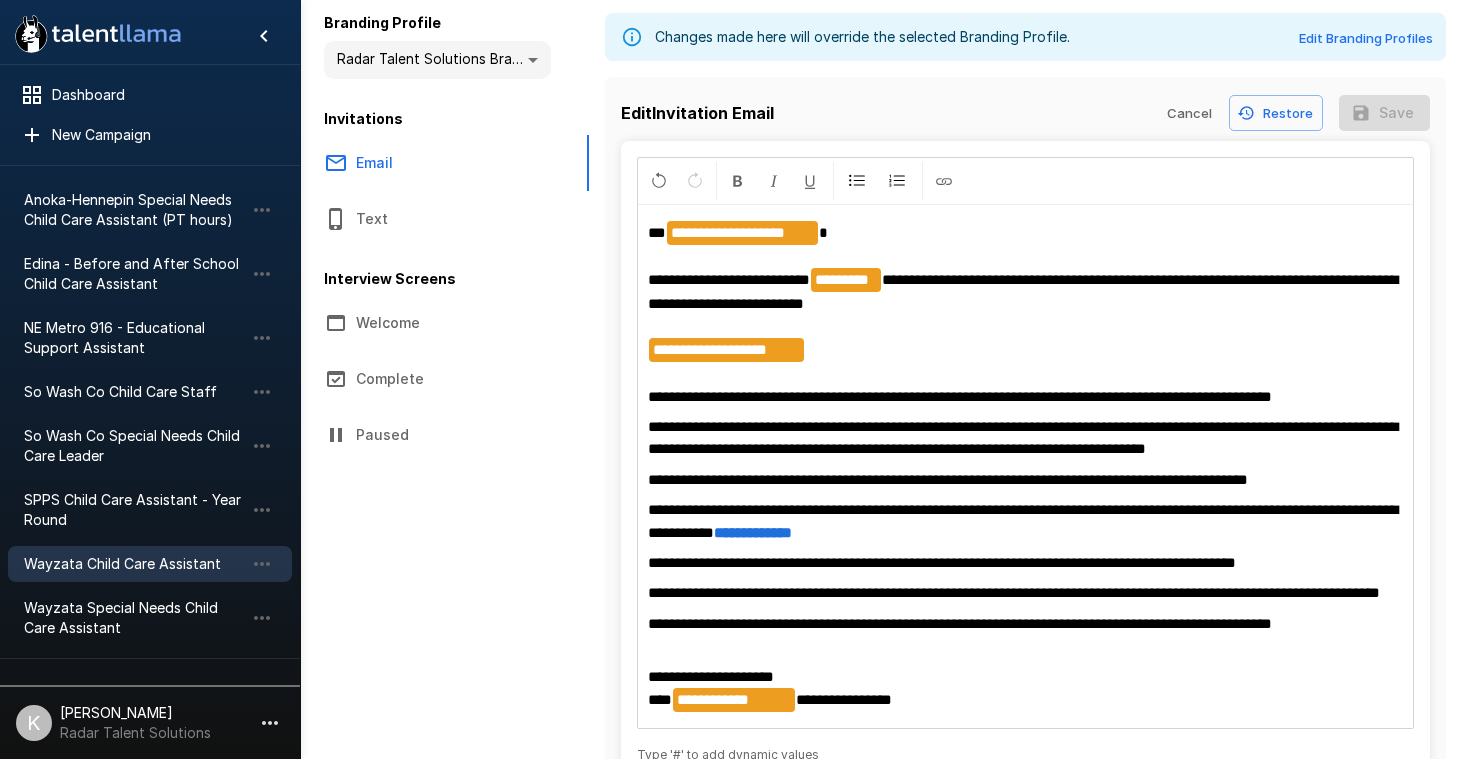 scroll, scrollTop: 122, scrollLeft: 0, axis: vertical 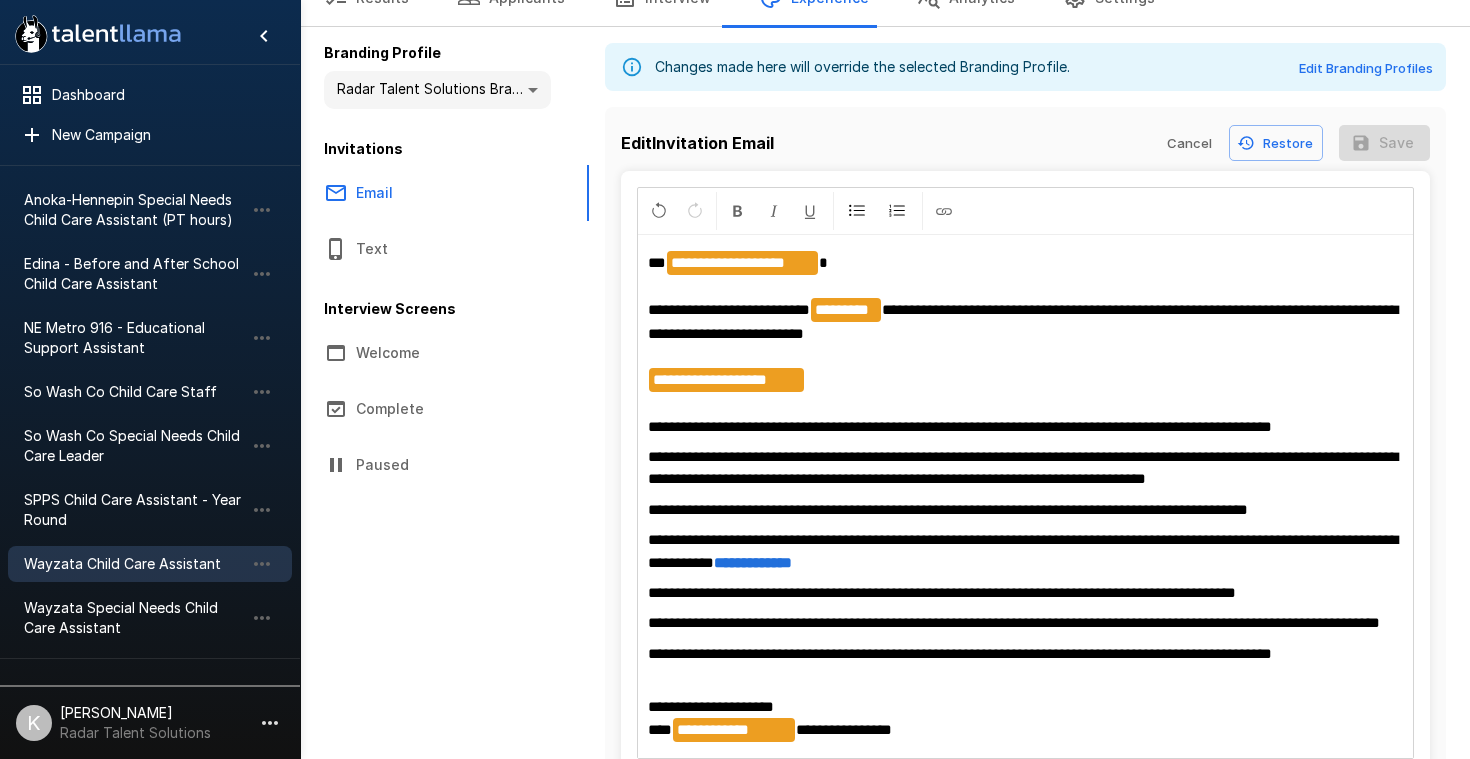 click on "**********" at bounding box center (1026, 551) 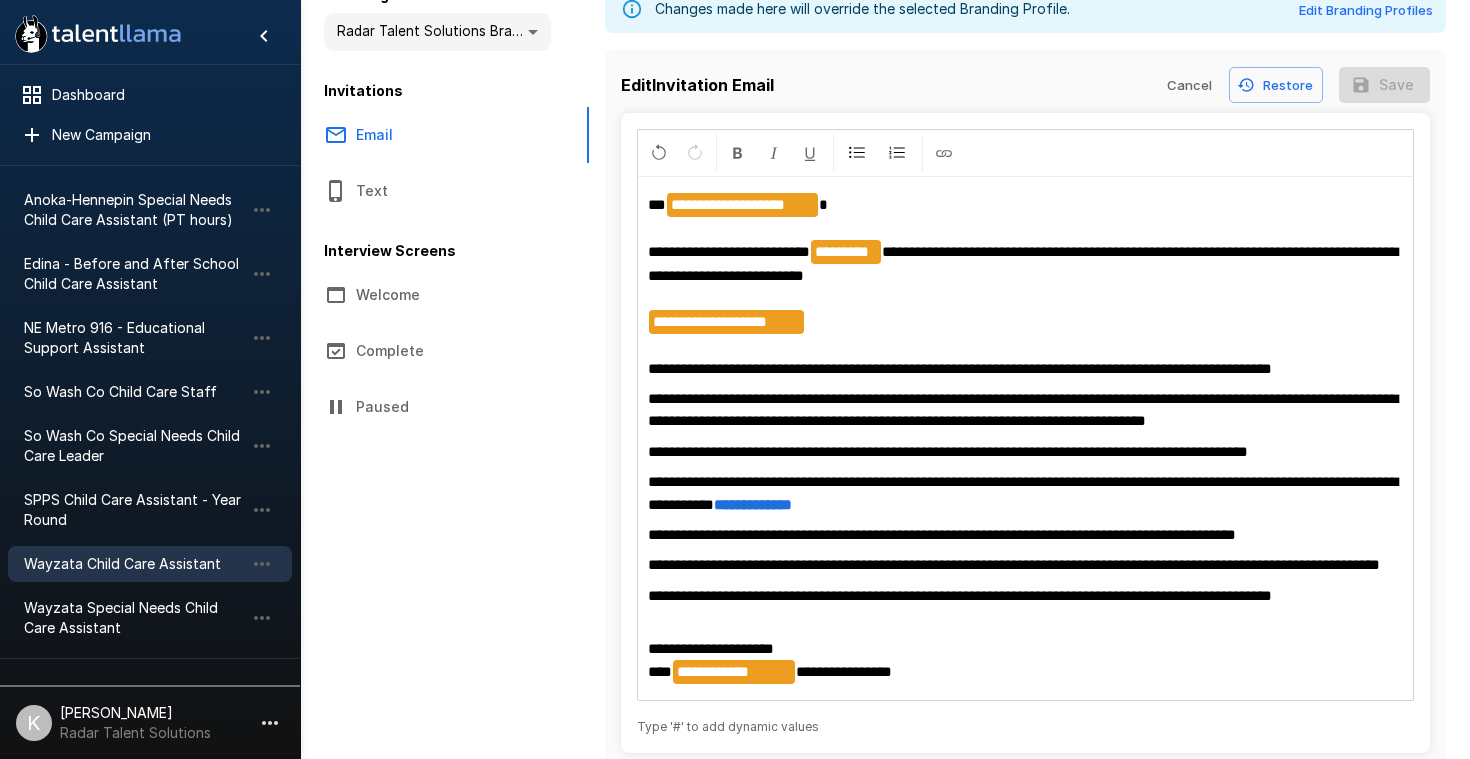 scroll, scrollTop: 260, scrollLeft: 0, axis: vertical 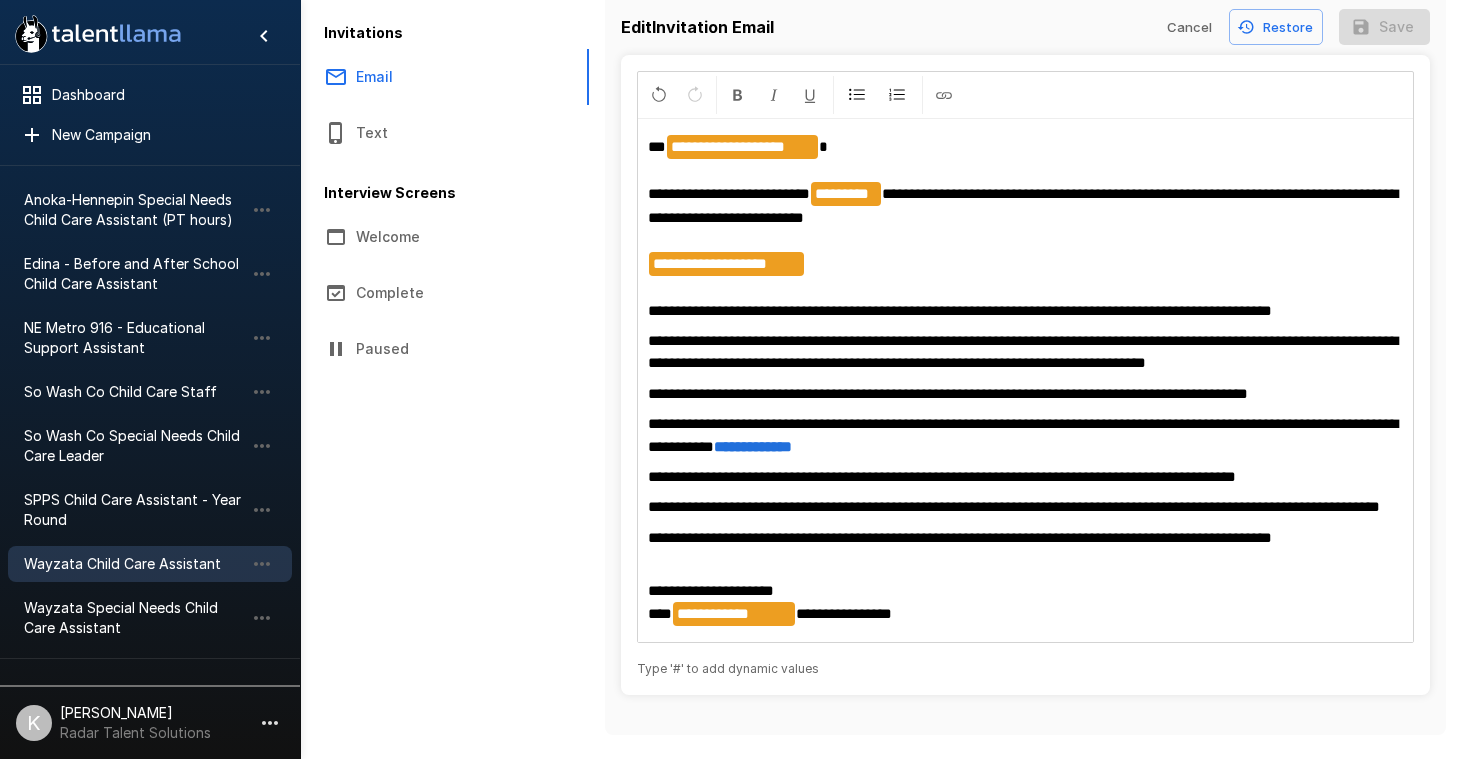 click on "**********" at bounding box center (1026, 592) 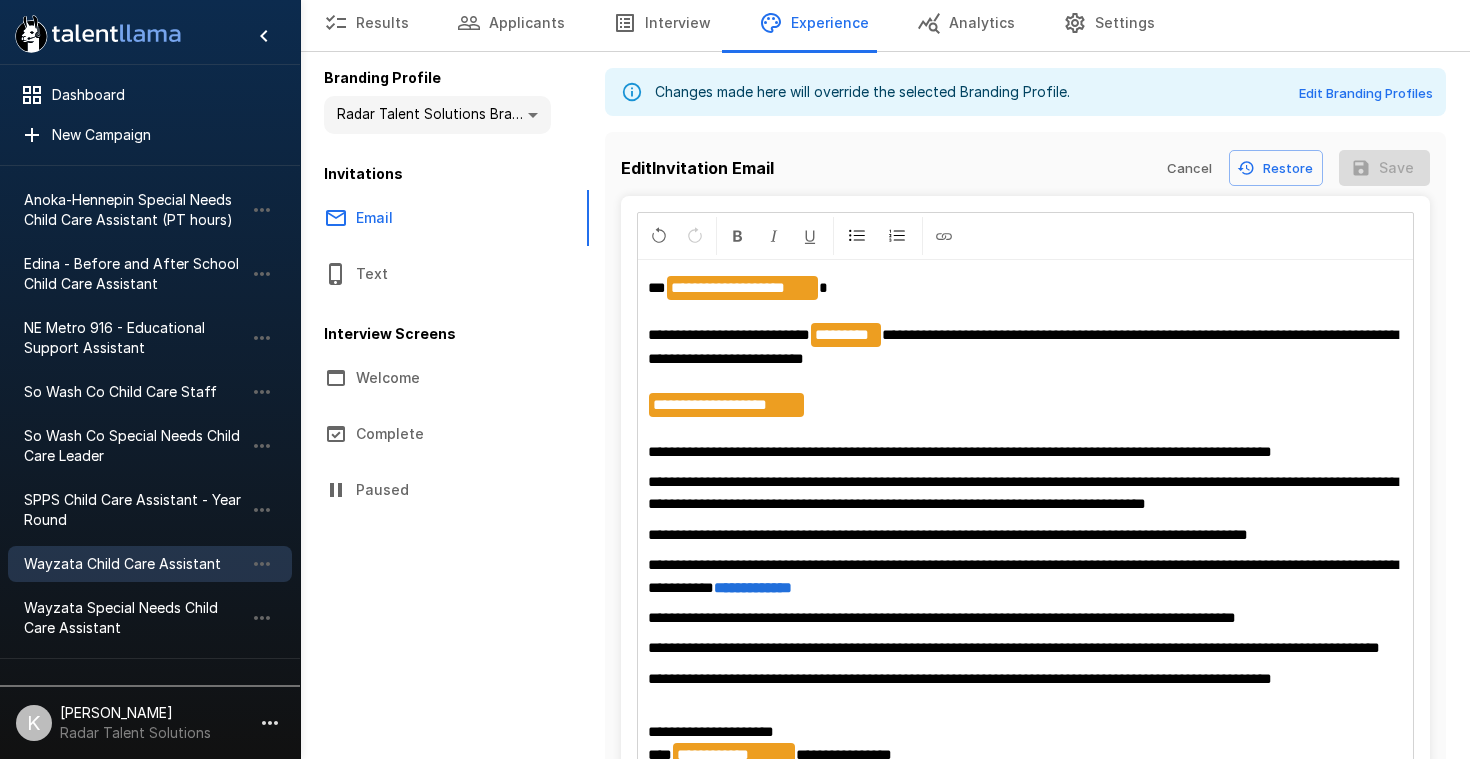 scroll, scrollTop: 127, scrollLeft: 0, axis: vertical 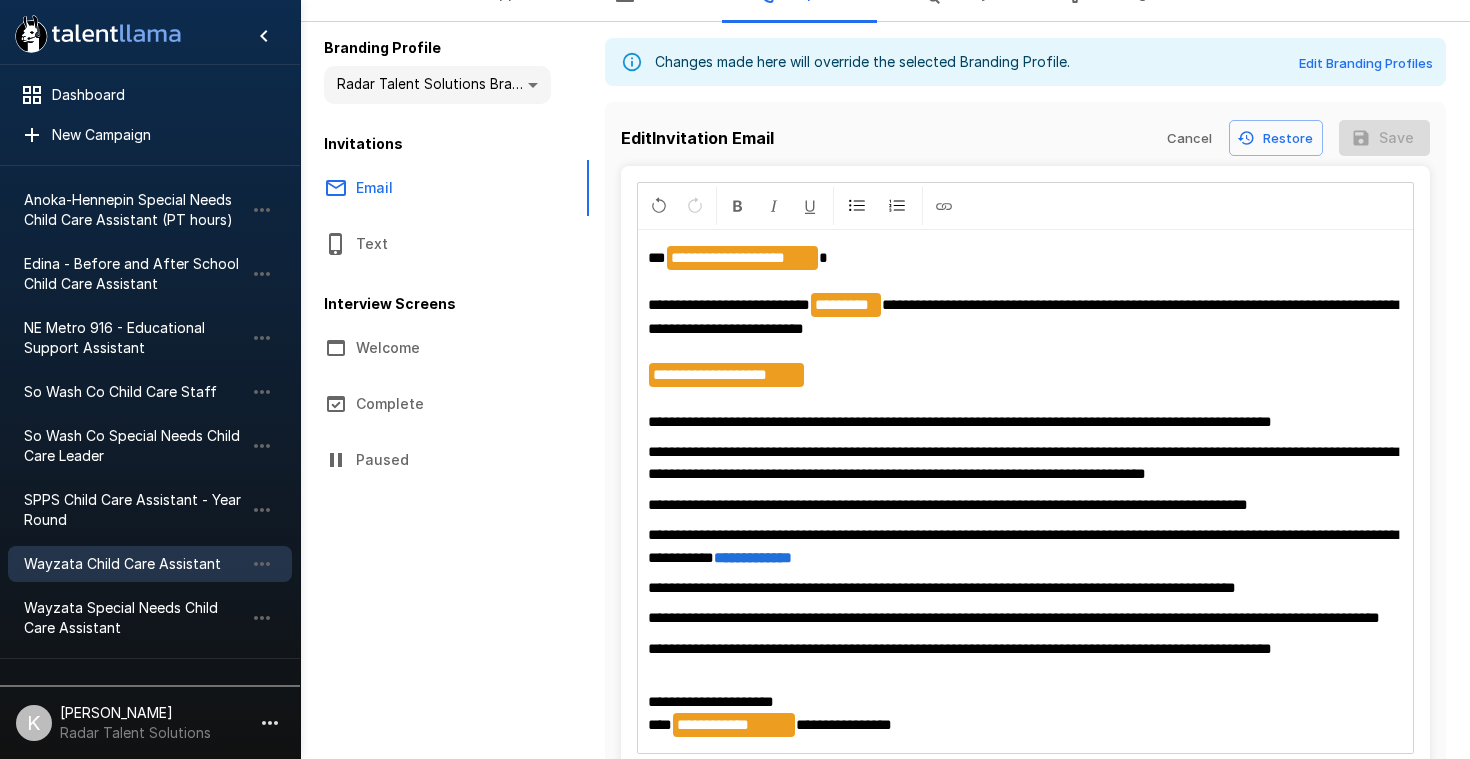 click on "**********" at bounding box center [1026, 588] 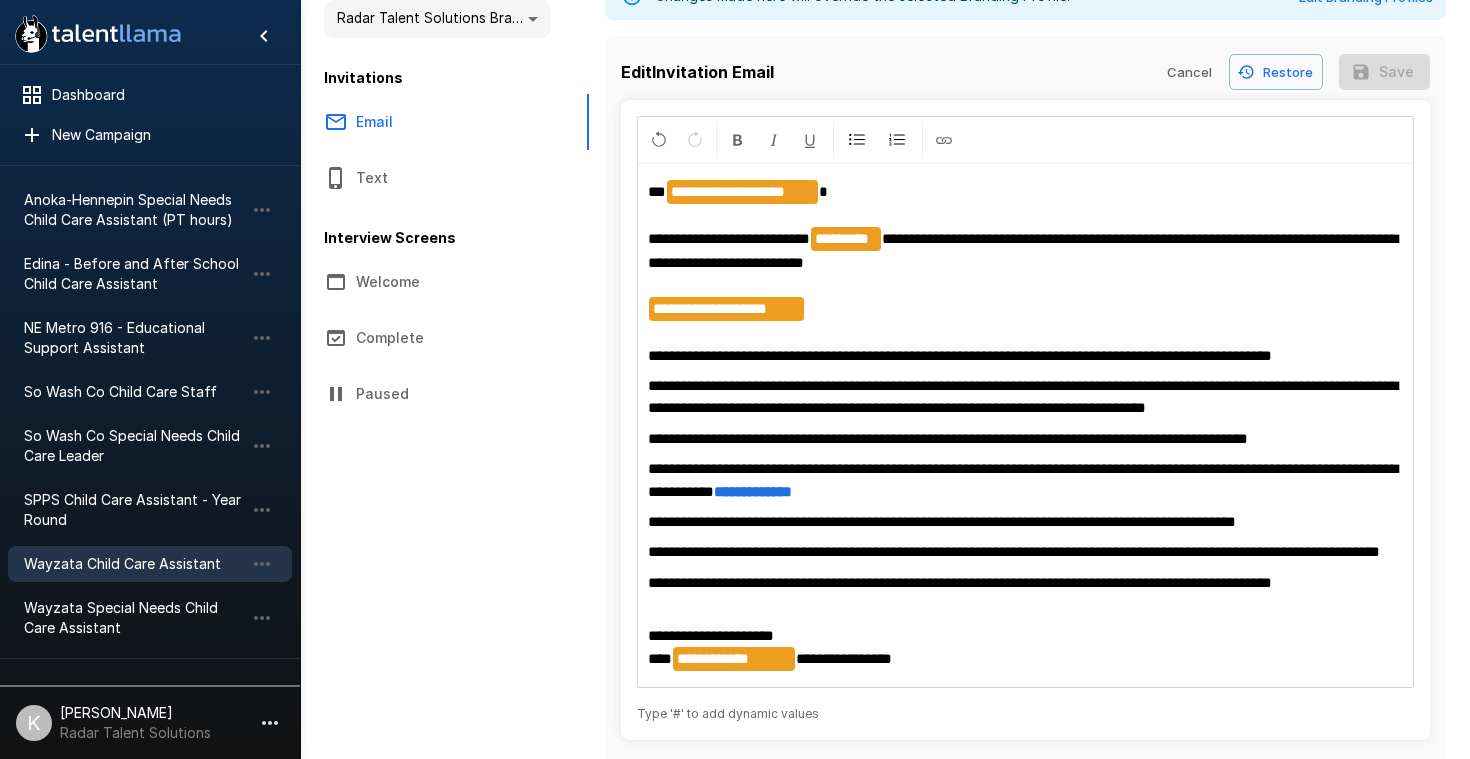 scroll, scrollTop: 260, scrollLeft: 0, axis: vertical 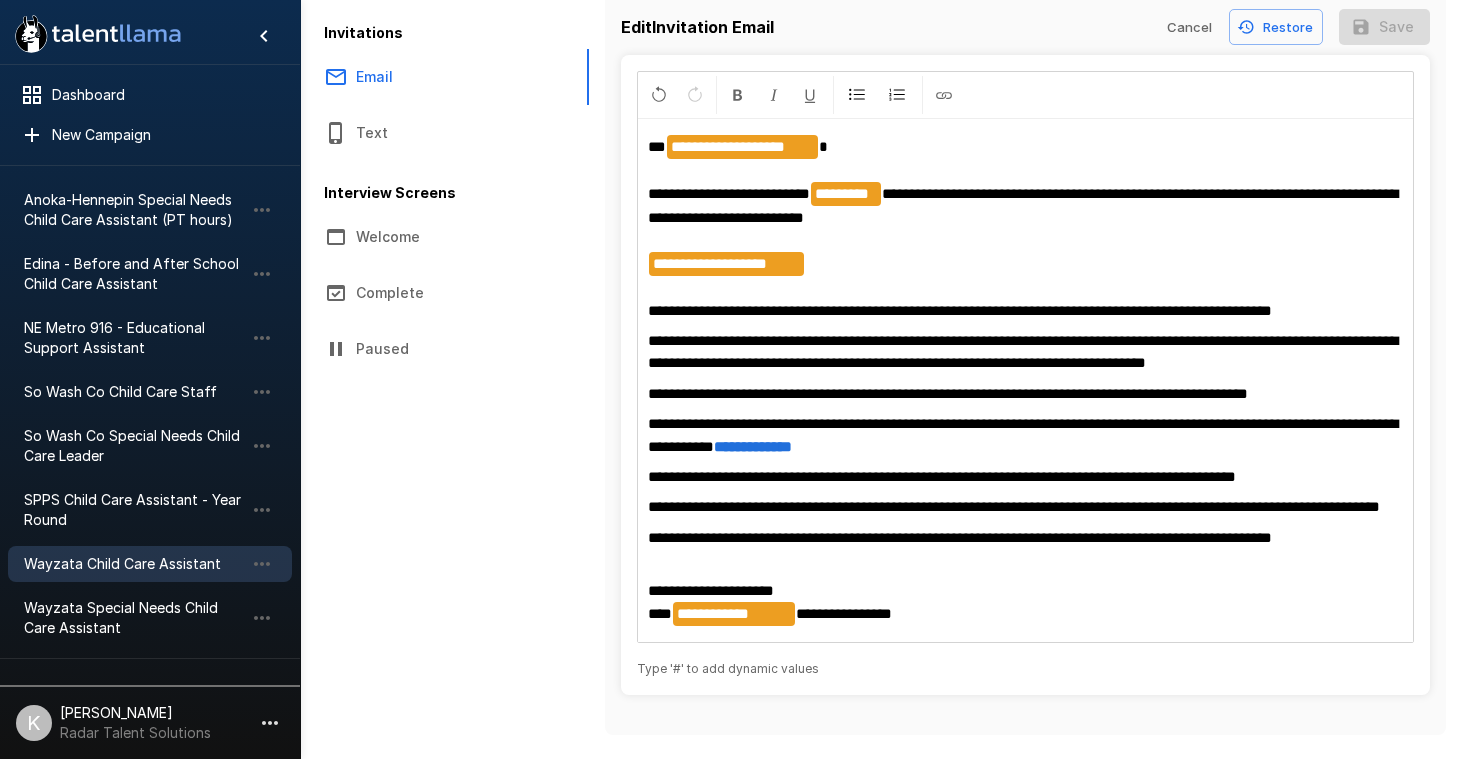 click on "**********" at bounding box center (1026, 592) 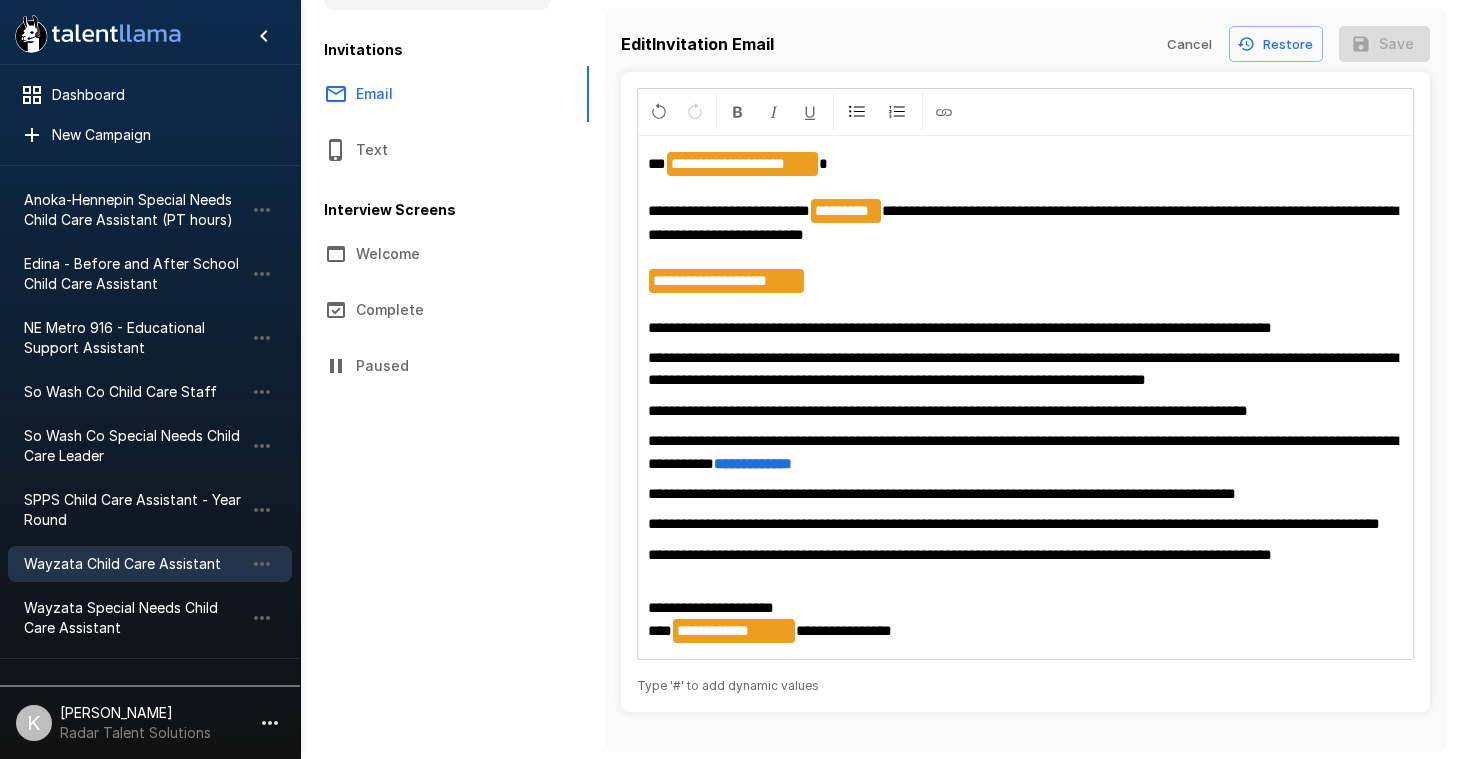 scroll, scrollTop: 170, scrollLeft: 0, axis: vertical 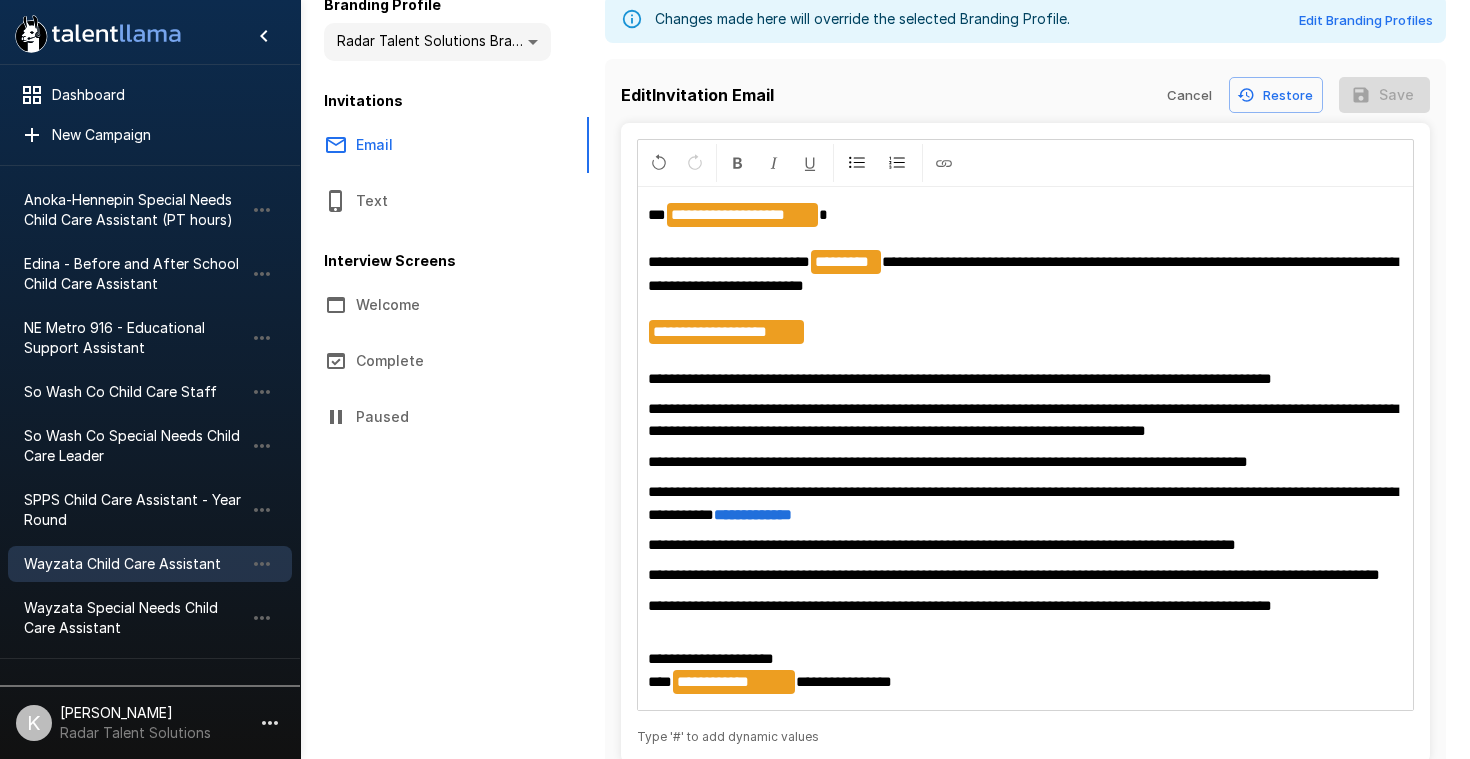 click on "**********" at bounding box center (727, 332) 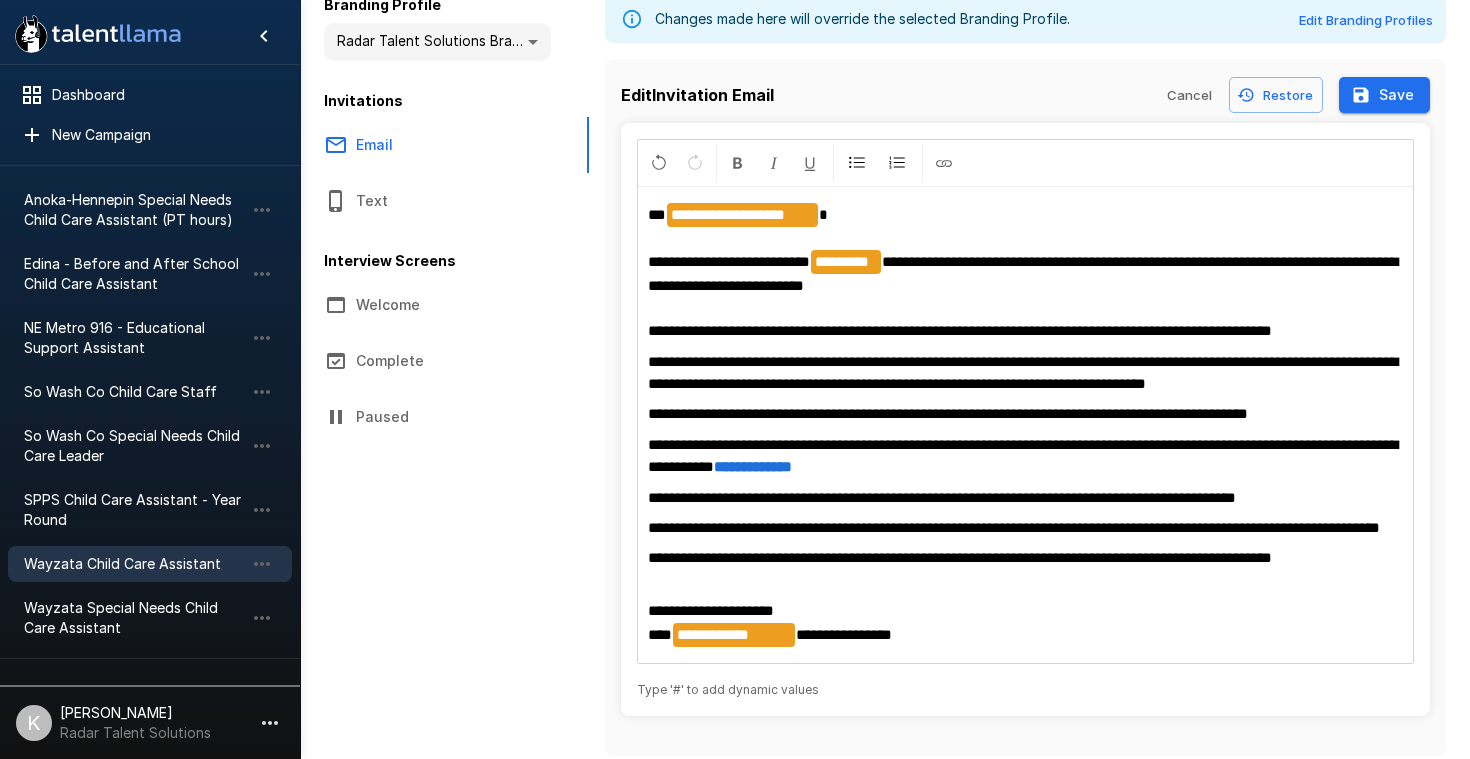 click on "Save" at bounding box center [1384, 95] 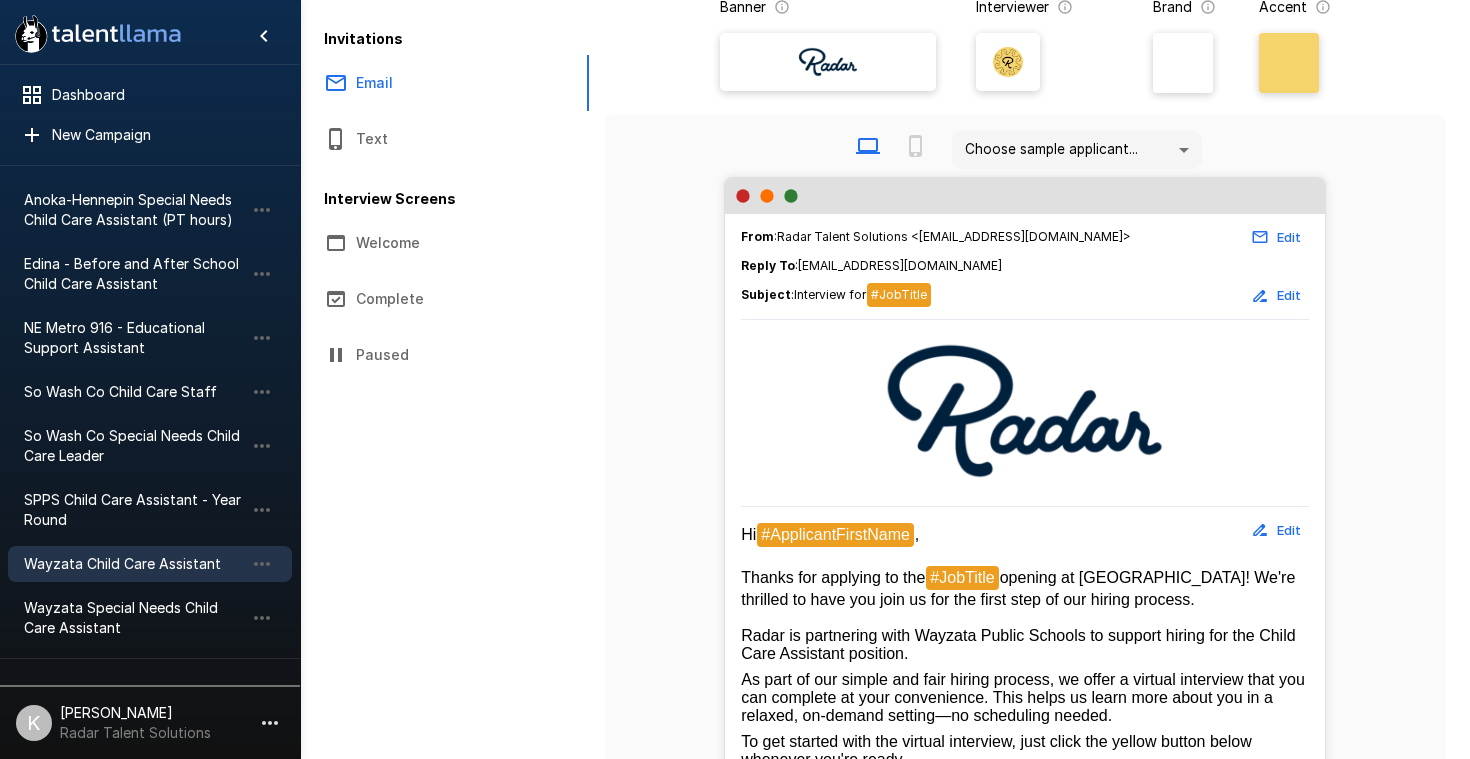 scroll, scrollTop: 198, scrollLeft: 0, axis: vertical 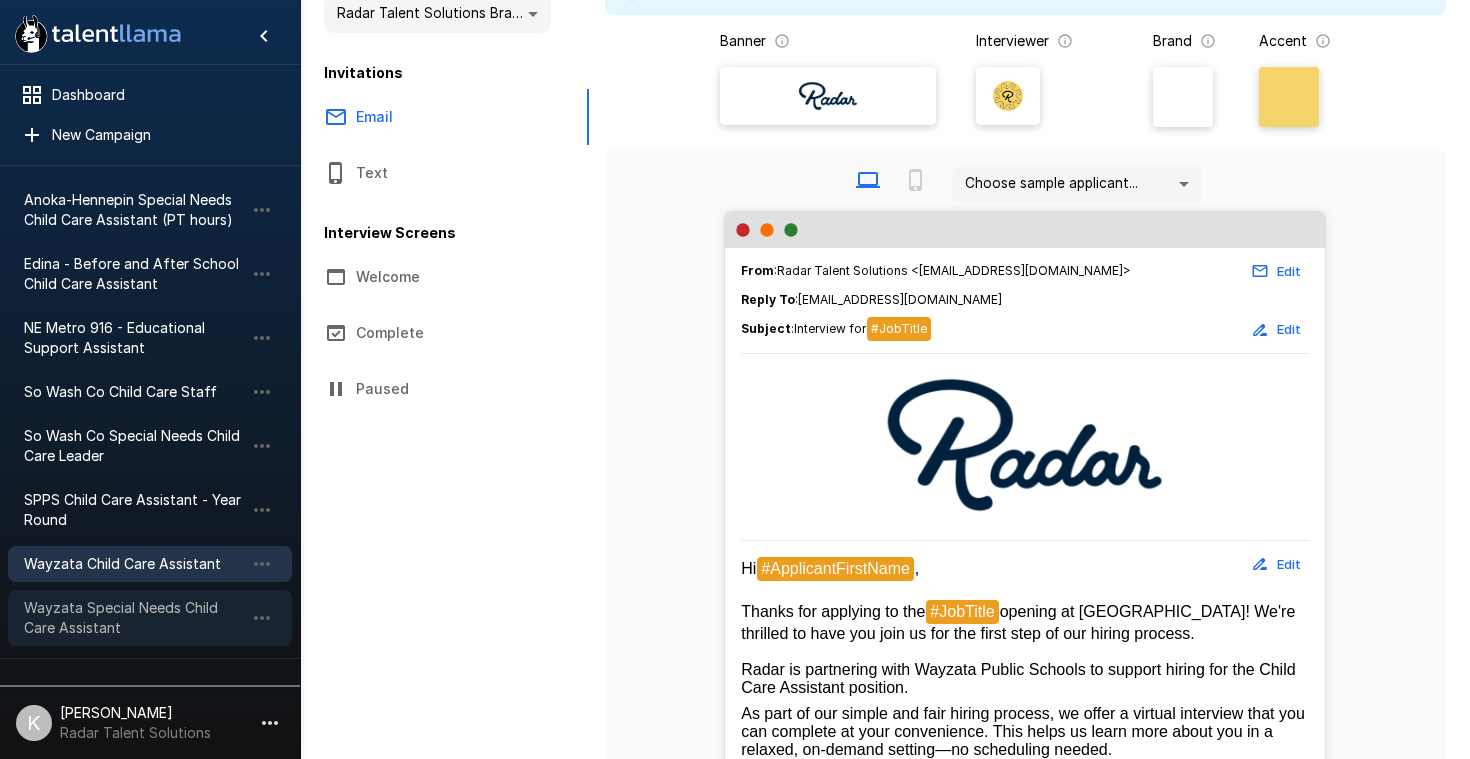 click on "Wayzata Special Needs Child Care Assistant" at bounding box center (134, 618) 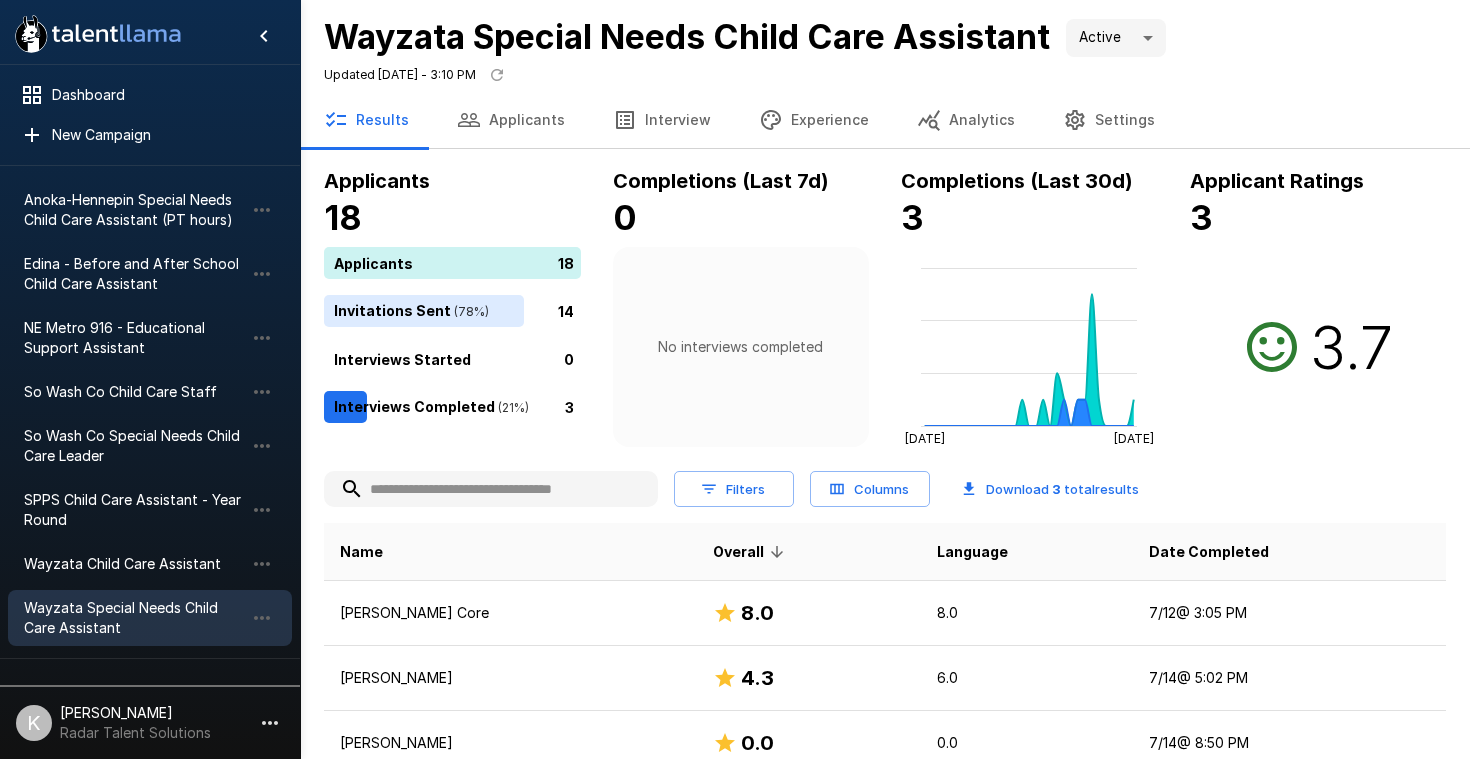 click on "Experience" at bounding box center [814, 120] 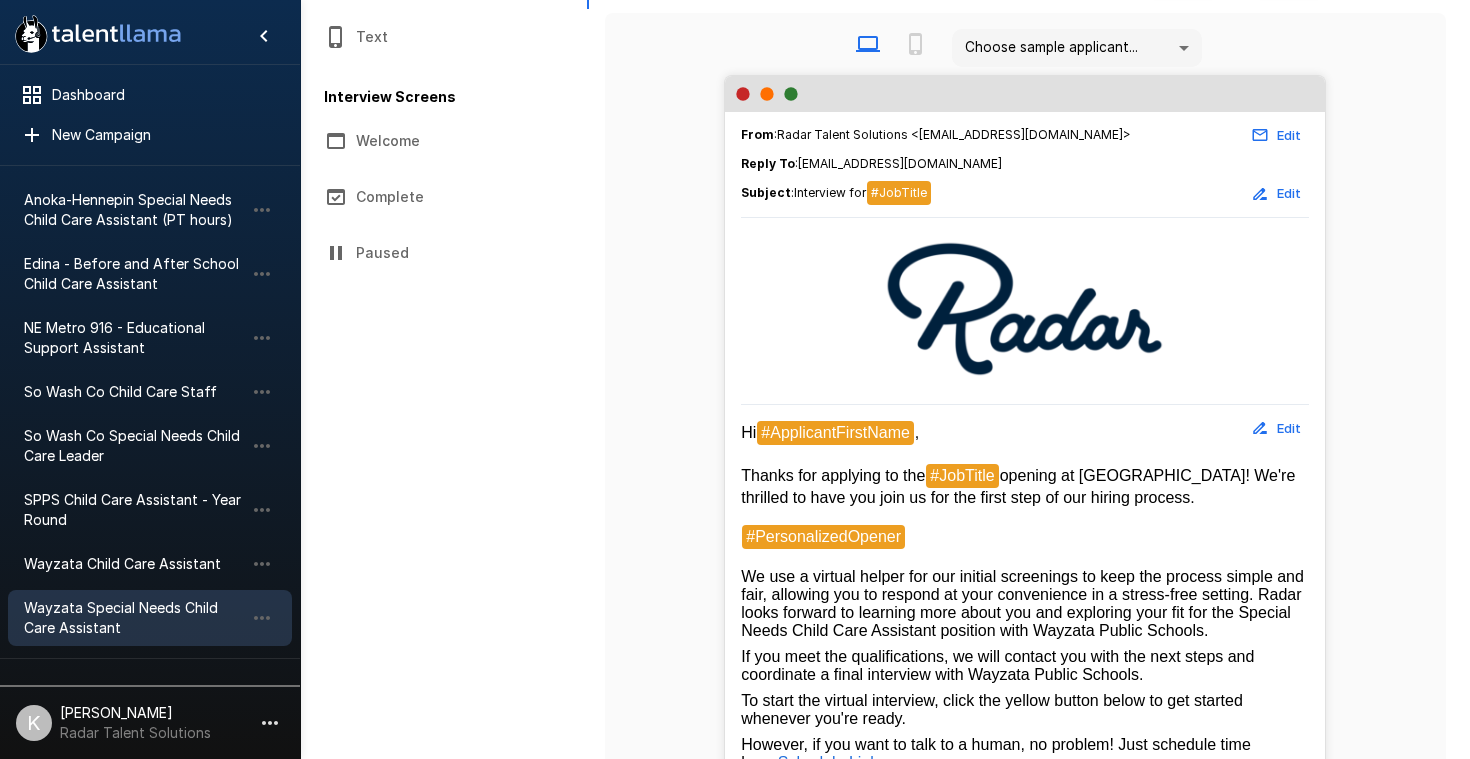 scroll, scrollTop: 467, scrollLeft: 0, axis: vertical 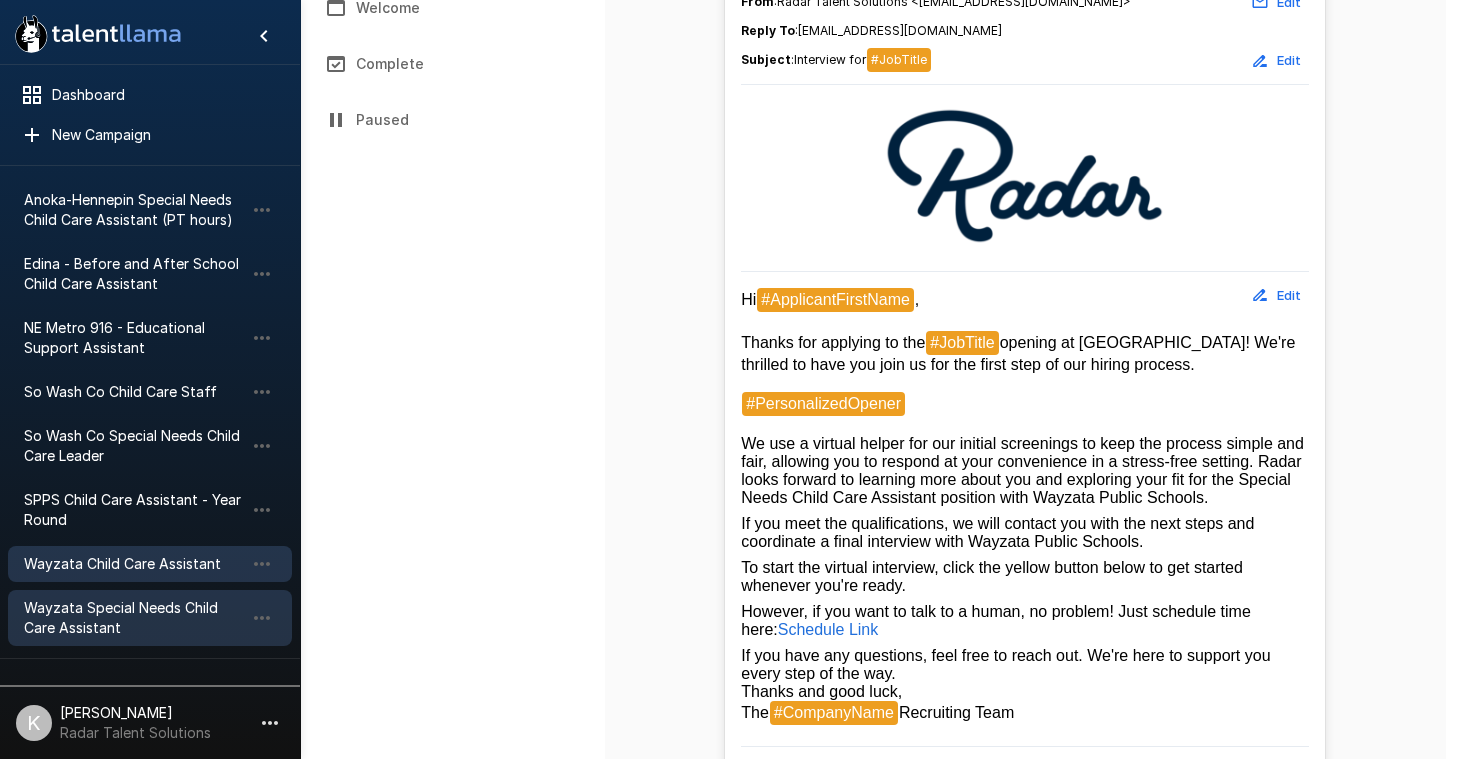 click on "Wayzata Child Care Assistant" at bounding box center (134, 564) 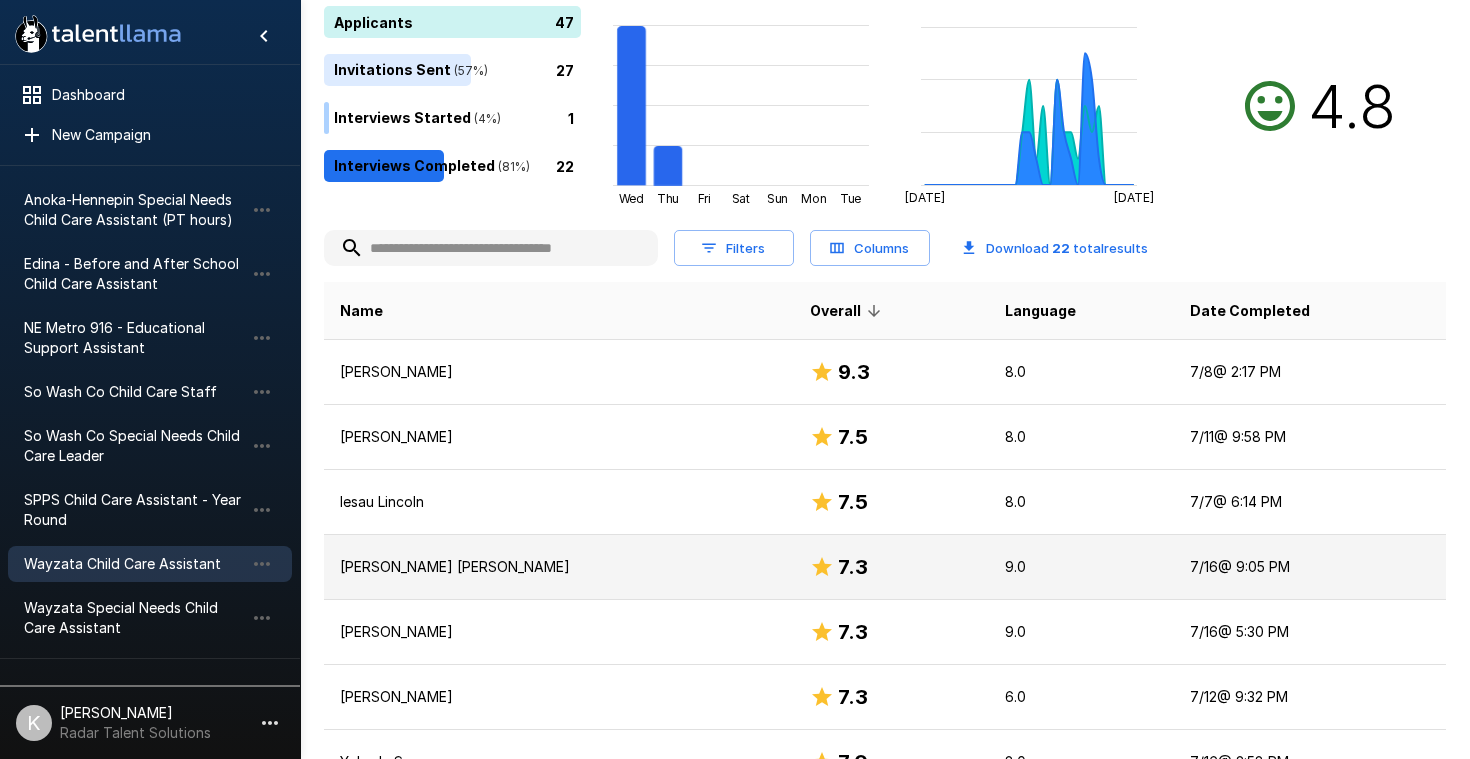 scroll, scrollTop: 240, scrollLeft: 0, axis: vertical 